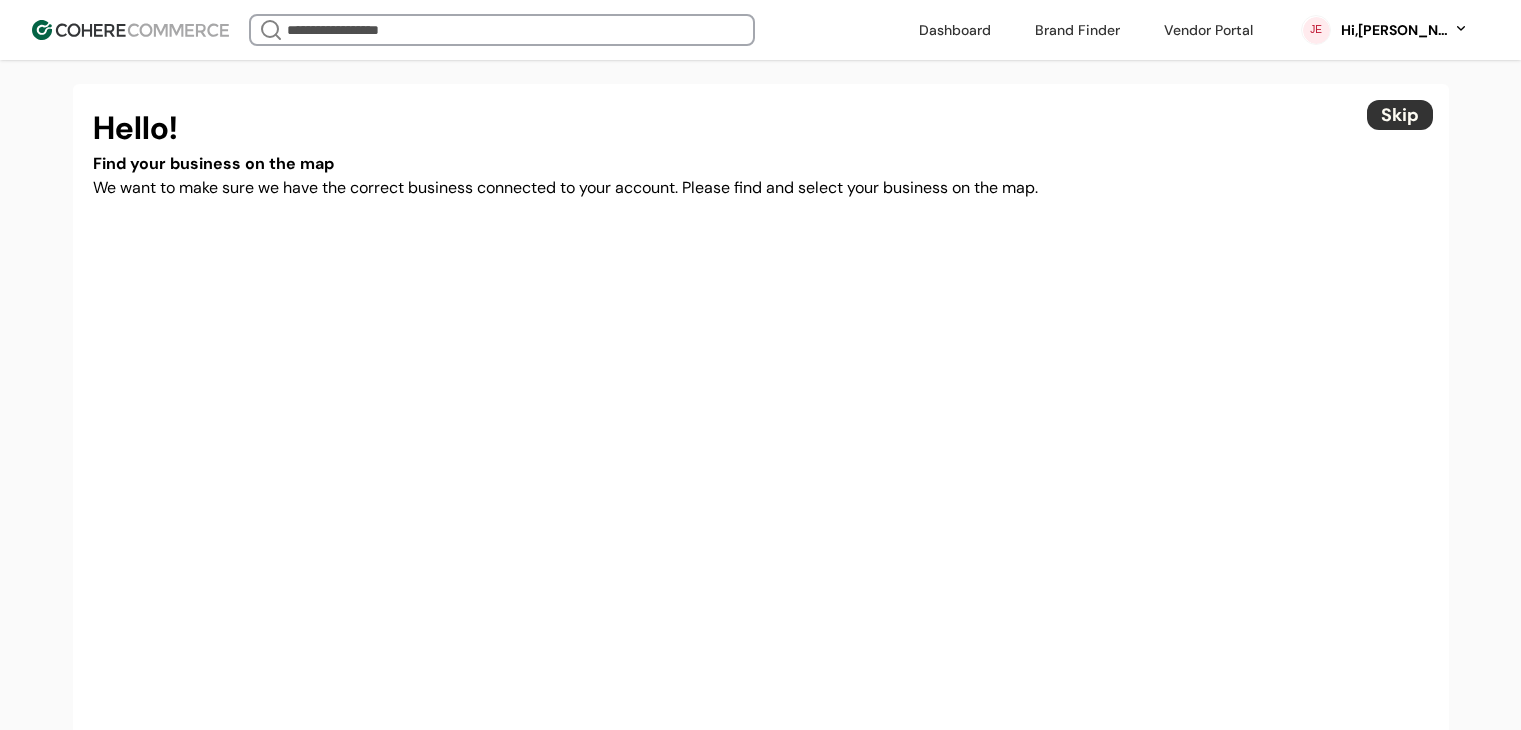 scroll, scrollTop: 0, scrollLeft: 0, axis: both 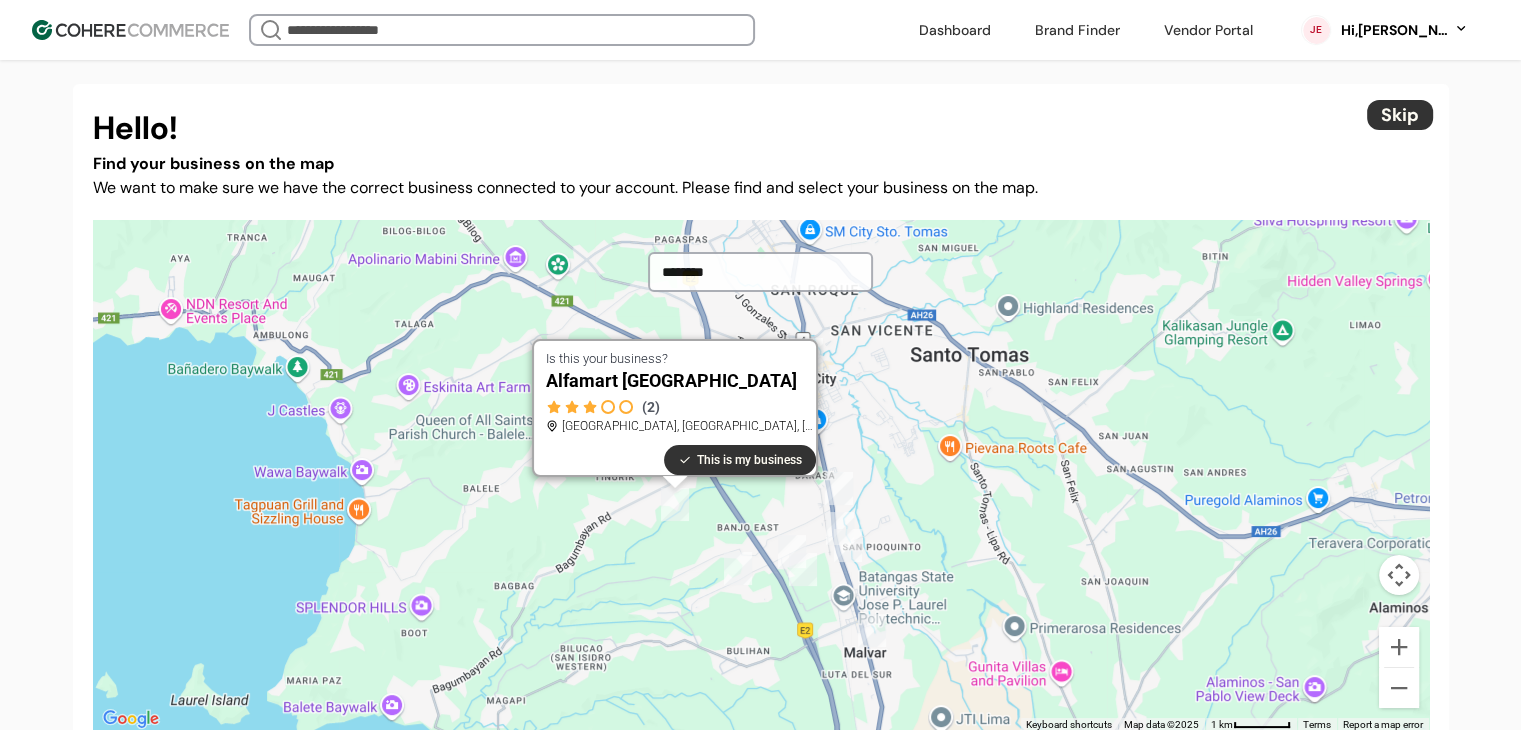 click on "Skip" at bounding box center (1400, 115) 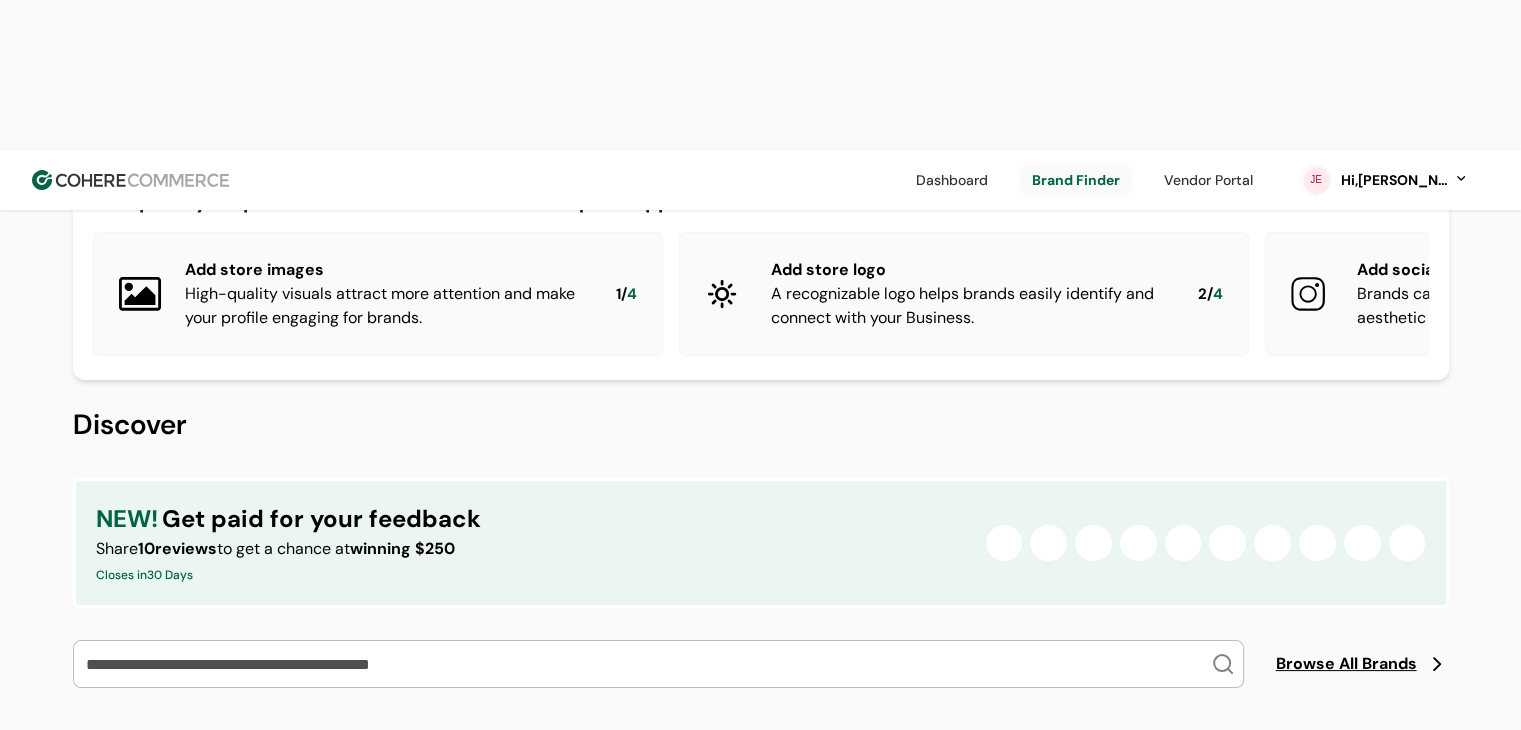 scroll, scrollTop: 200, scrollLeft: 0, axis: vertical 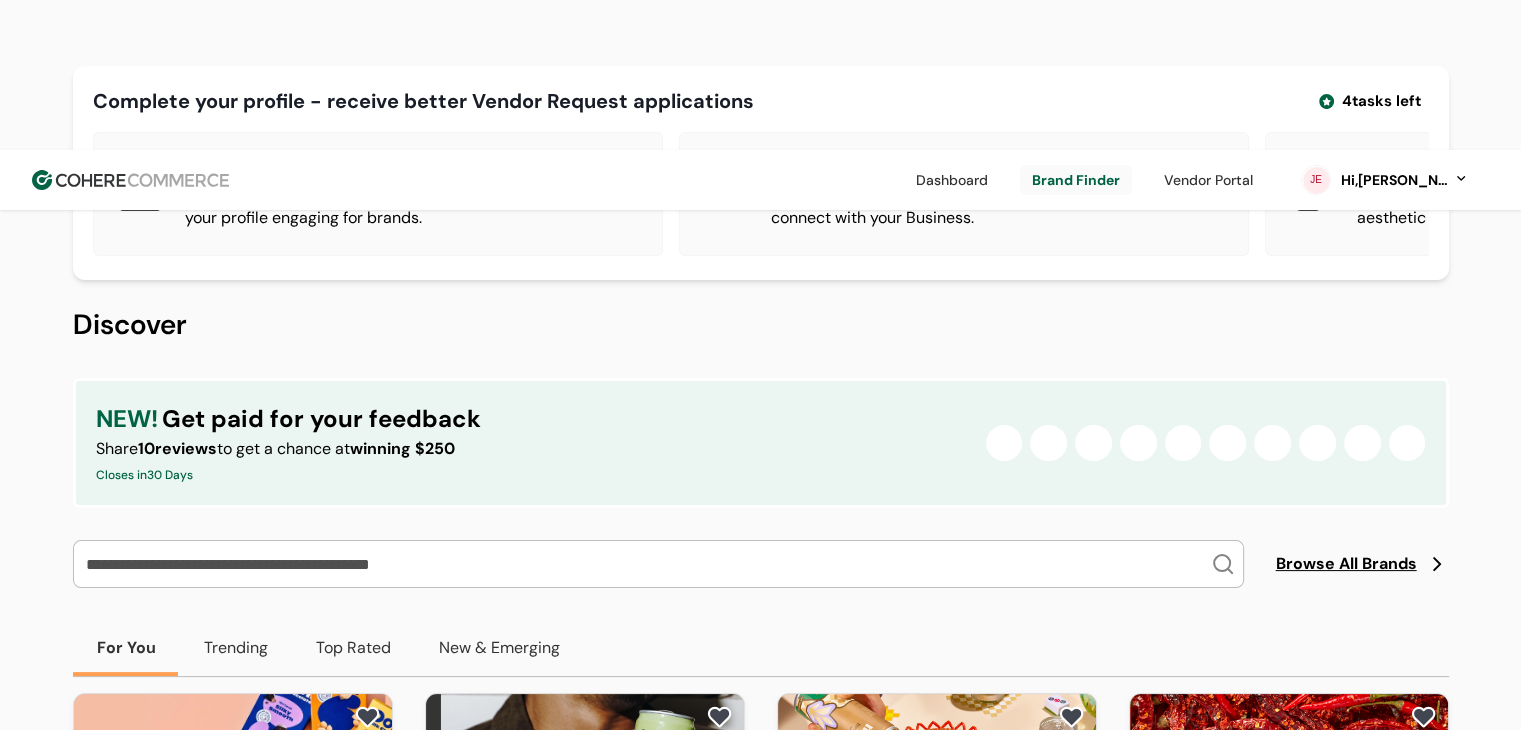 click at bounding box center [646, 564] 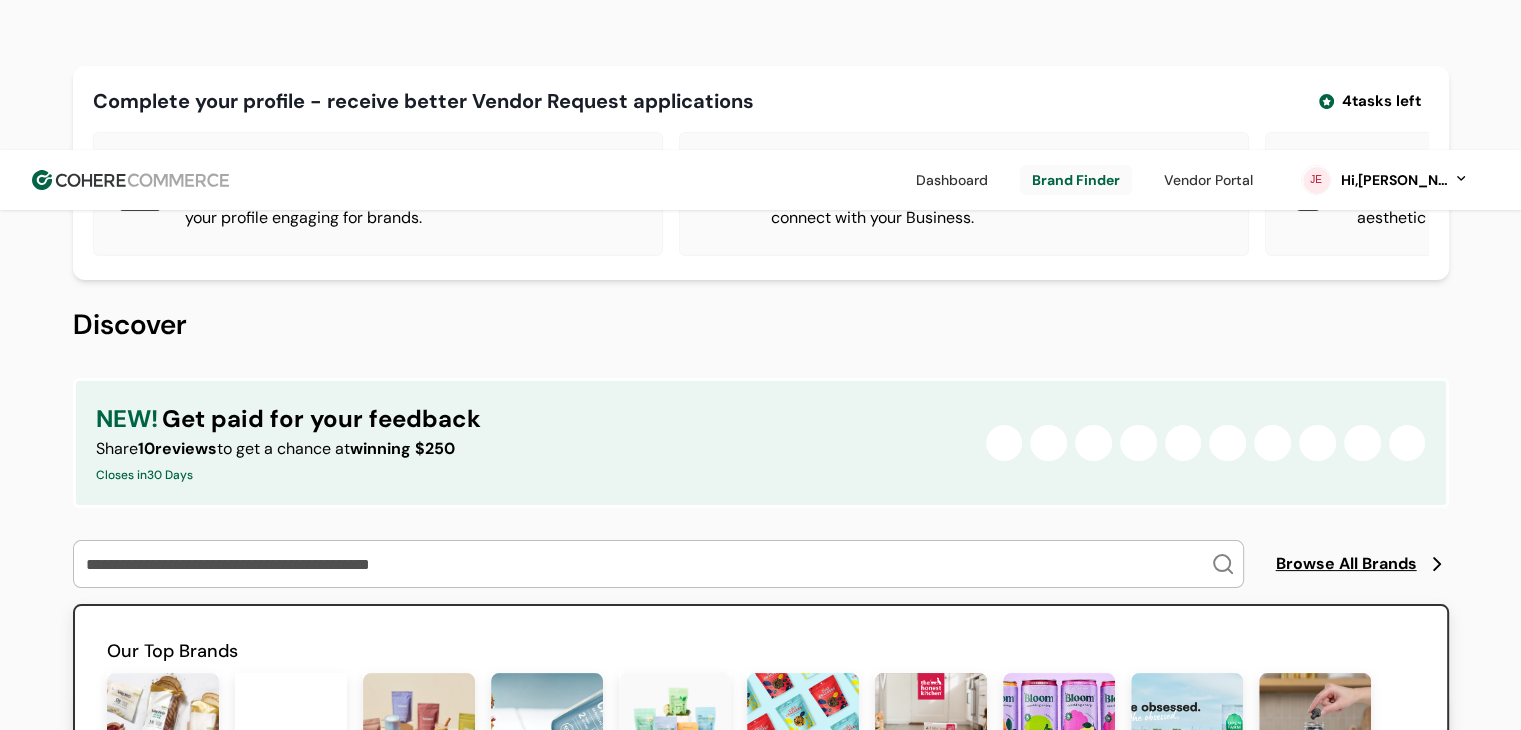 type on "**********" 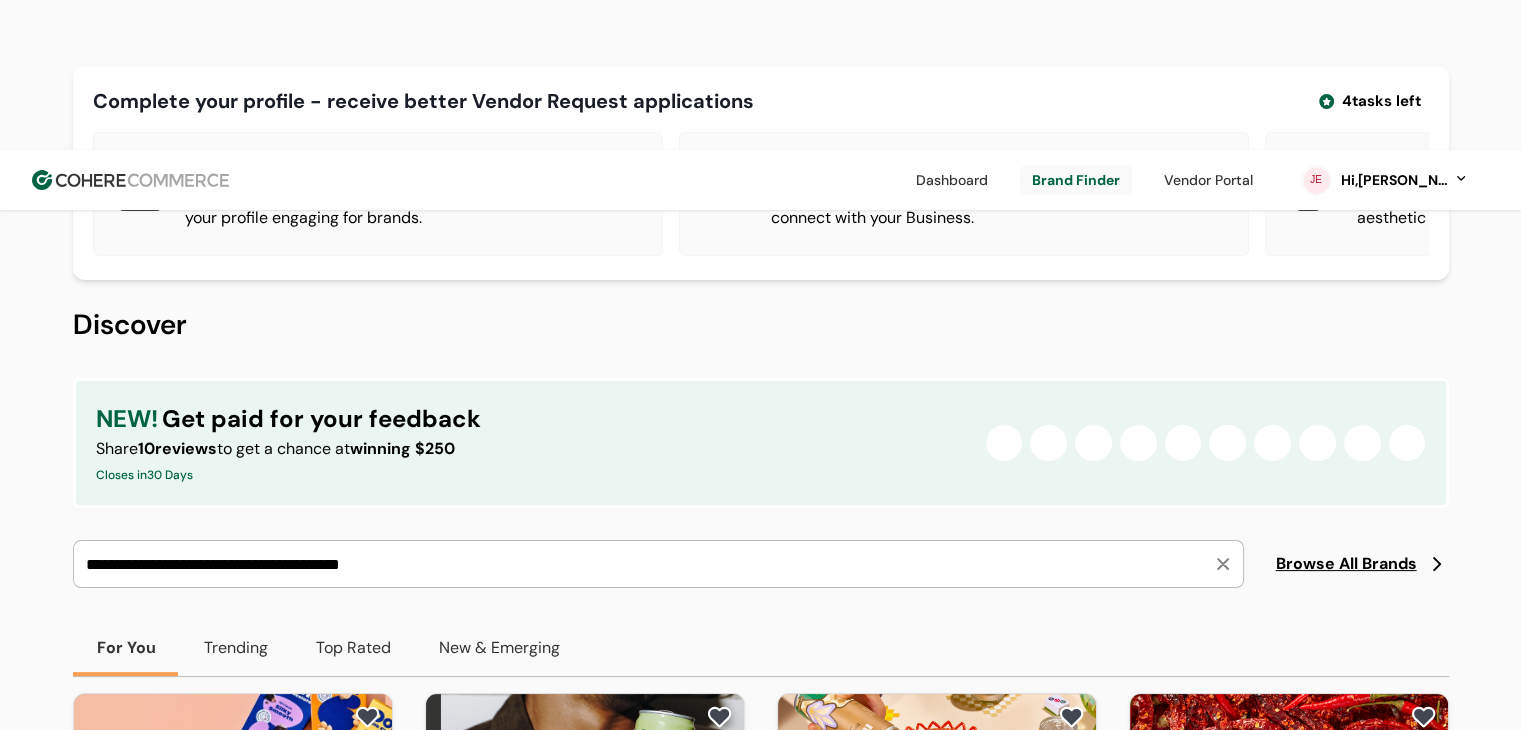 scroll, scrollTop: 500, scrollLeft: 0, axis: vertical 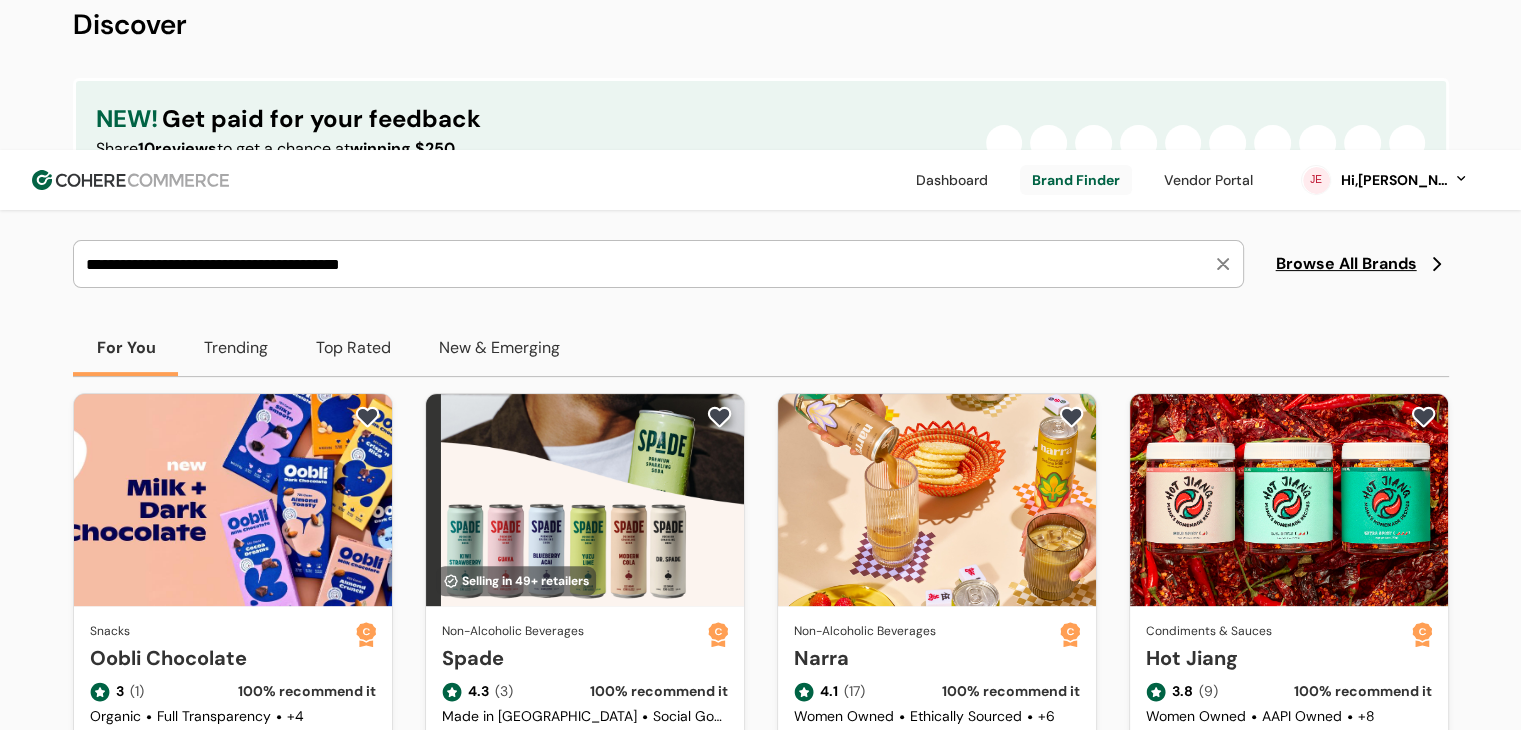 click on "**********" at bounding box center [646, 264] 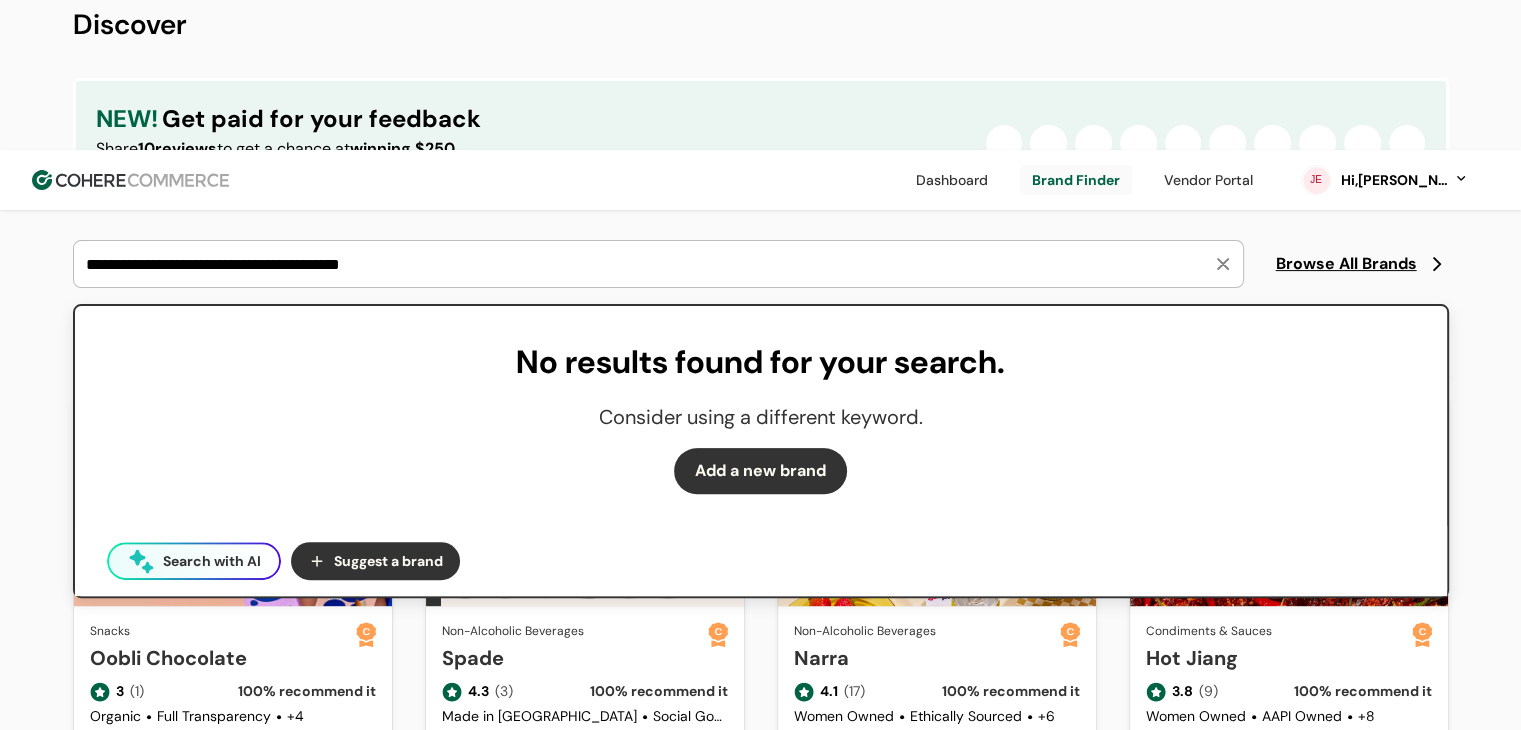 click on "Search with AI" at bounding box center (212, 561) 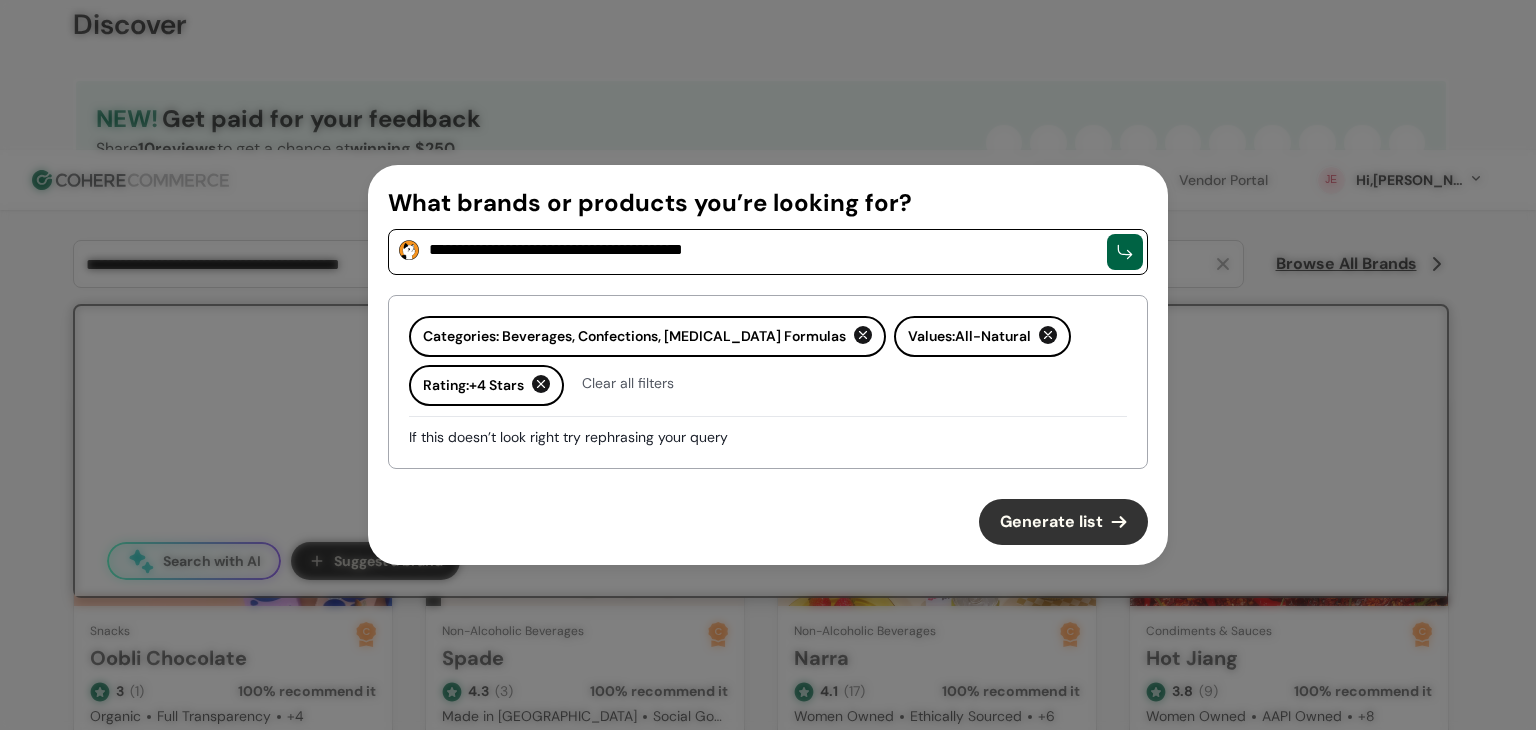 drag, startPoint x: 1034, startPoint y: 516, endPoint x: 1034, endPoint y: 493, distance: 23 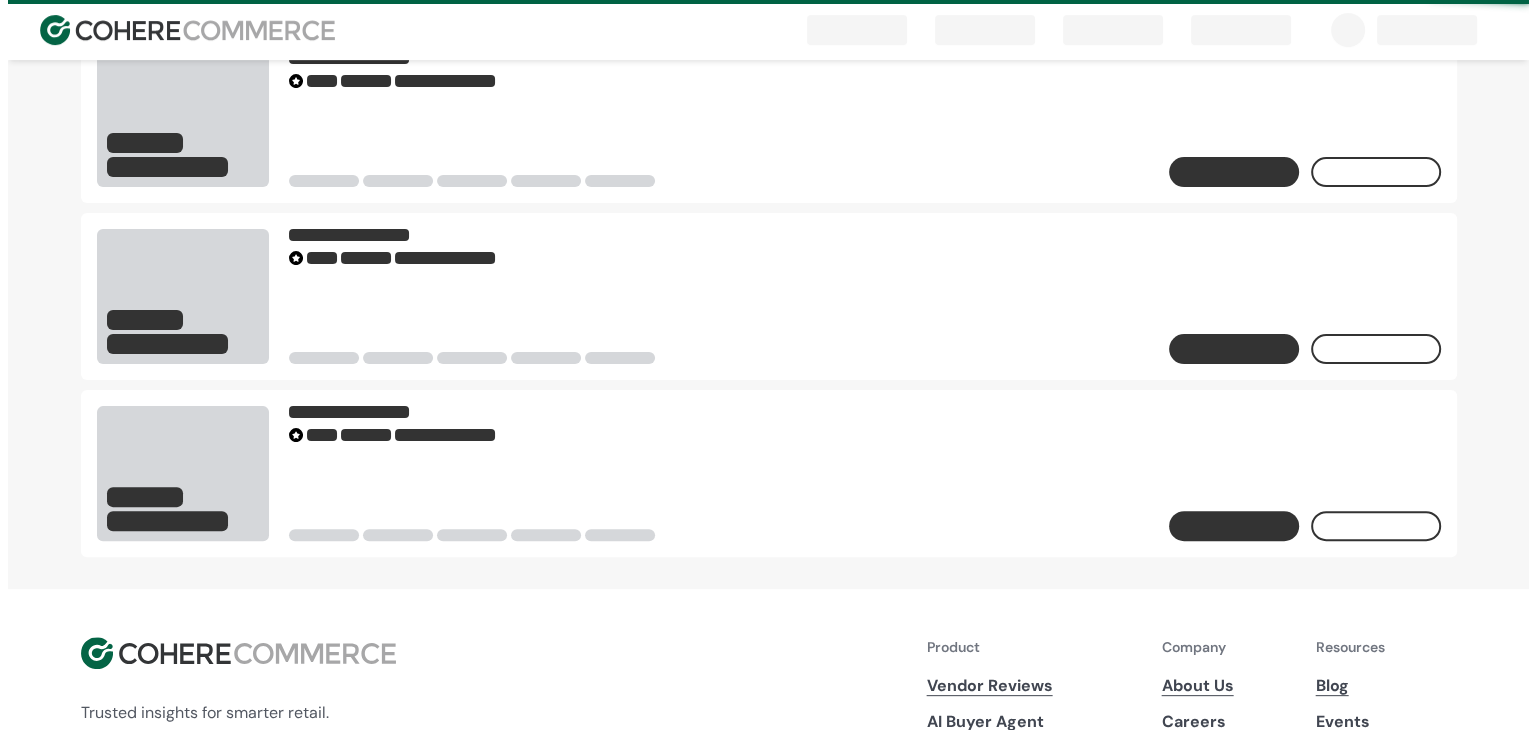 scroll, scrollTop: 0, scrollLeft: 0, axis: both 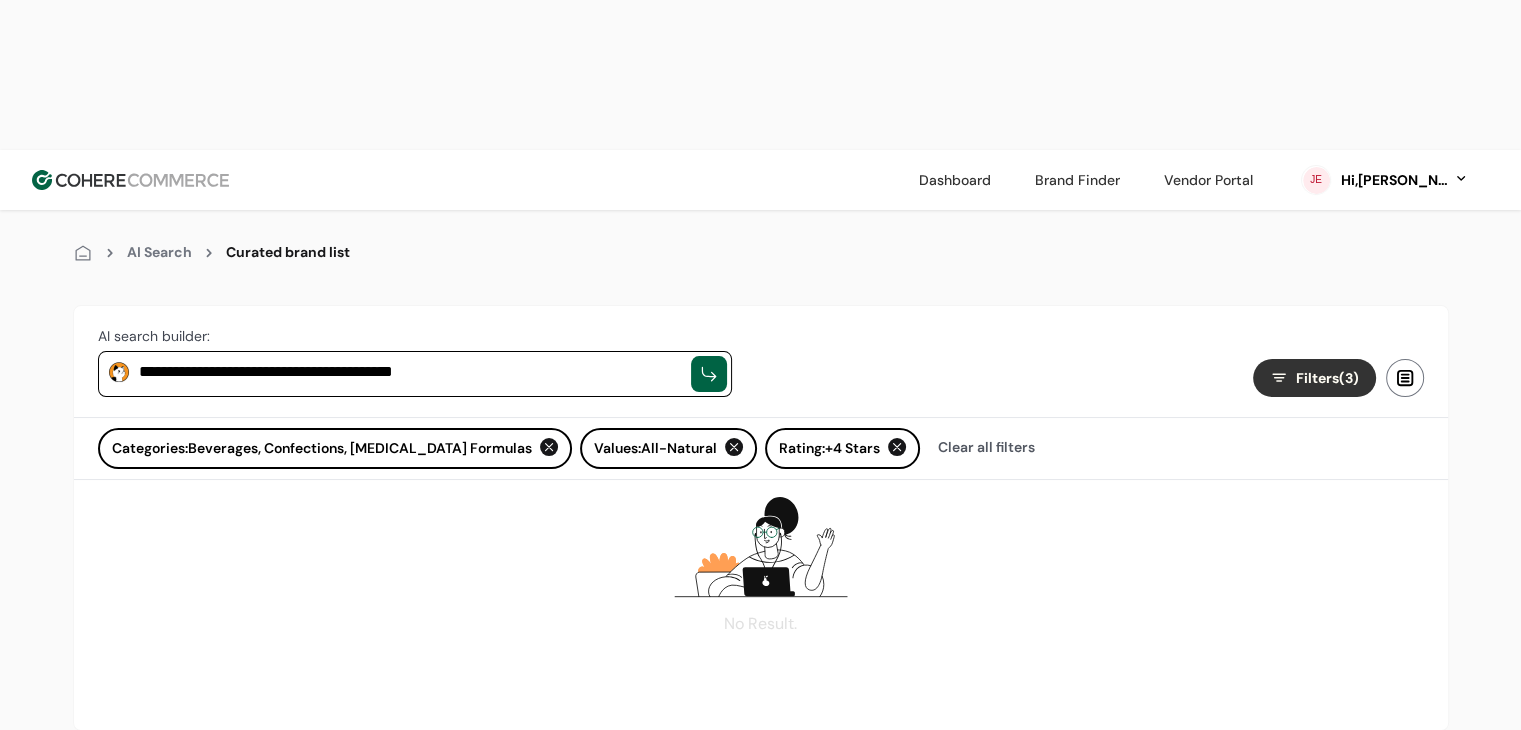 click on "Filters  (3)" at bounding box center [1327, 378] 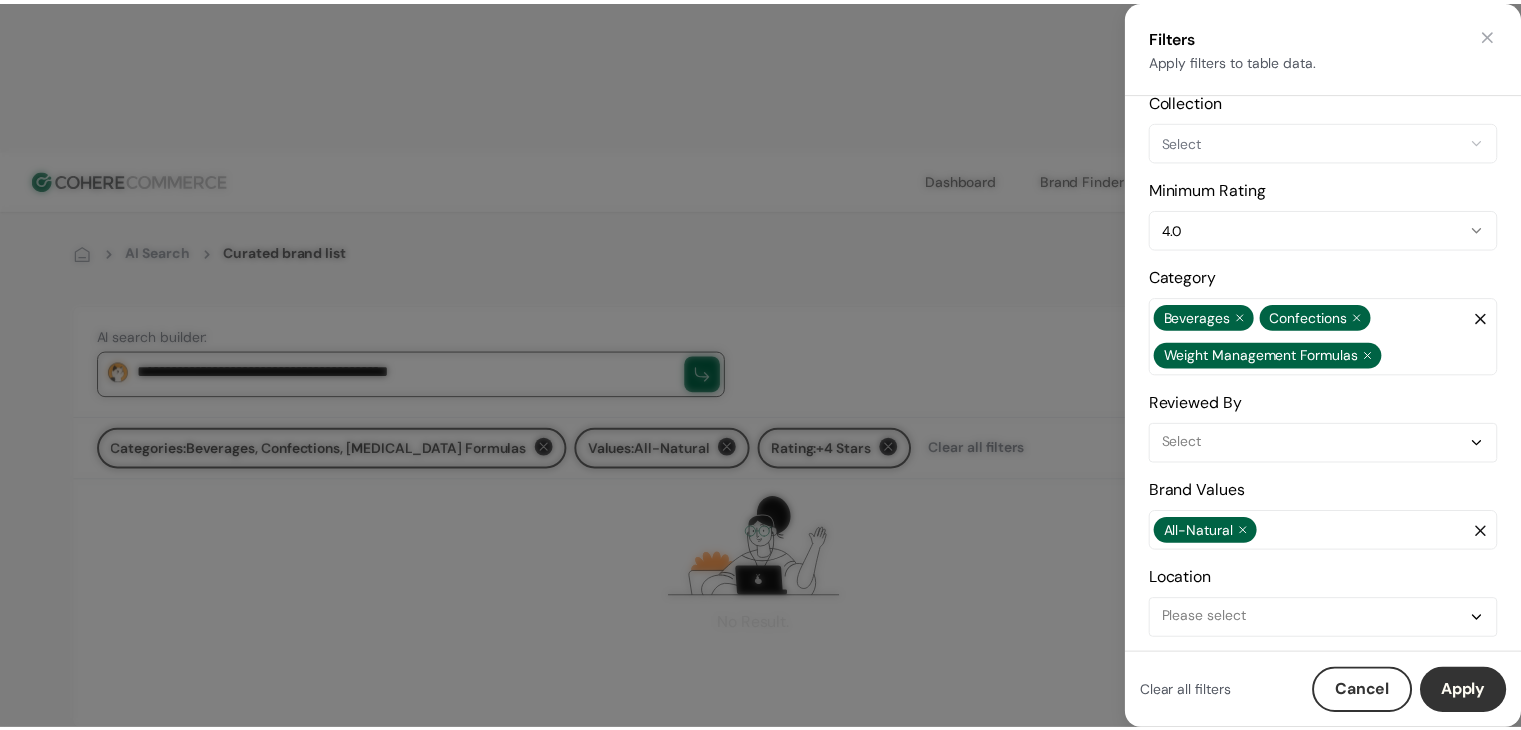 scroll, scrollTop: 53, scrollLeft: 0, axis: vertical 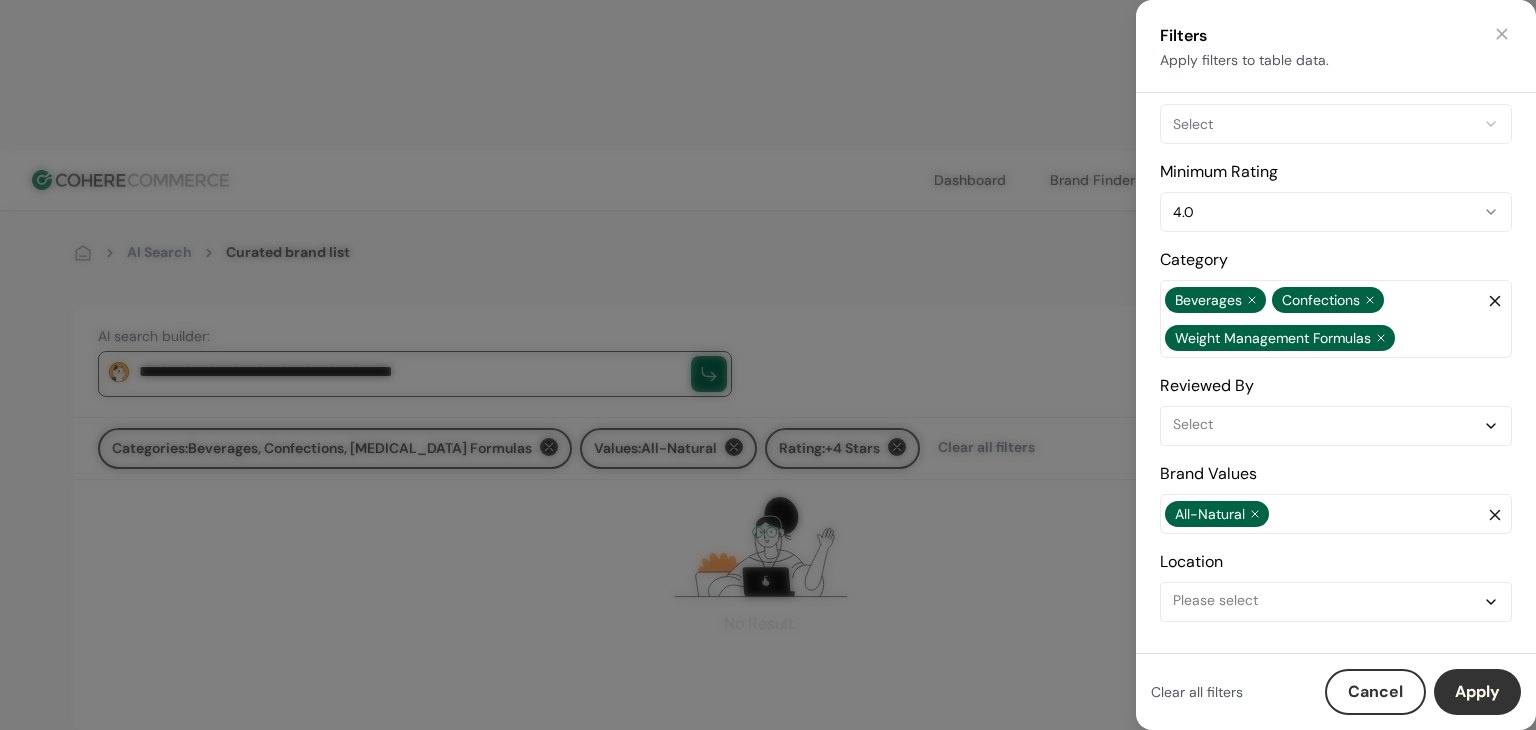 click on "Filters Apply filters to table data." at bounding box center [1336, 46] 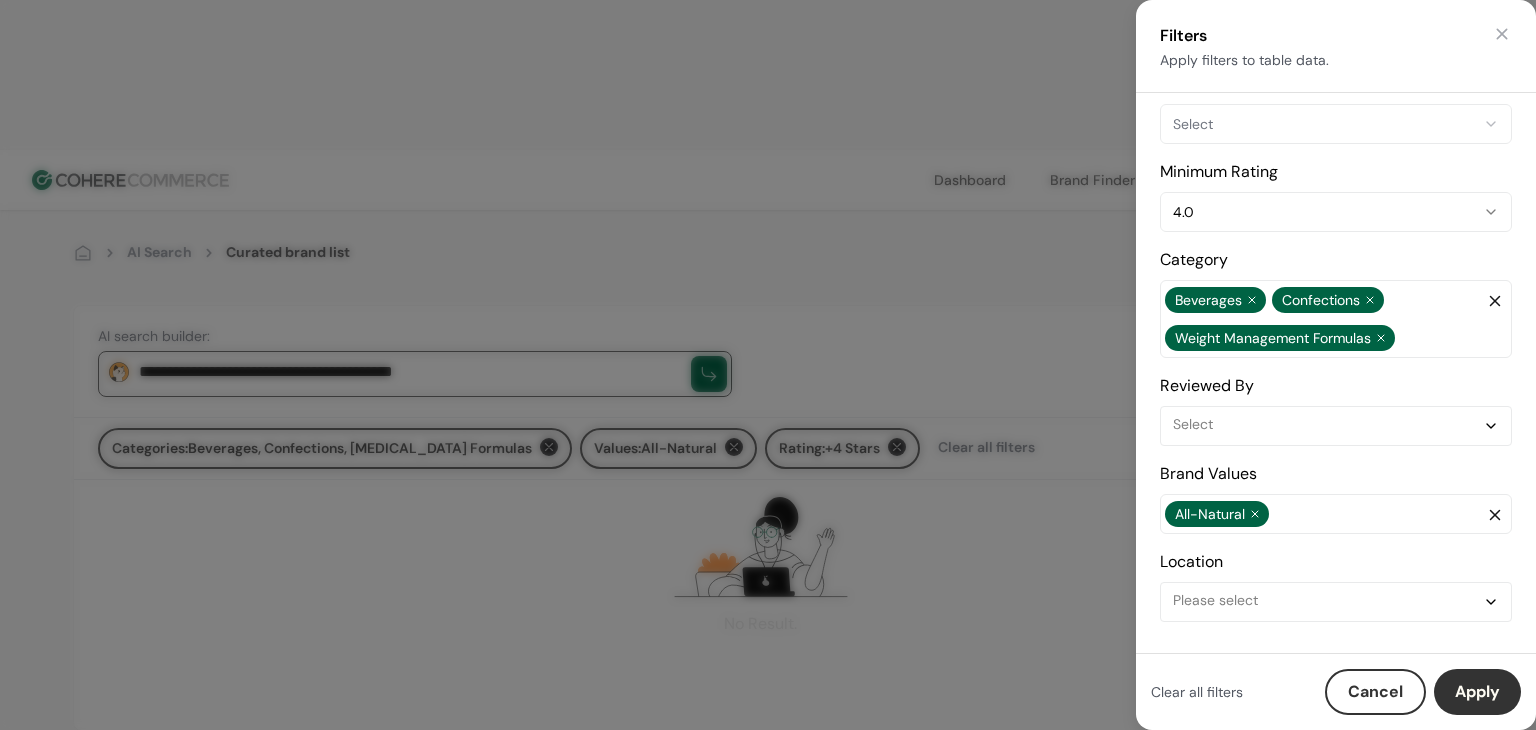 click at bounding box center (1502, 34) 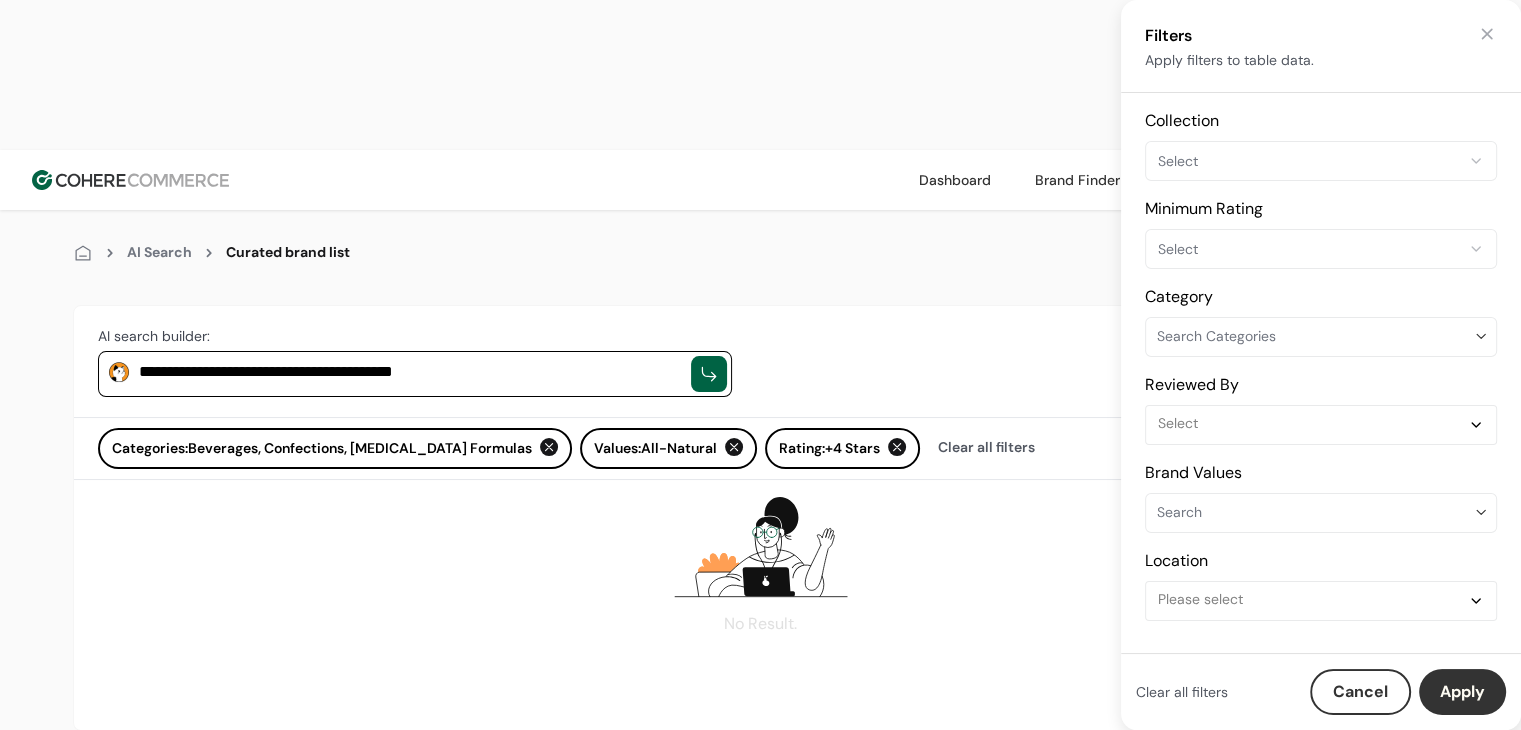 scroll, scrollTop: 15, scrollLeft: 0, axis: vertical 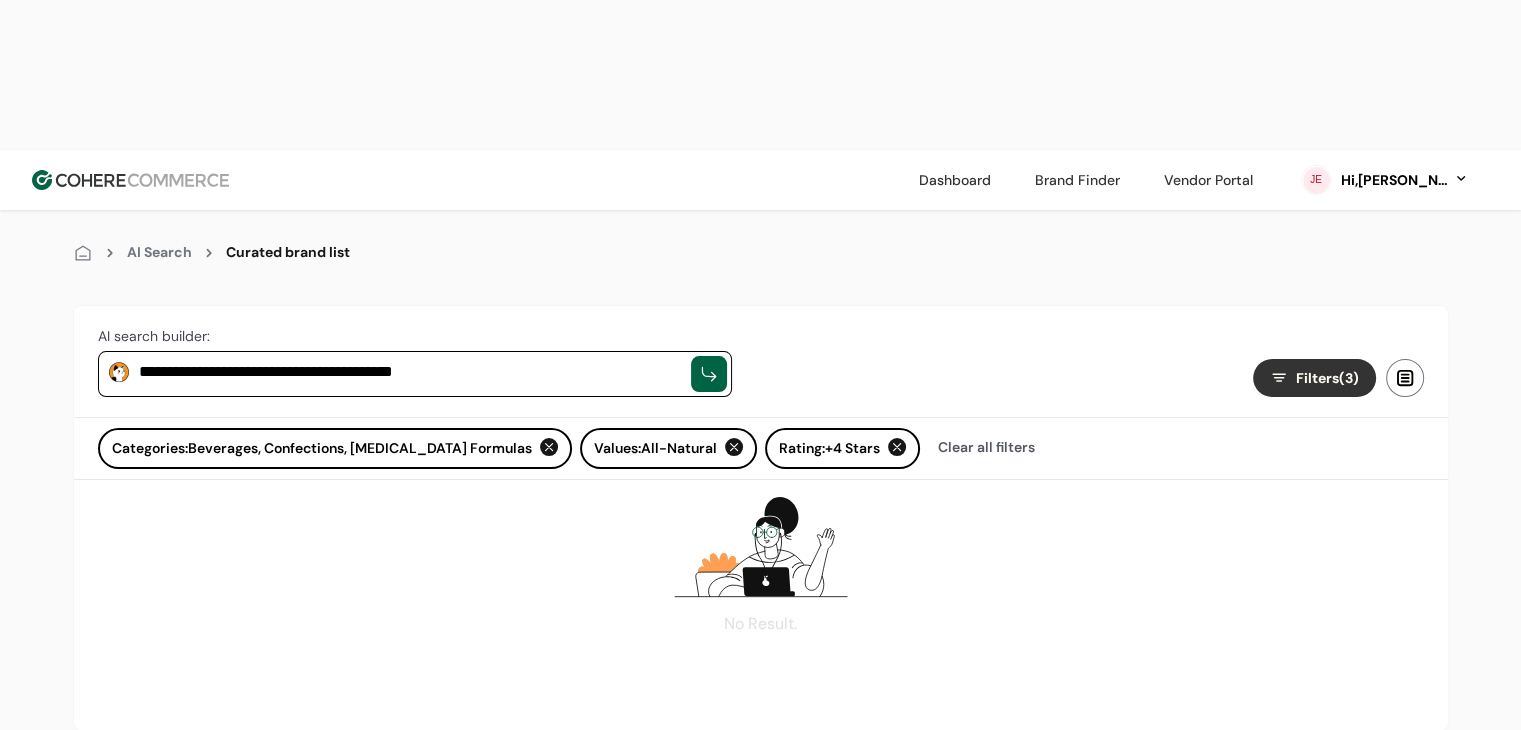 click on "AI Search" at bounding box center [159, 252] 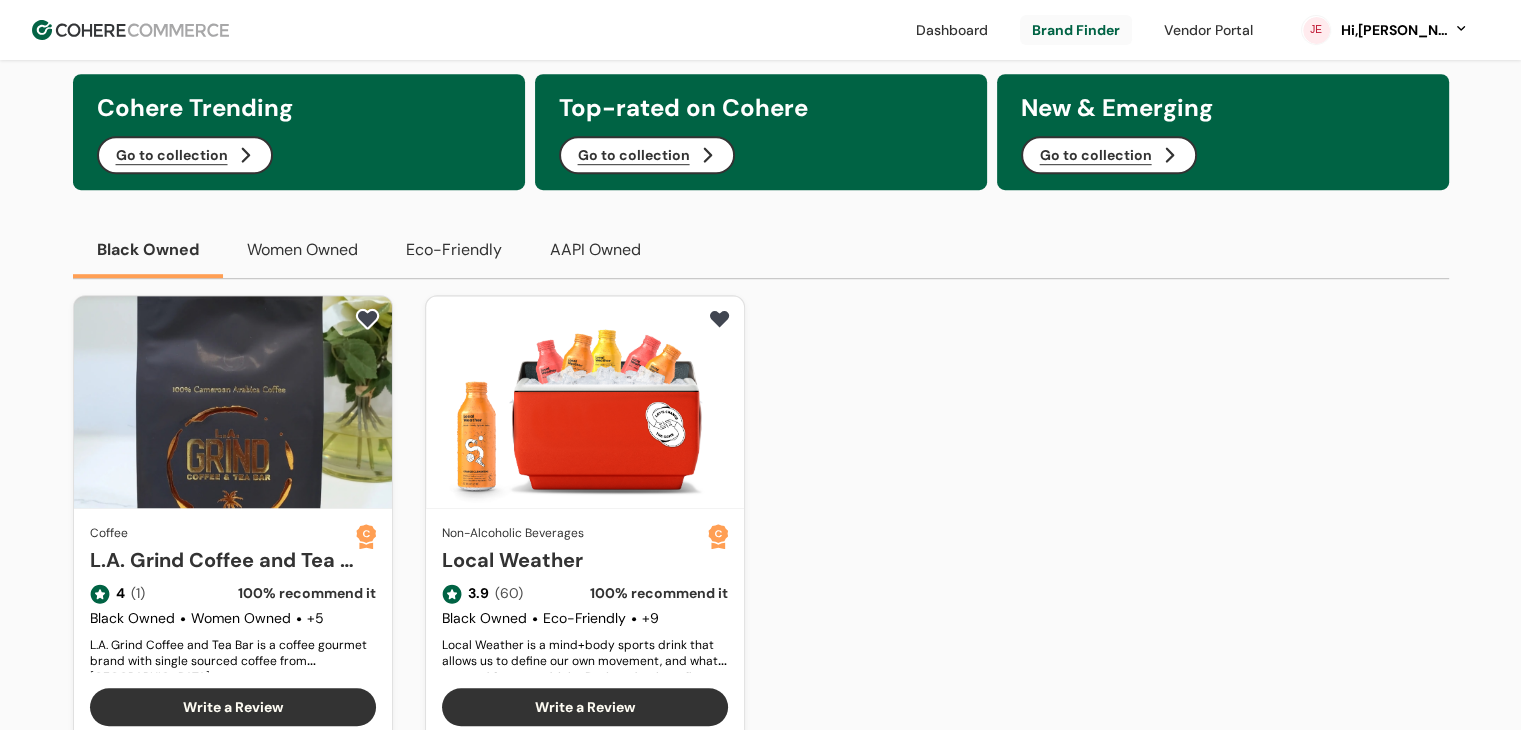 scroll, scrollTop: 1300, scrollLeft: 0, axis: vertical 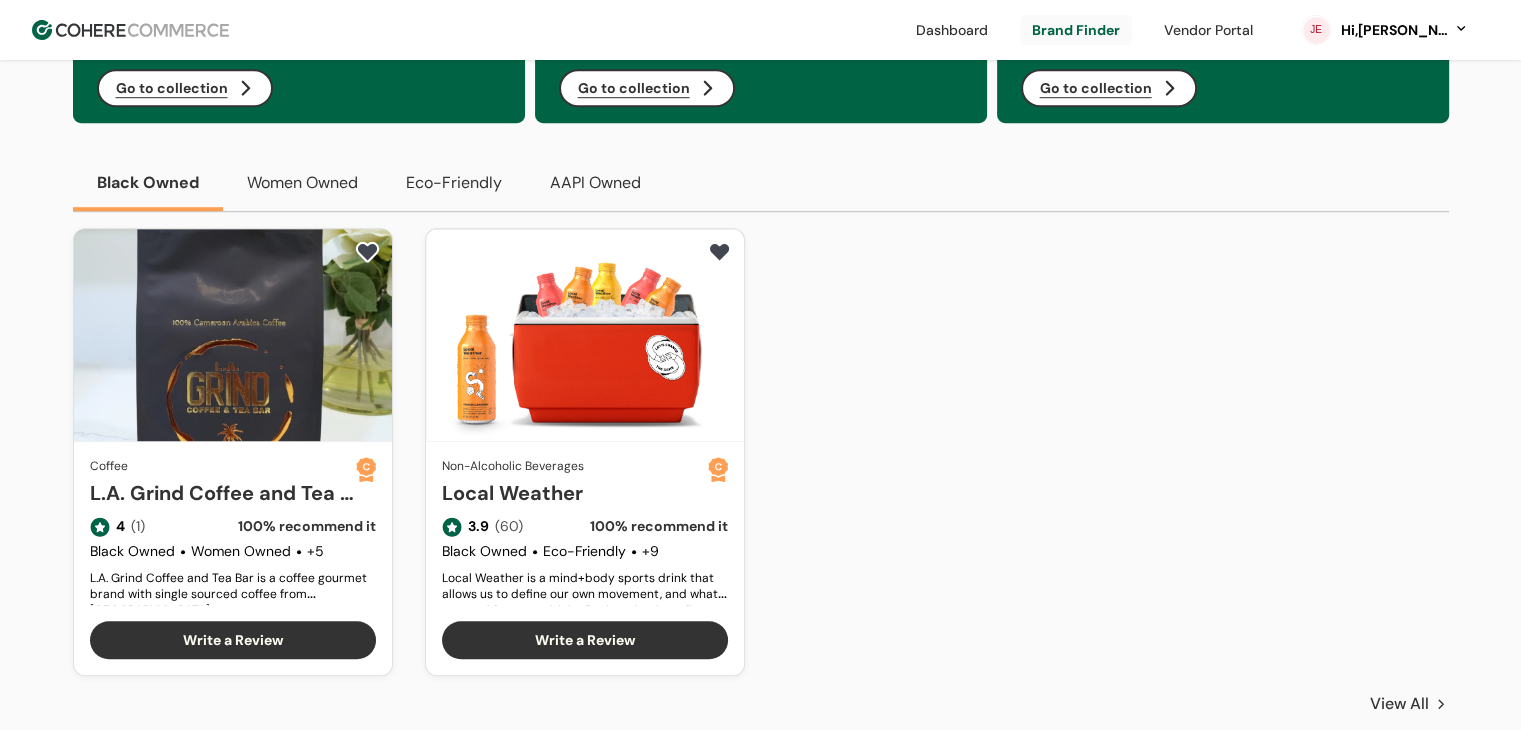 click on "Women Owned" at bounding box center (302, 183) 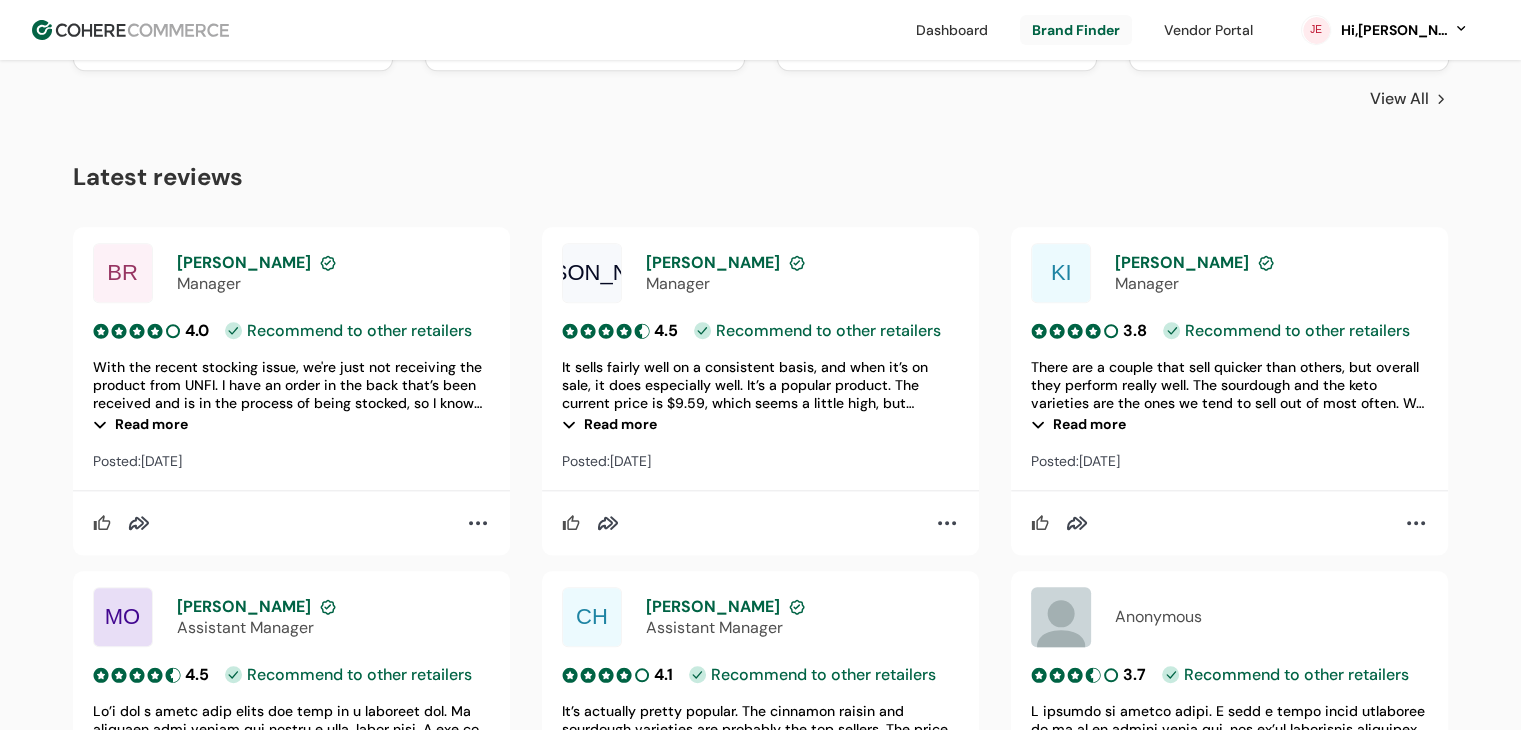 scroll, scrollTop: 2000, scrollLeft: 0, axis: vertical 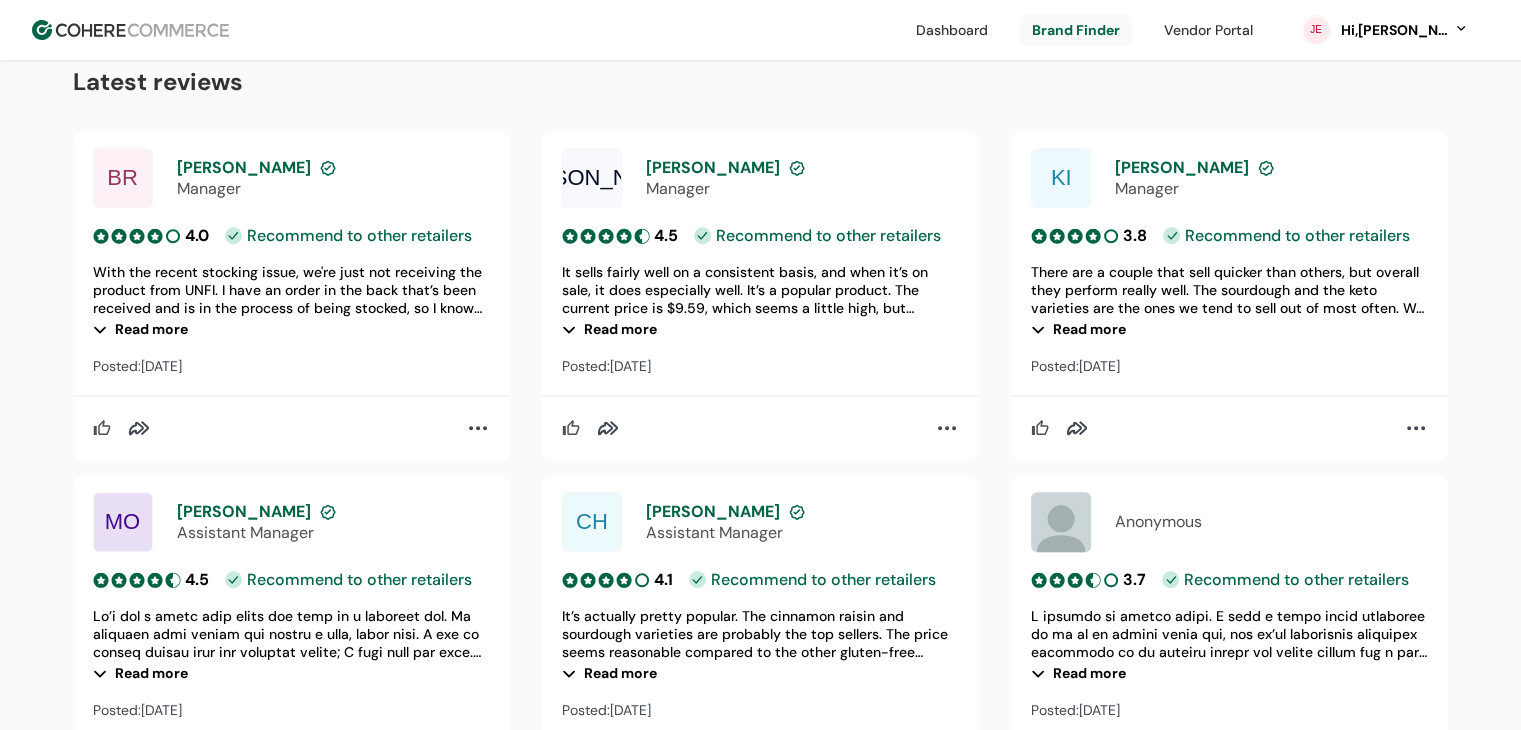 click on "Read more" at bounding box center (760, 329) 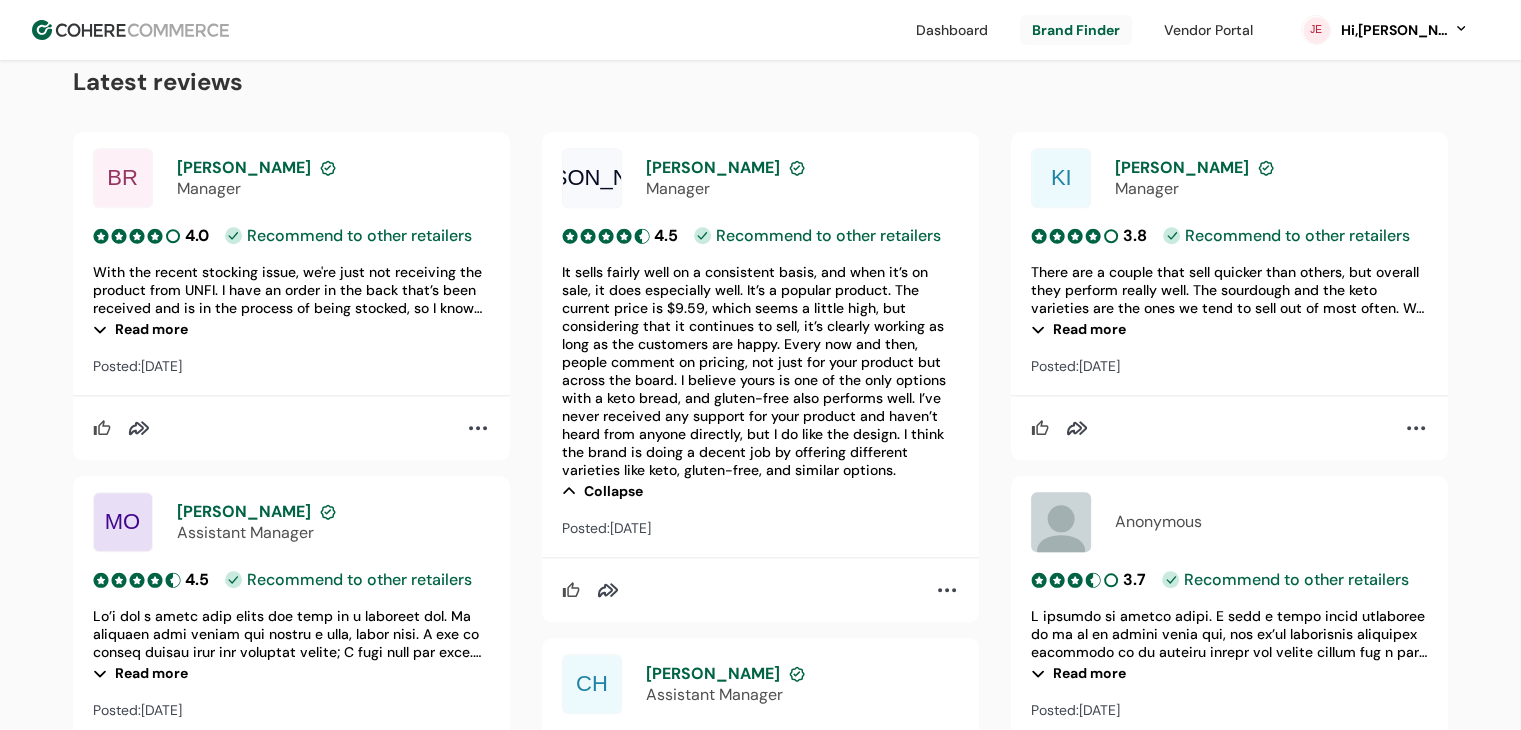 click on "It sells fairly well on a consistent basis, and when it’s on sale, it does especially well. It’s a popular product. The current price is $9.59, which seems a little high, but considering that it continues to sell, it’s clearly working as long as the customers are happy. Every now and then, people comment on pricing, not just for your product but across the board.
I believe yours is one of the only options with a keto bread, and gluten-free also performs well. I’ve never received any support for your product and haven’t heard from anyone directly, but I do like the design. I think the brand is doing a decent job by offering different varieties like keto, gluten-free, and similar options." at bounding box center (760, 371) 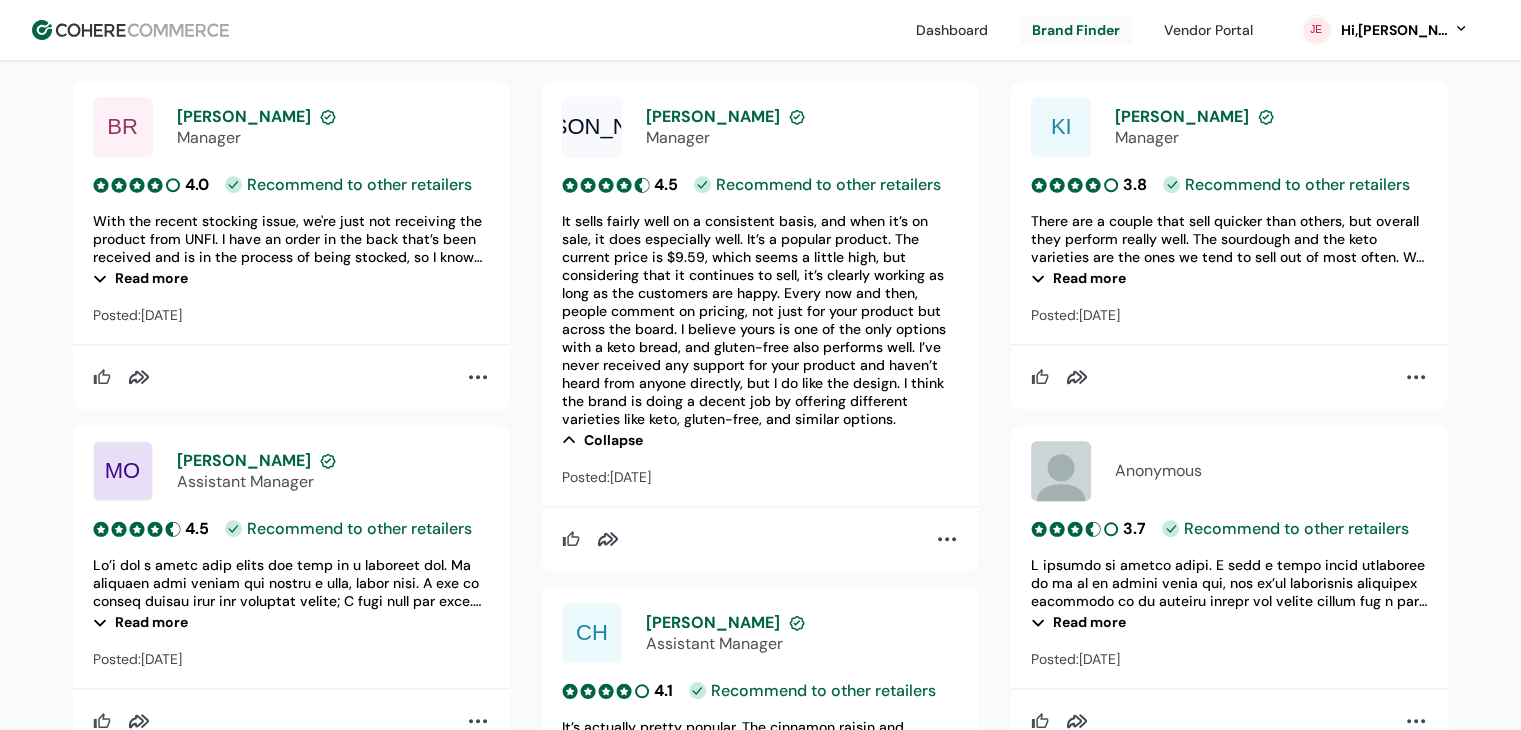 scroll, scrollTop: 2100, scrollLeft: 0, axis: vertical 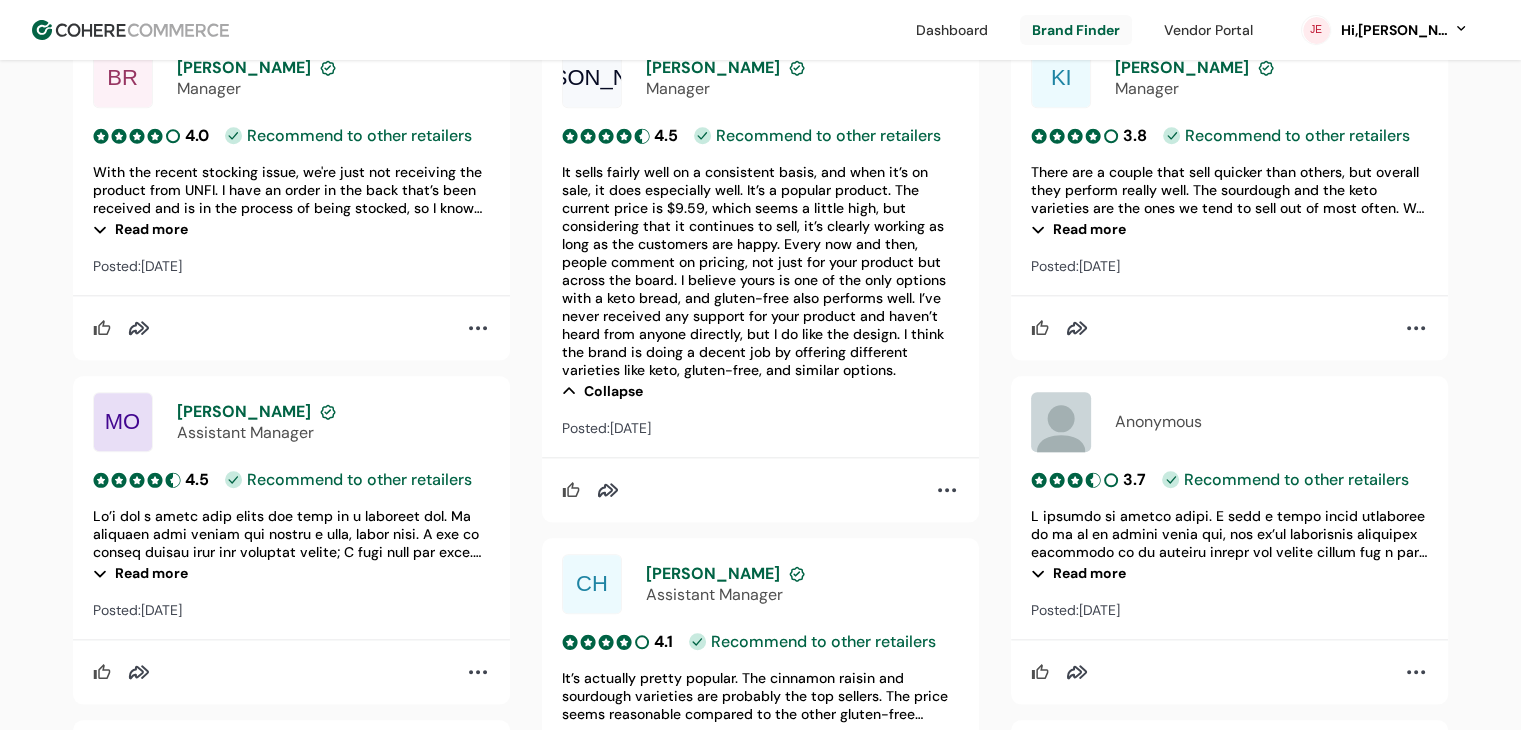 click on "Collapse" at bounding box center (760, 391) 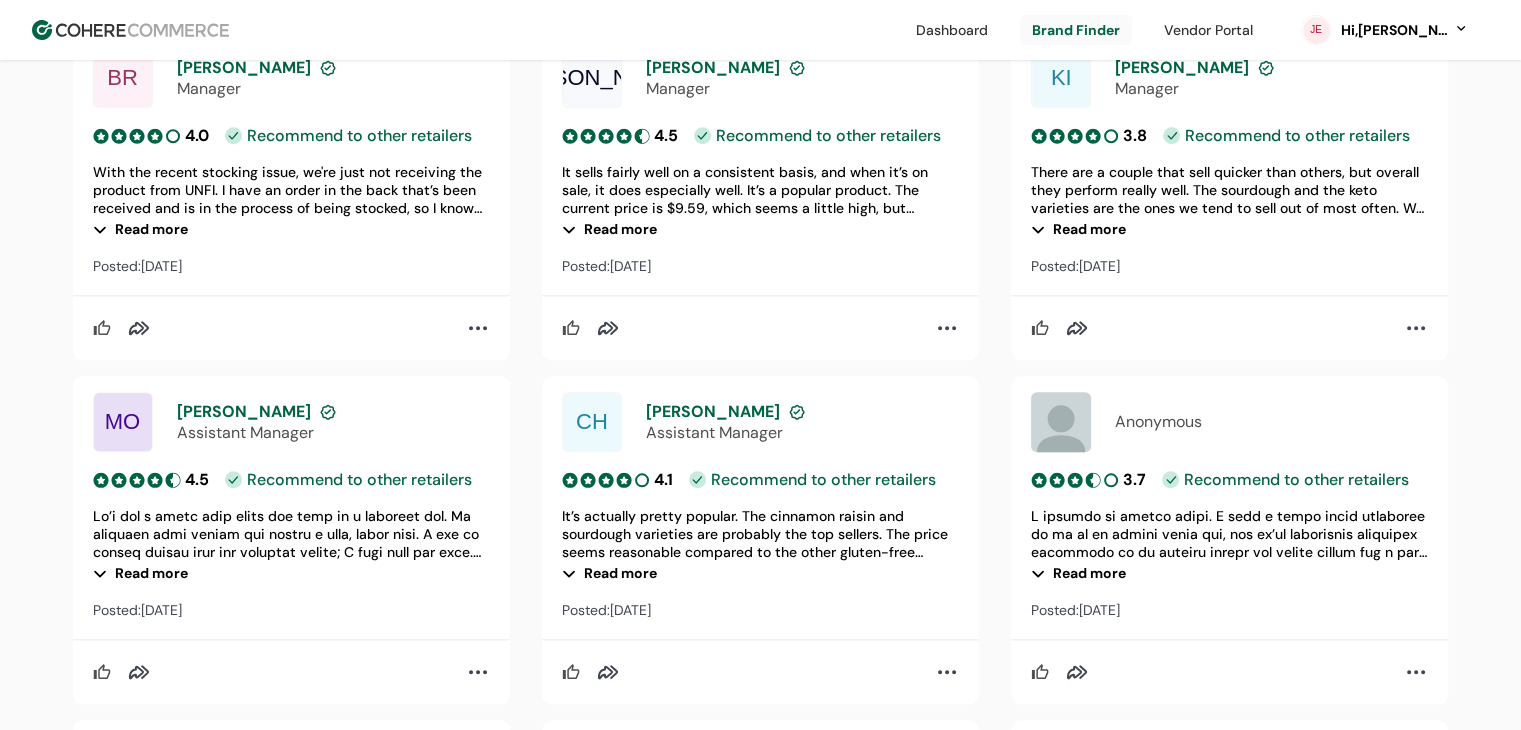 click on "Read more" at bounding box center [760, 229] 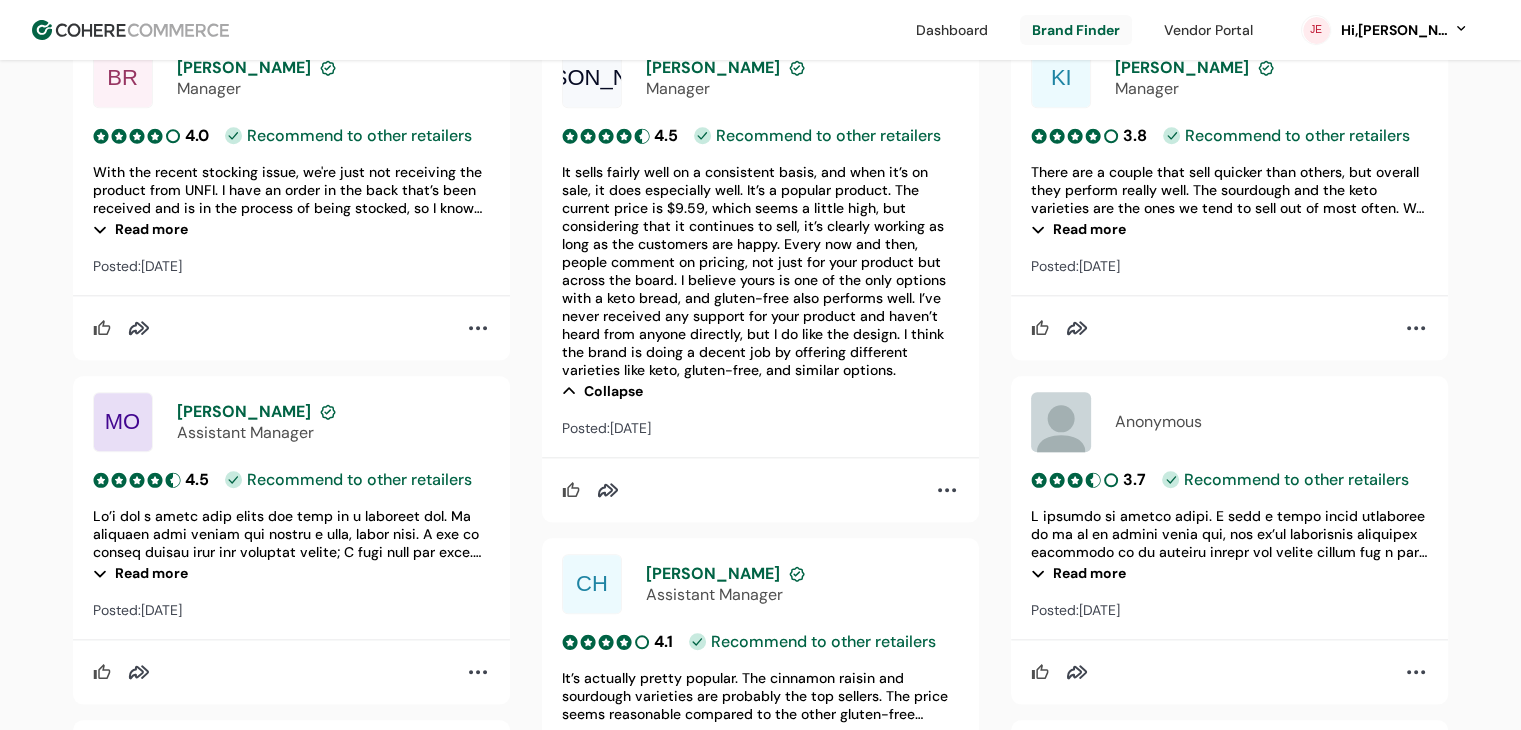 scroll, scrollTop: 2300, scrollLeft: 0, axis: vertical 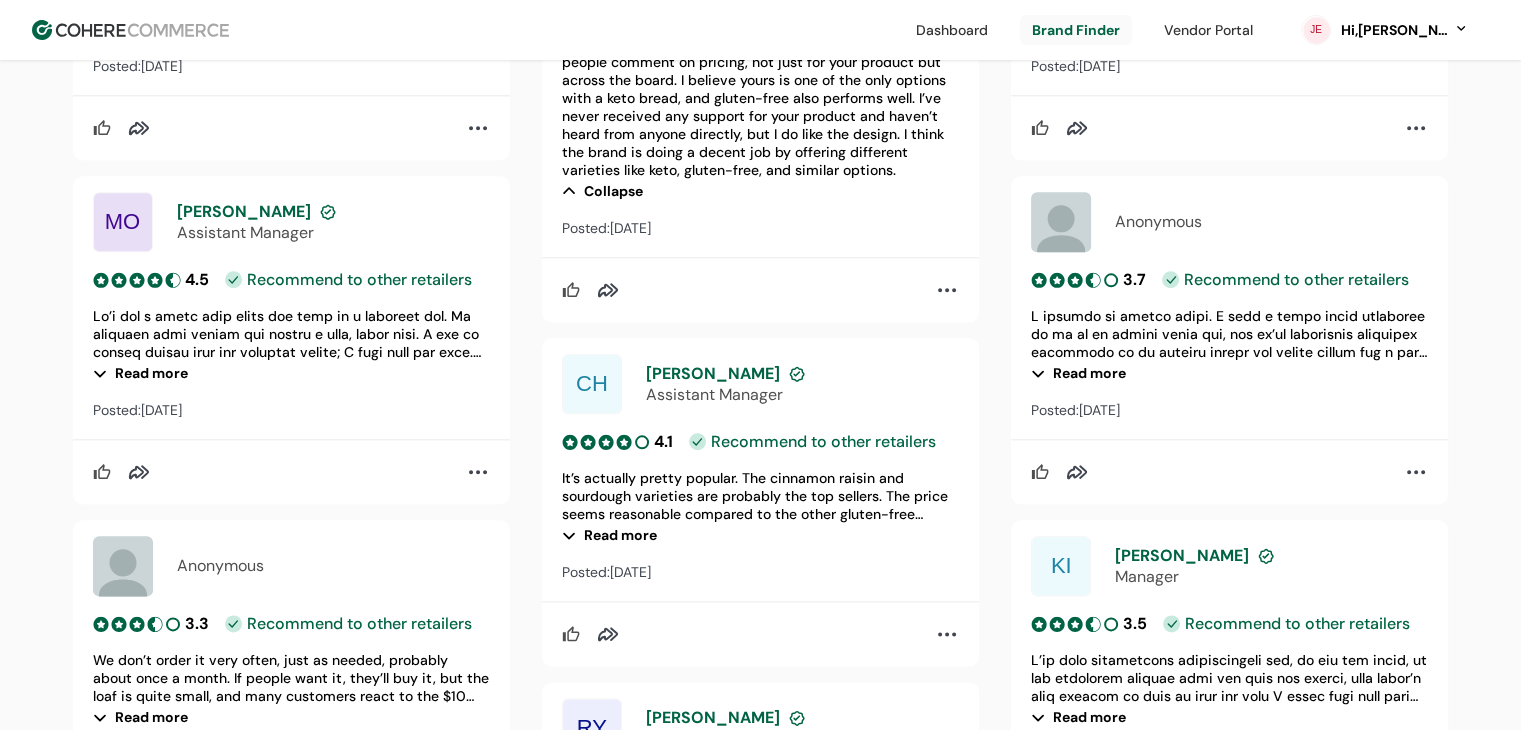 click at bounding box center [478, 128] 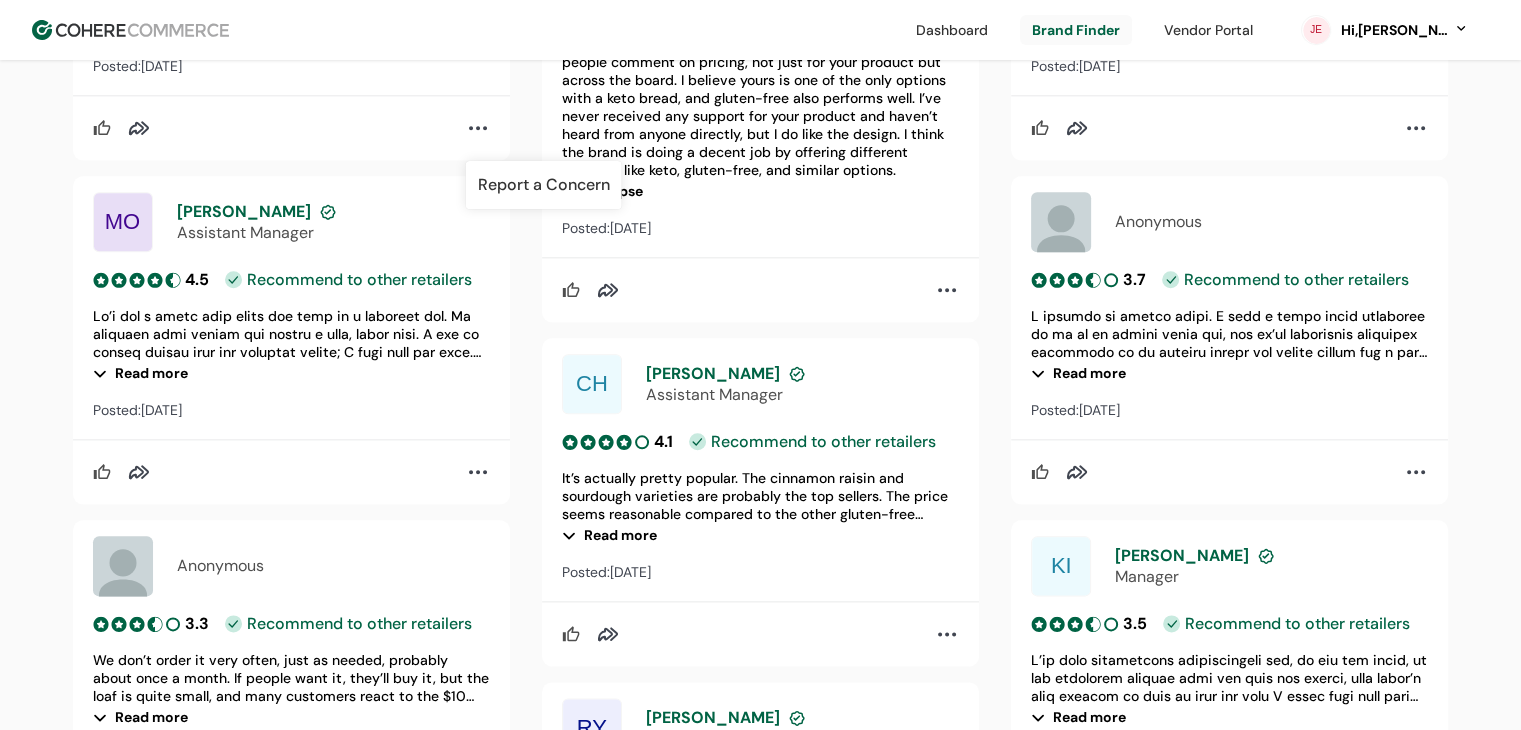click at bounding box center [291, 334] 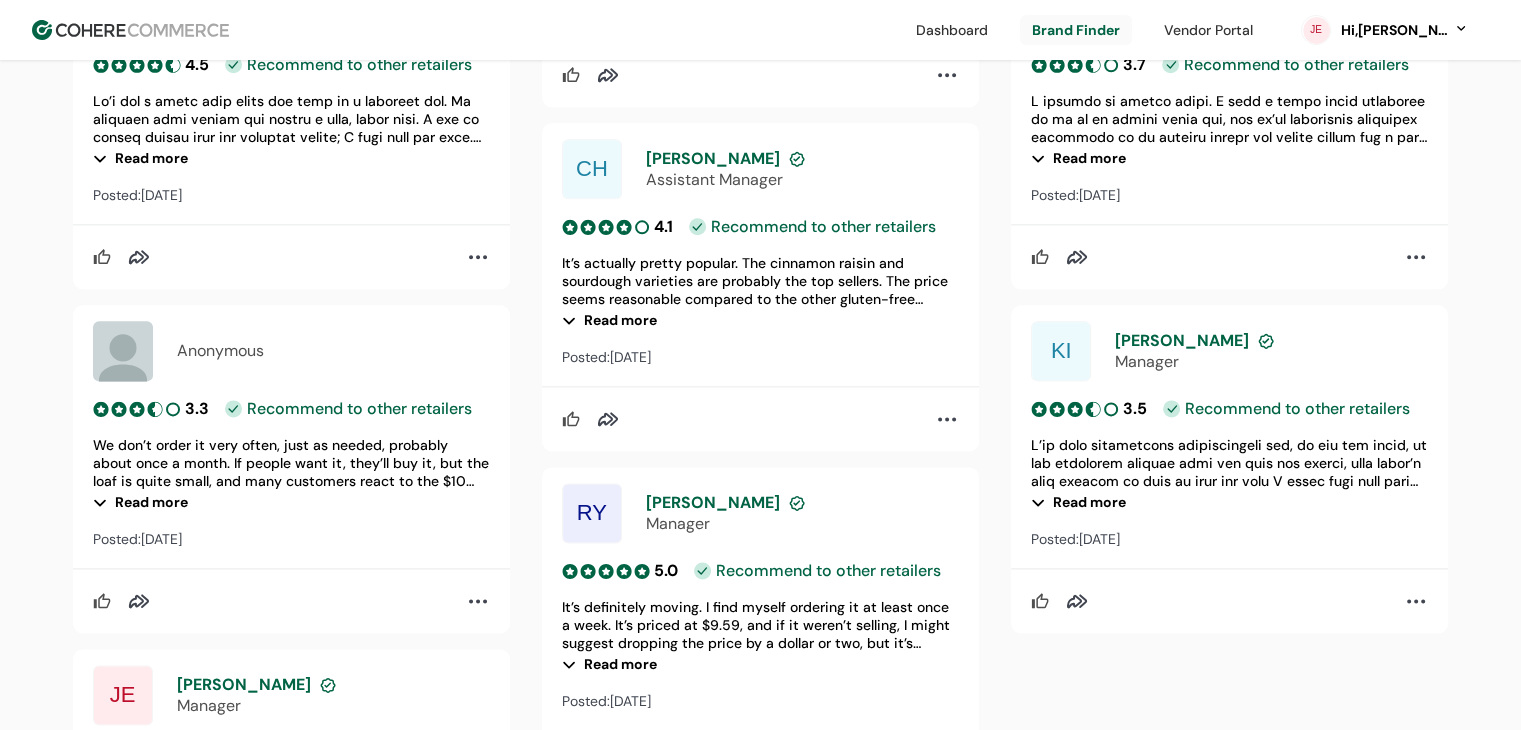 scroll, scrollTop: 2600, scrollLeft: 0, axis: vertical 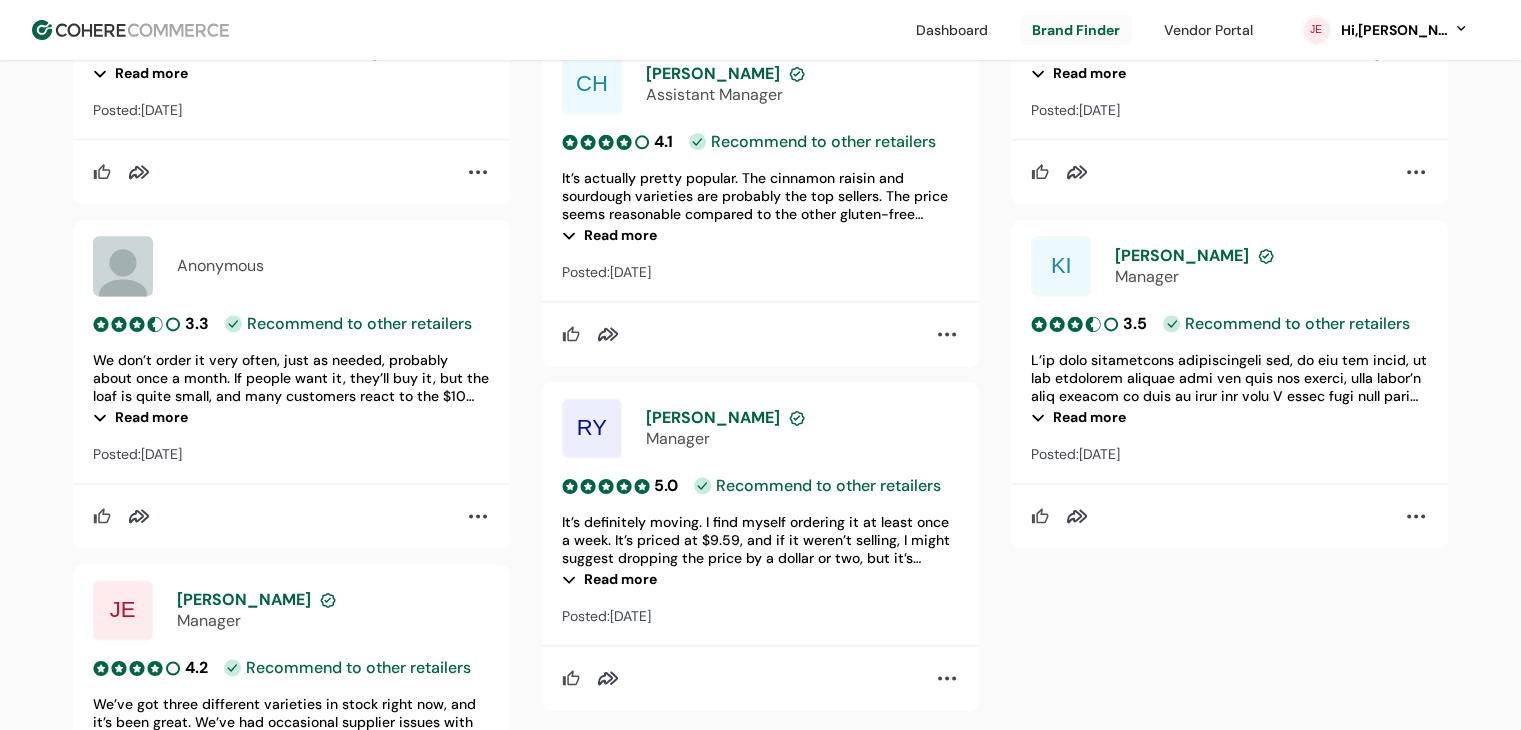 click at bounding box center (608, 334) 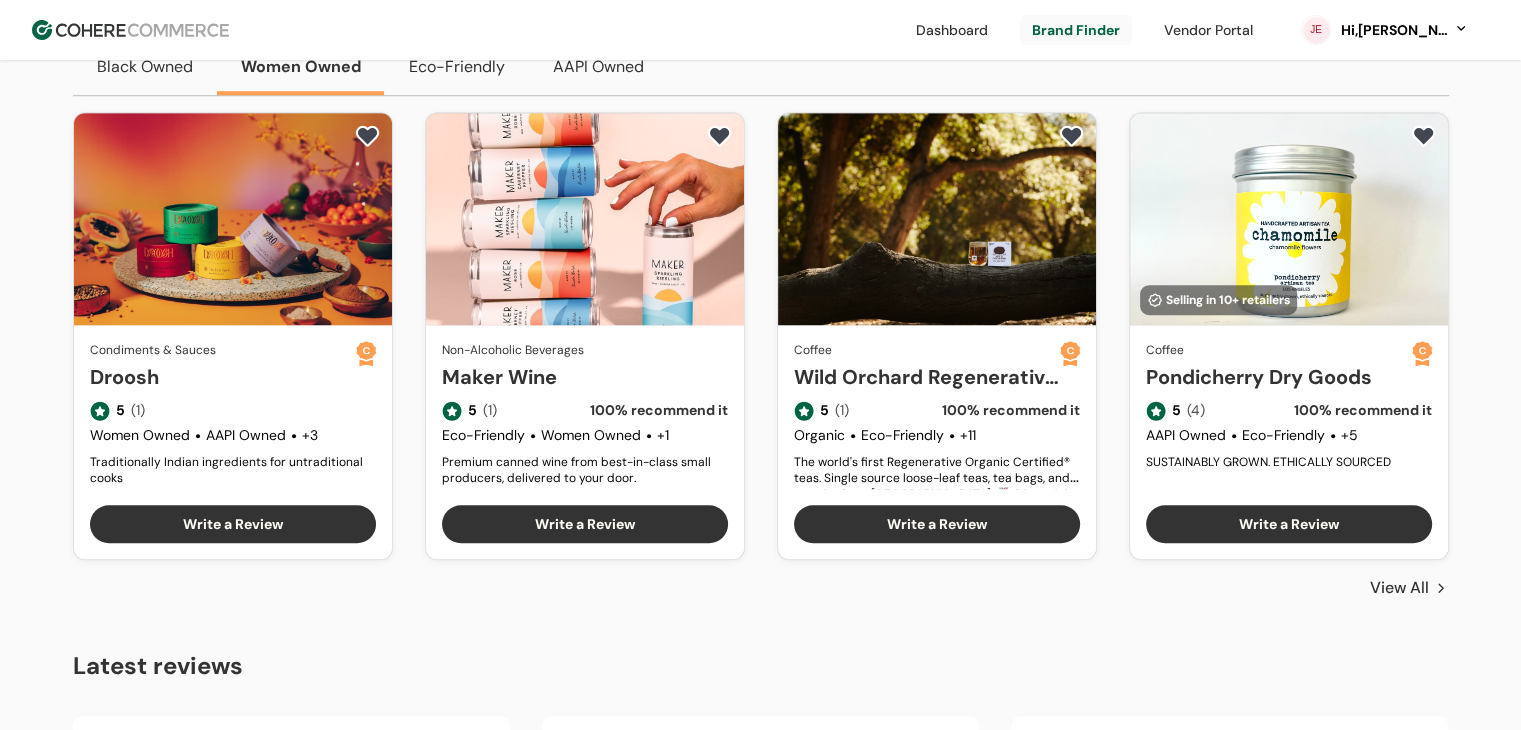scroll, scrollTop: 1400, scrollLeft: 0, axis: vertical 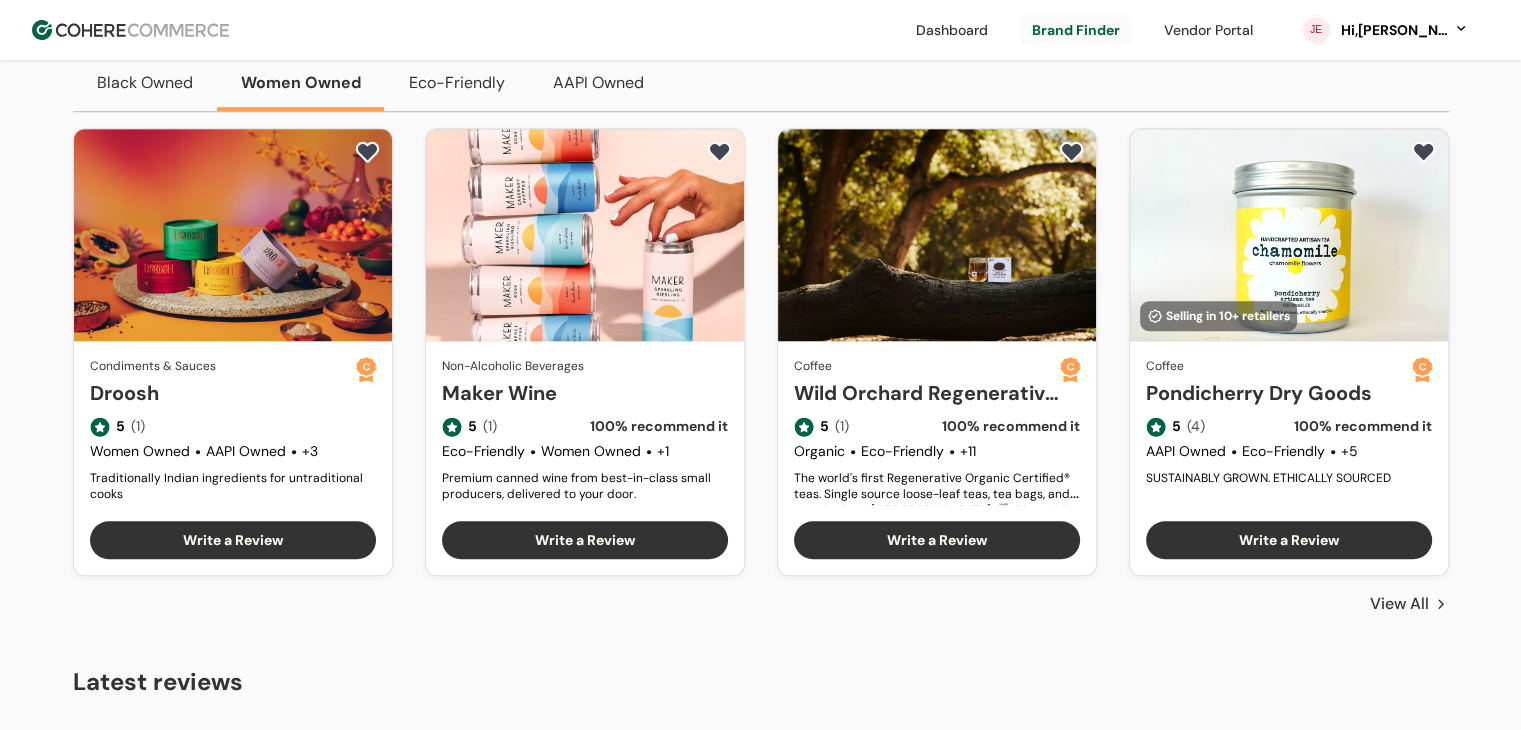 click on "Maker Wine" at bounding box center (585, 393) 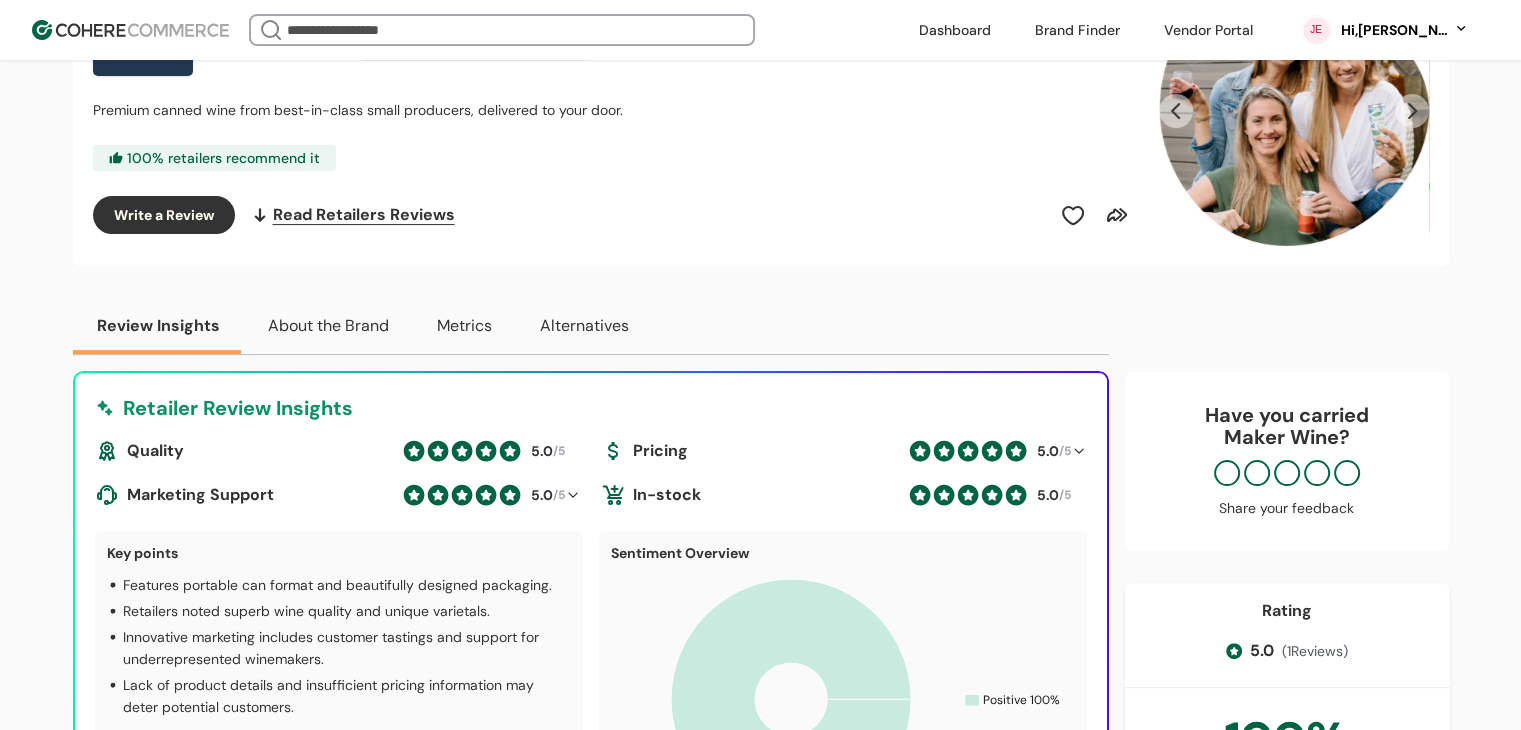 scroll, scrollTop: 400, scrollLeft: 0, axis: vertical 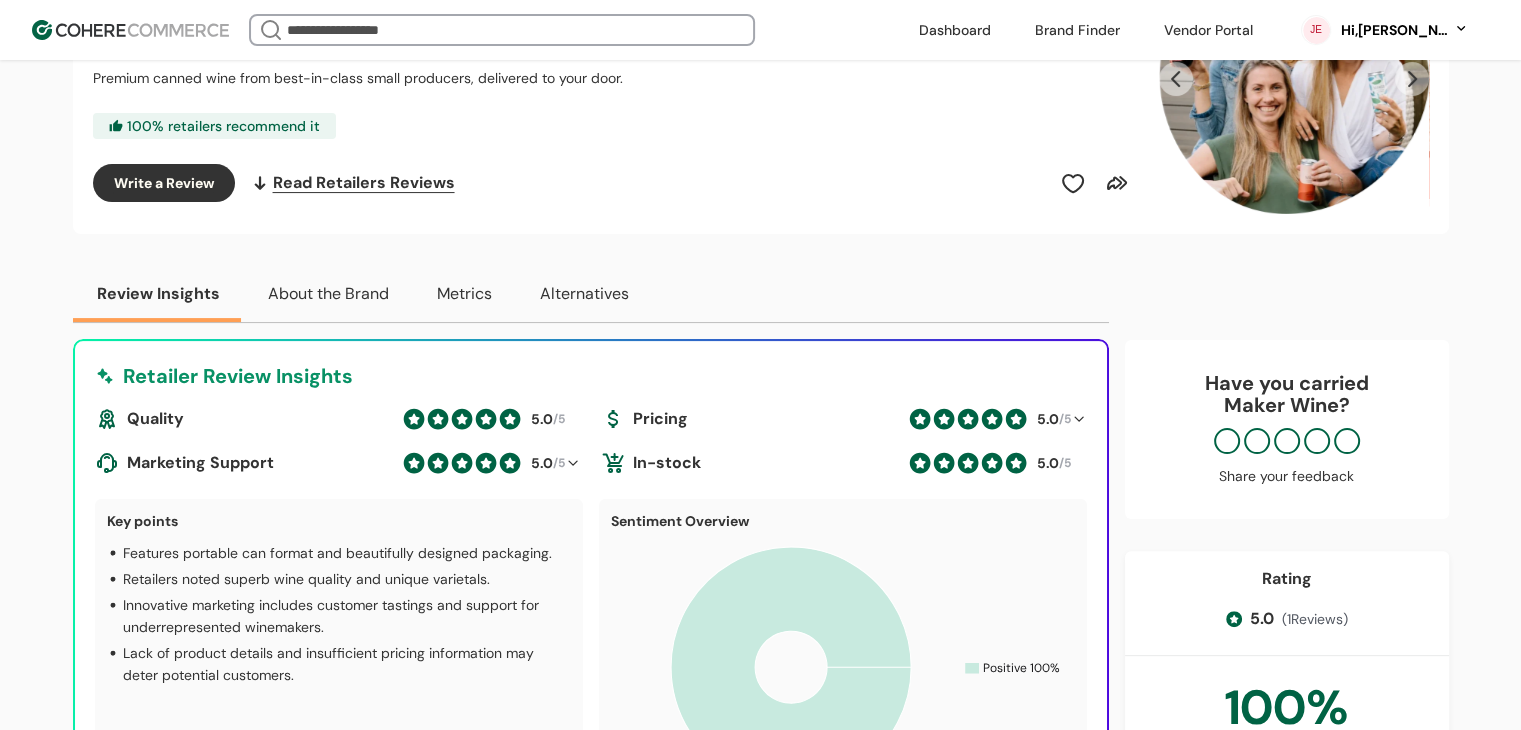 click on "About the Brand" at bounding box center (328, 294) 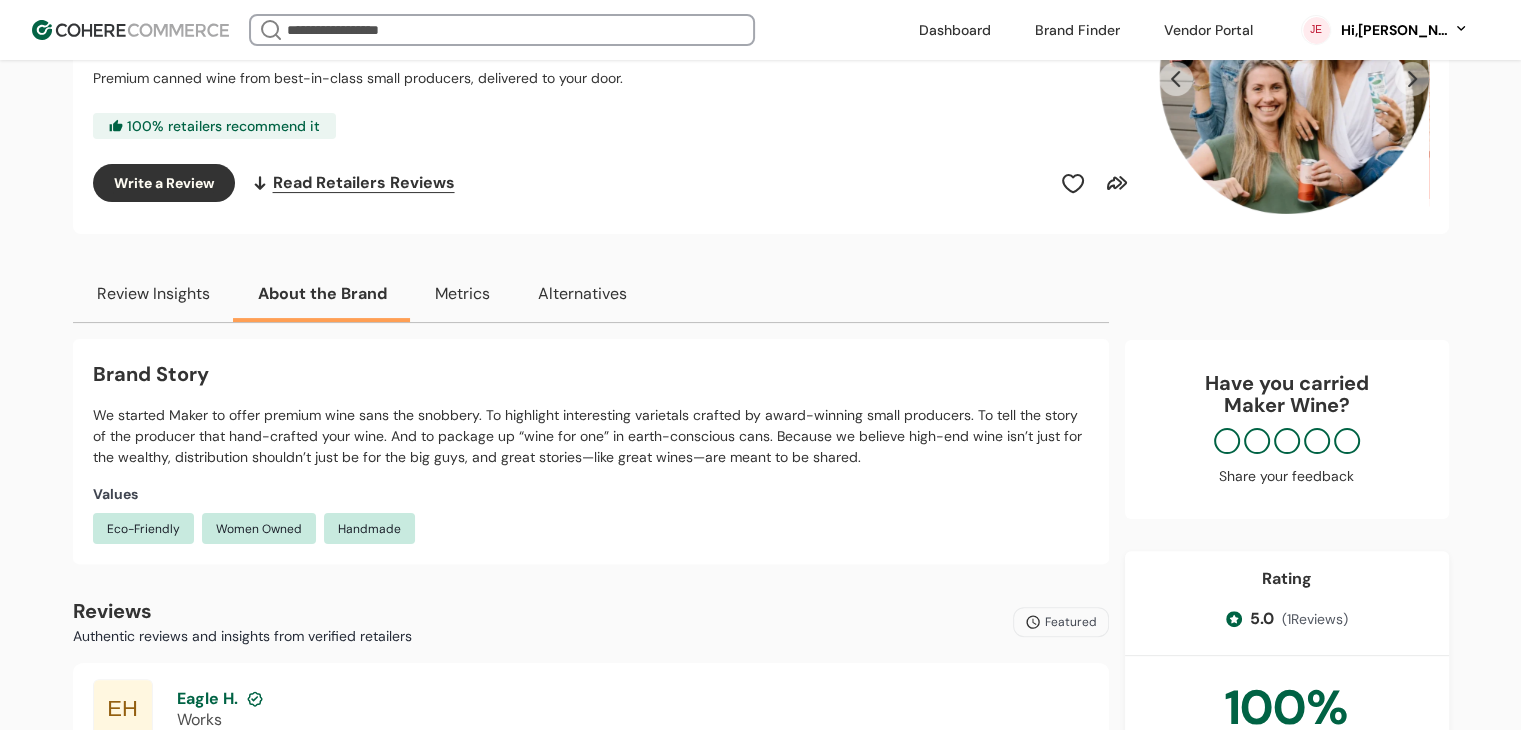 click on "Metrics" at bounding box center [462, 294] 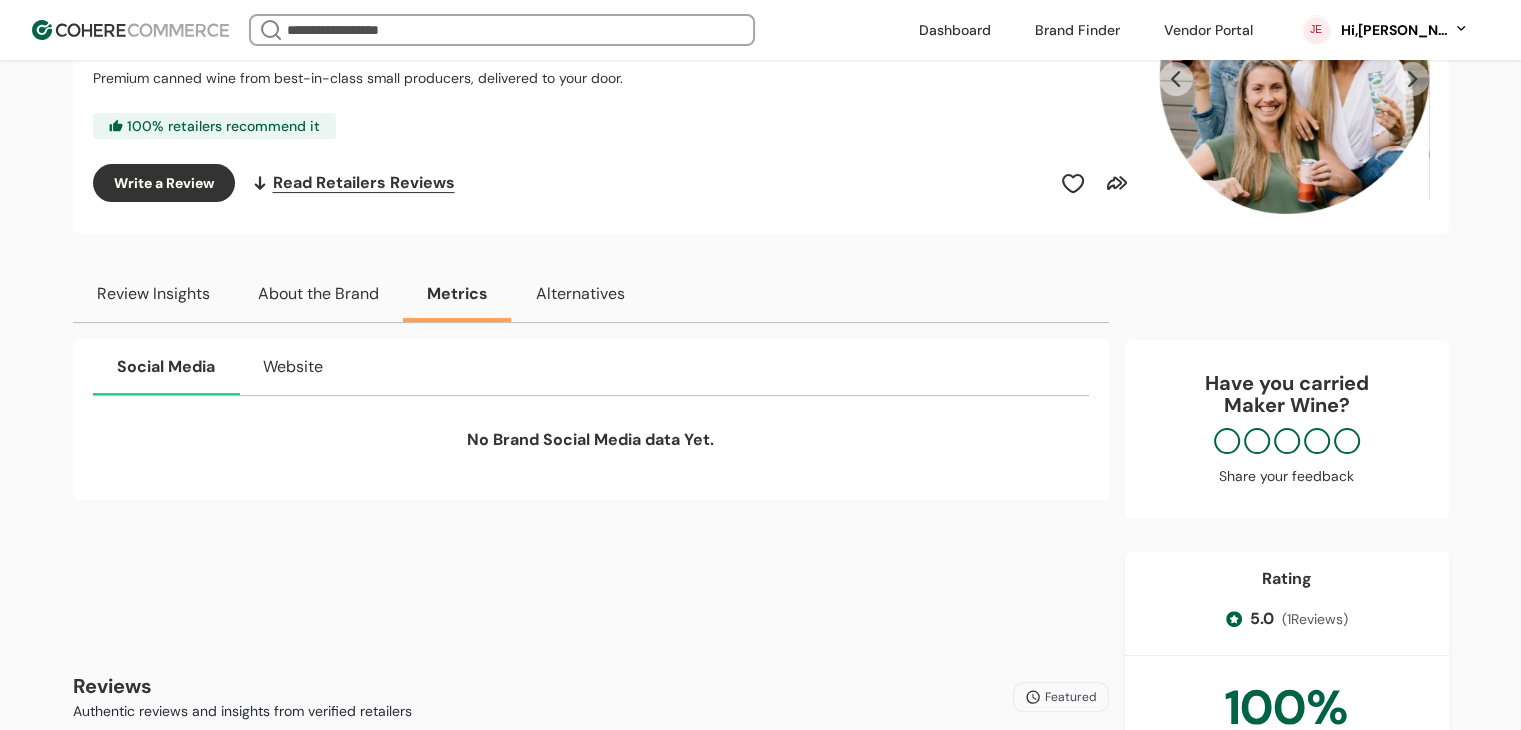 click on "Website" at bounding box center [293, 367] 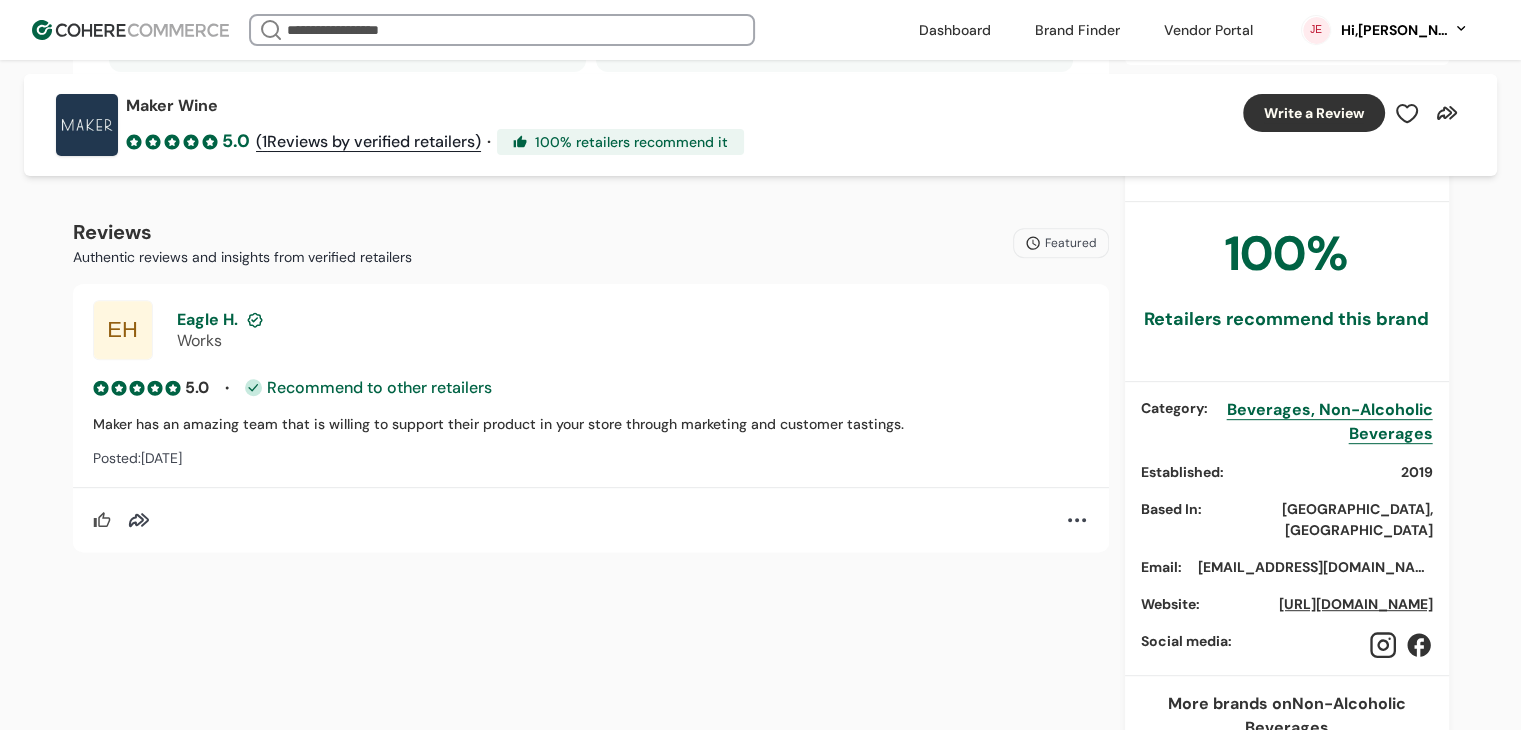 scroll, scrollTop: 900, scrollLeft: 0, axis: vertical 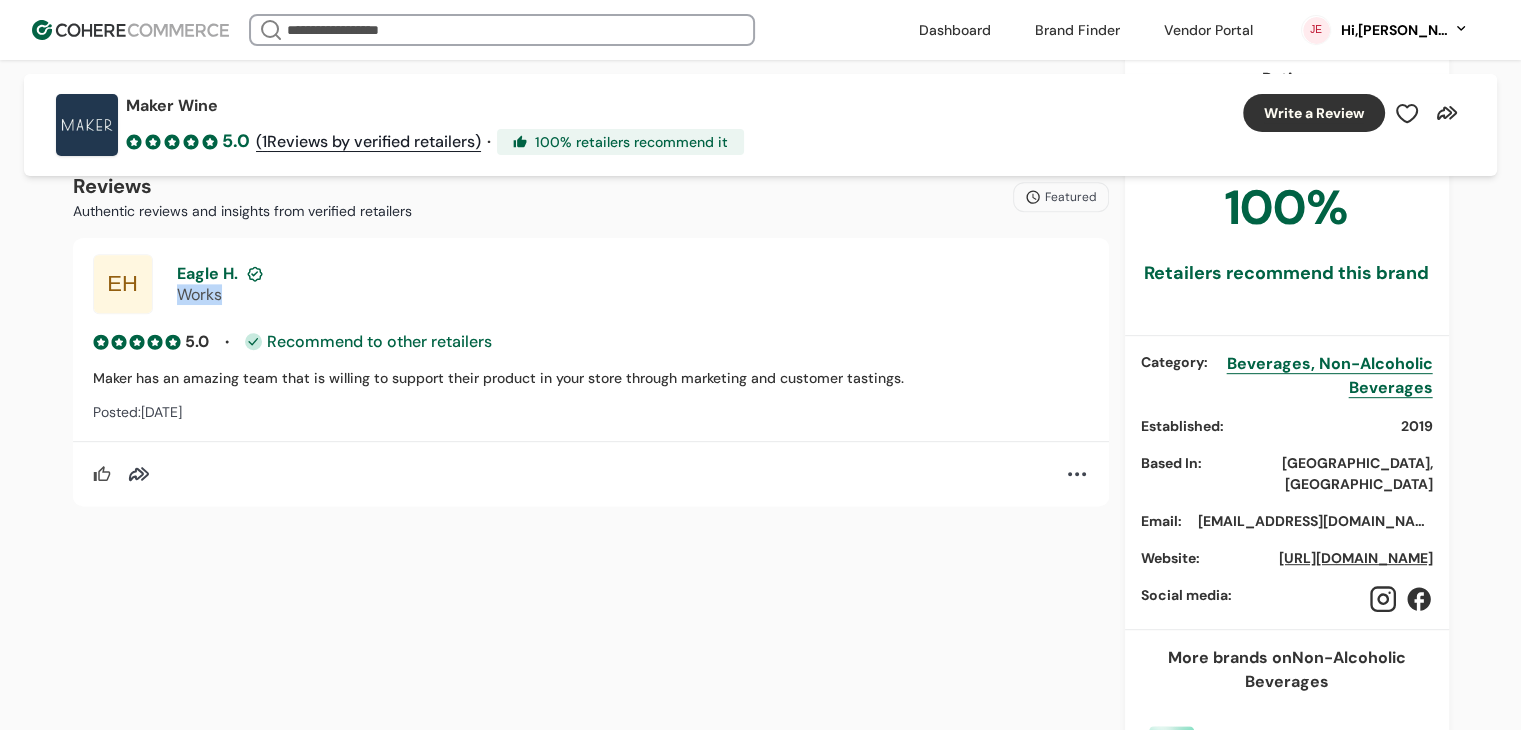 drag, startPoint x: 230, startPoint y: 297, endPoint x: 178, endPoint y: 293, distance: 52.153618 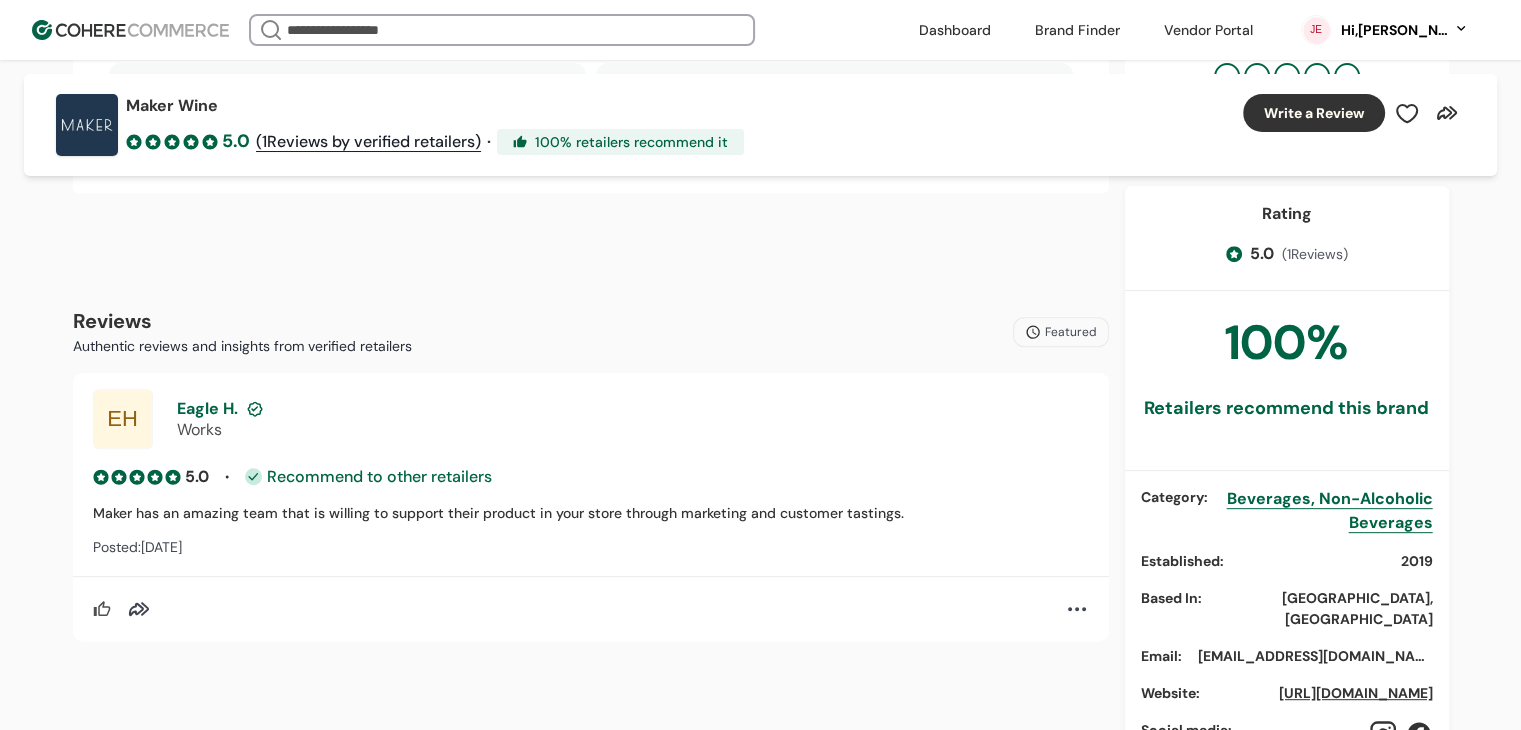 scroll, scrollTop: 800, scrollLeft: 0, axis: vertical 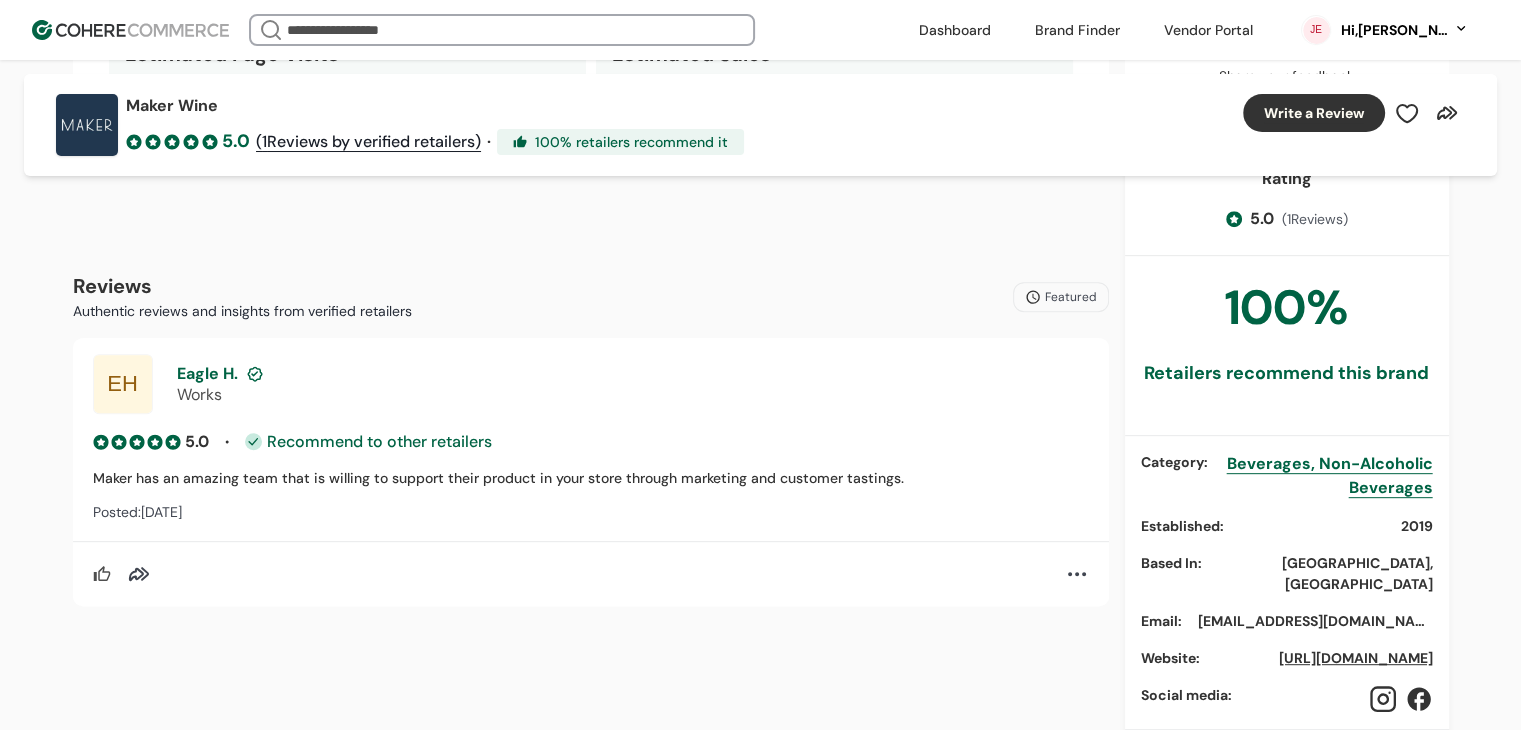 click on "Hi,  Jean" at bounding box center [1394, 30] 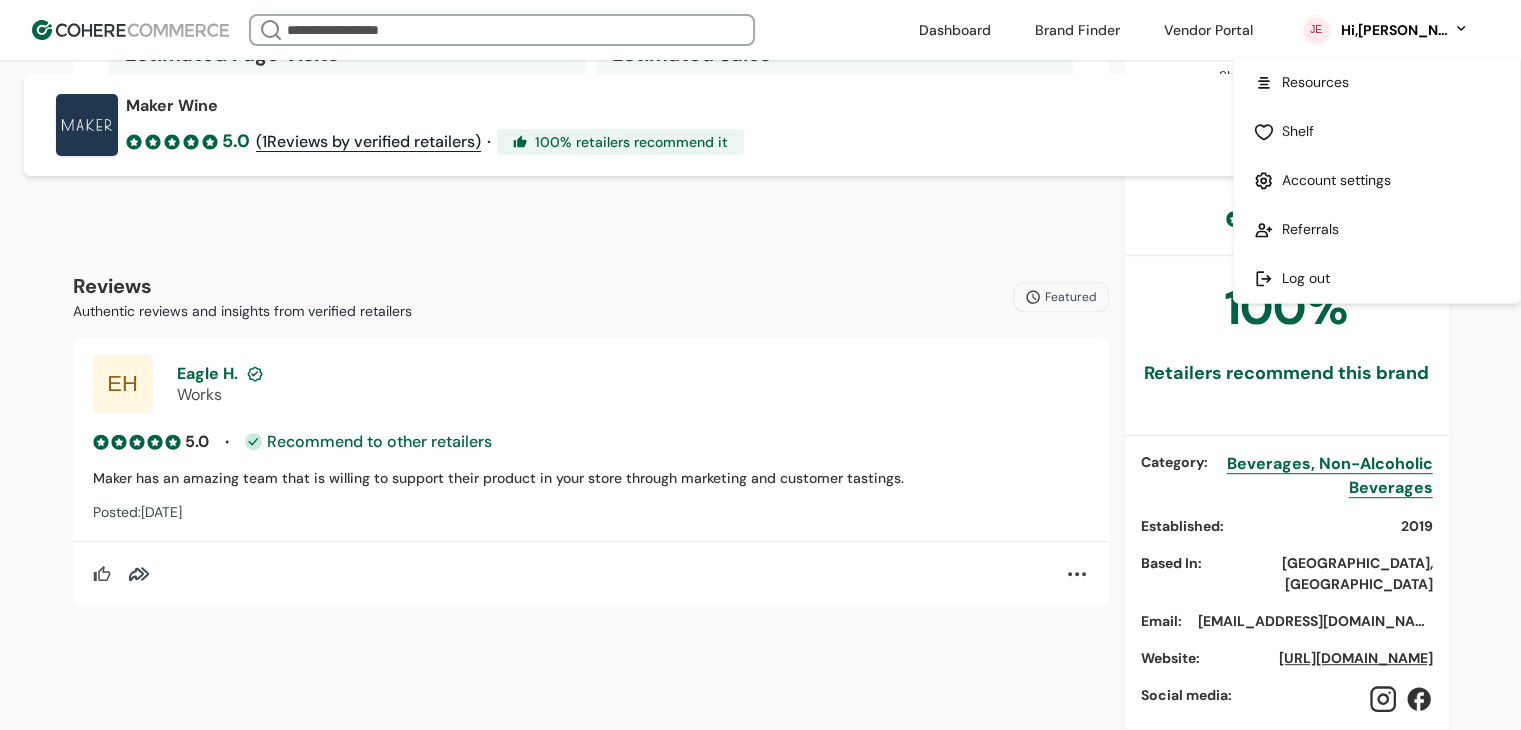 click on "Works" at bounding box center [633, 394] 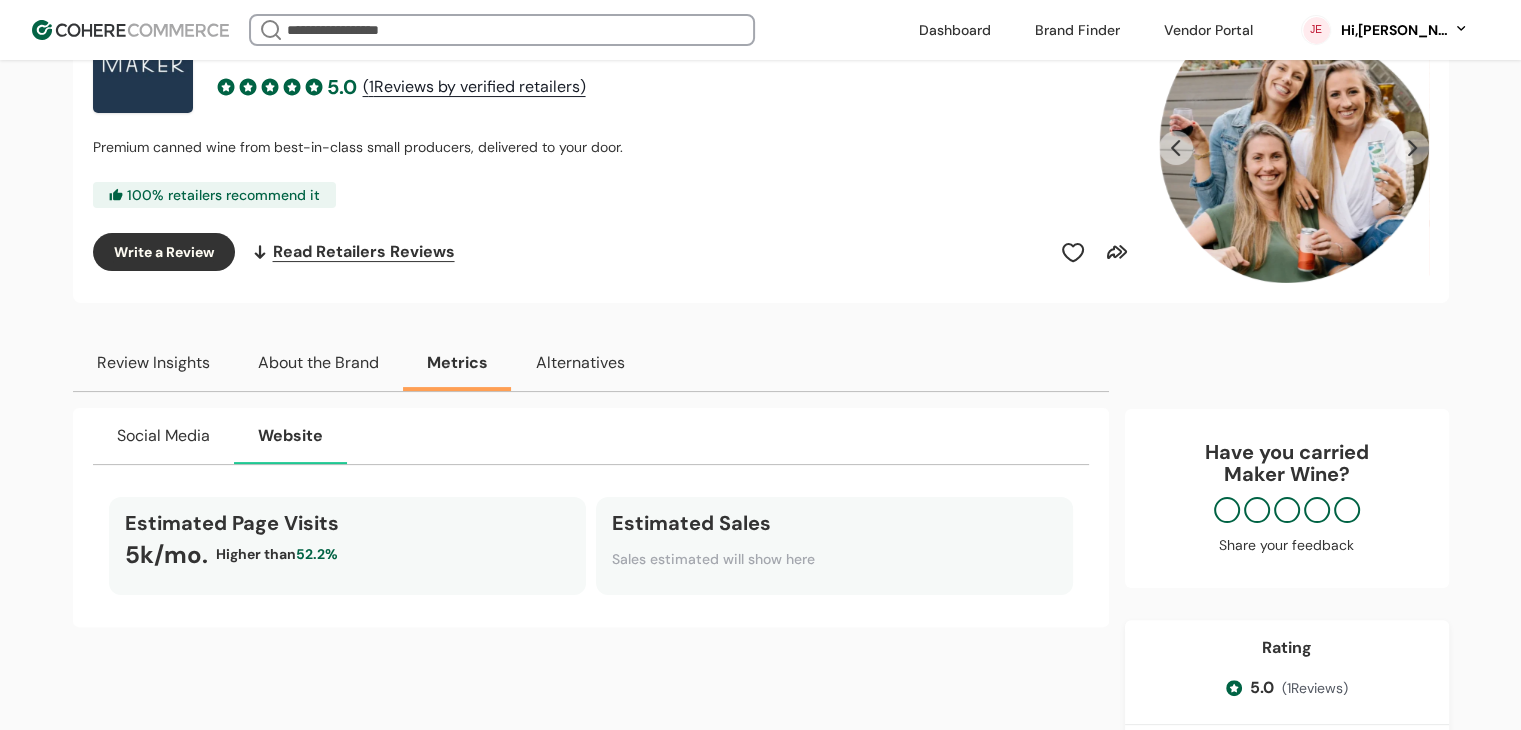 scroll, scrollTop: 300, scrollLeft: 0, axis: vertical 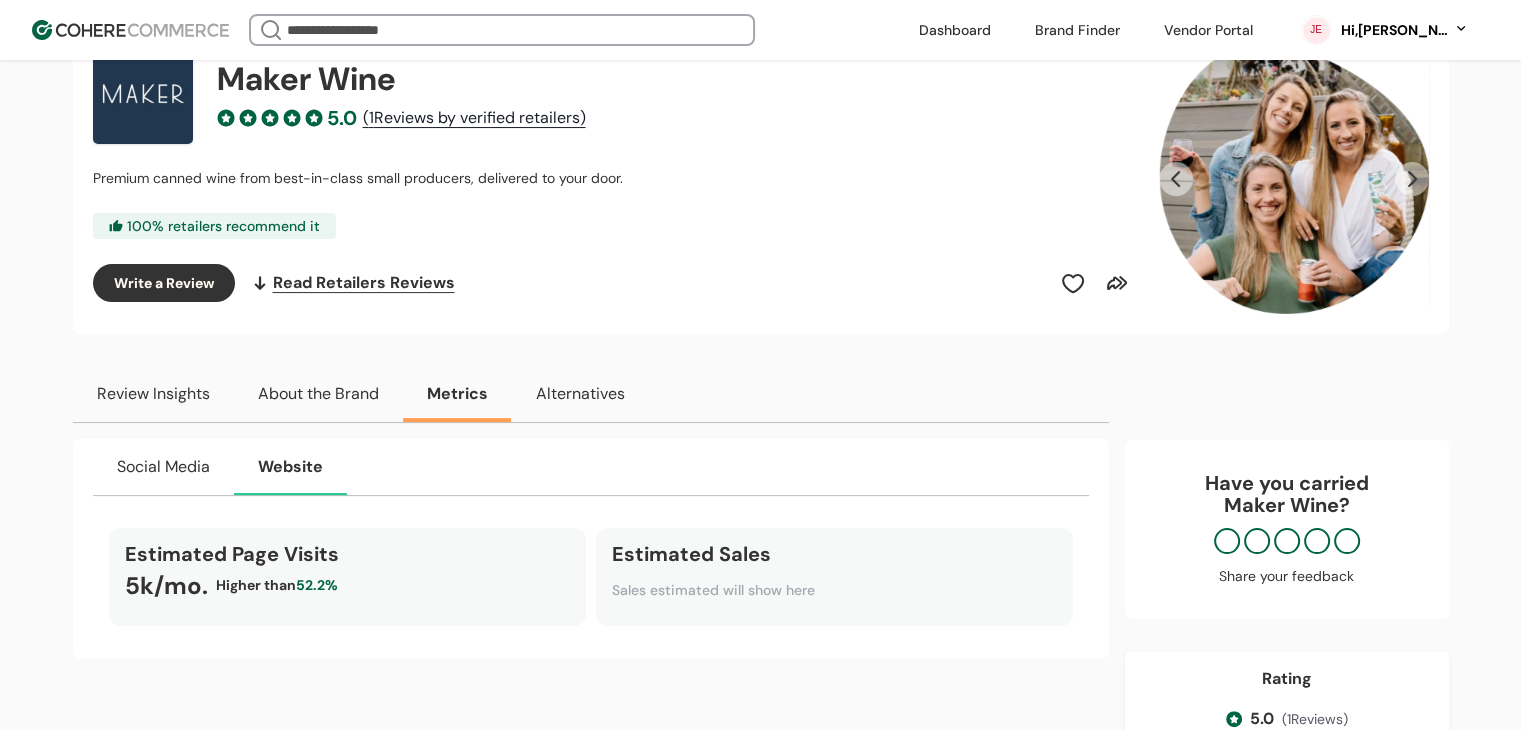 click on "Social Media" at bounding box center [163, 467] 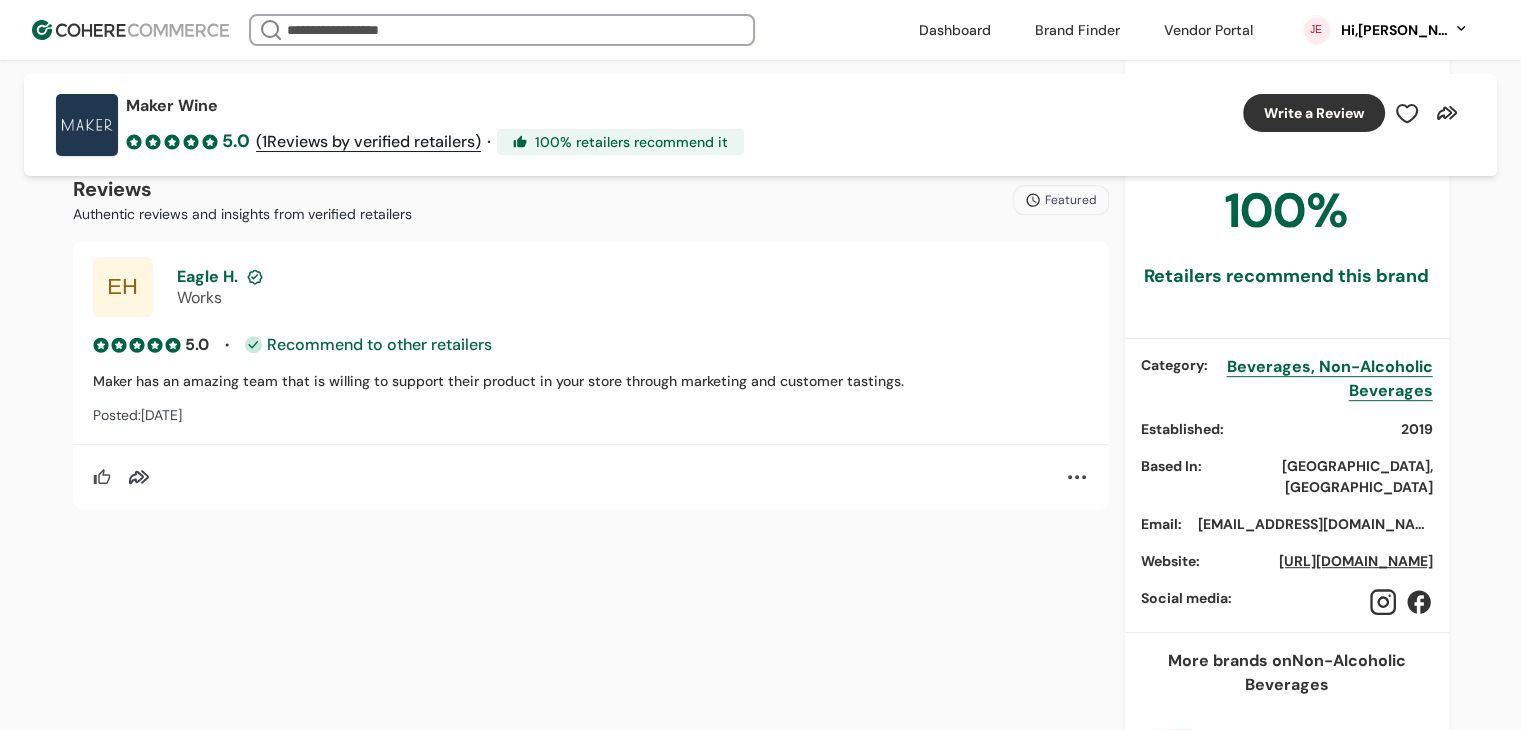 scroll, scrollTop: 1000, scrollLeft: 0, axis: vertical 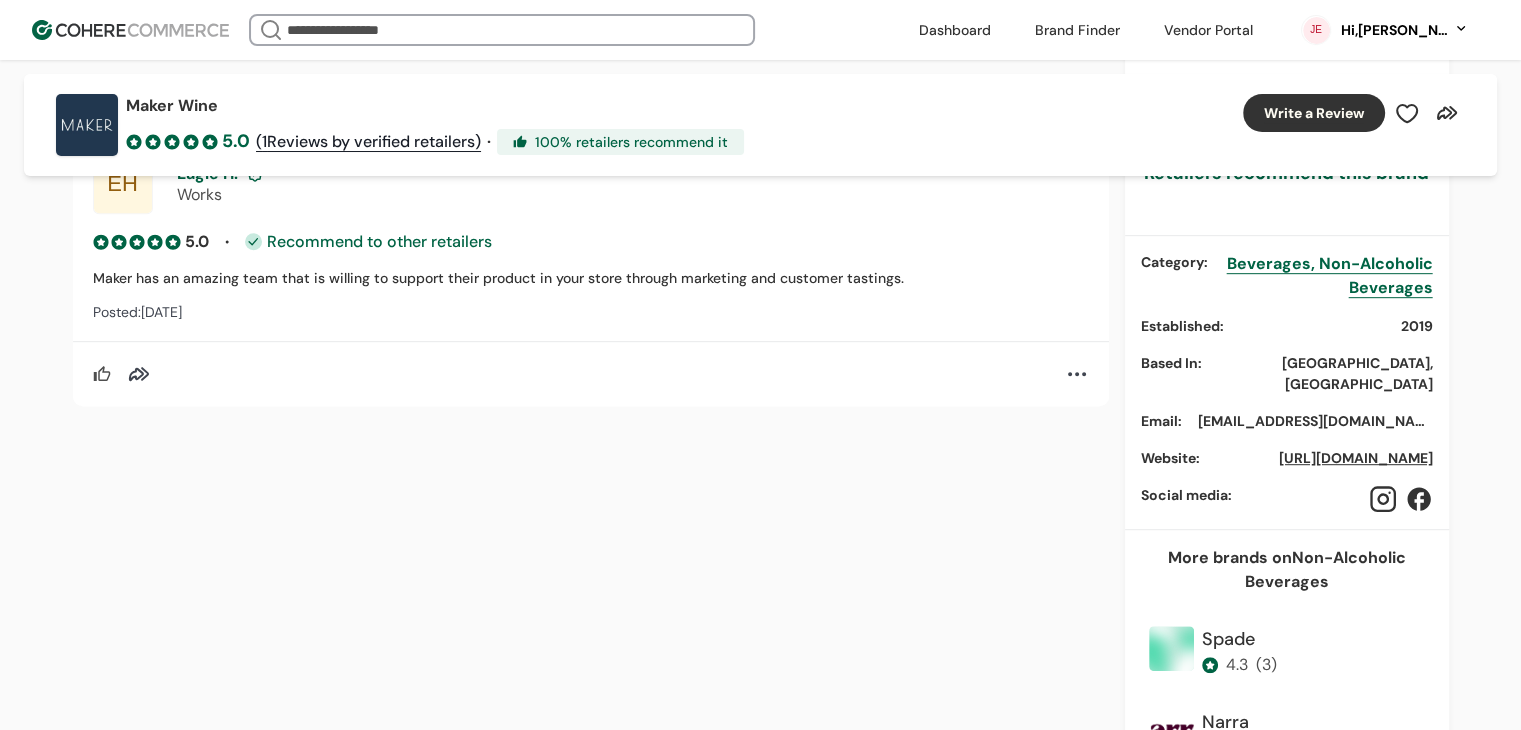 click at bounding box center (1077, 374) 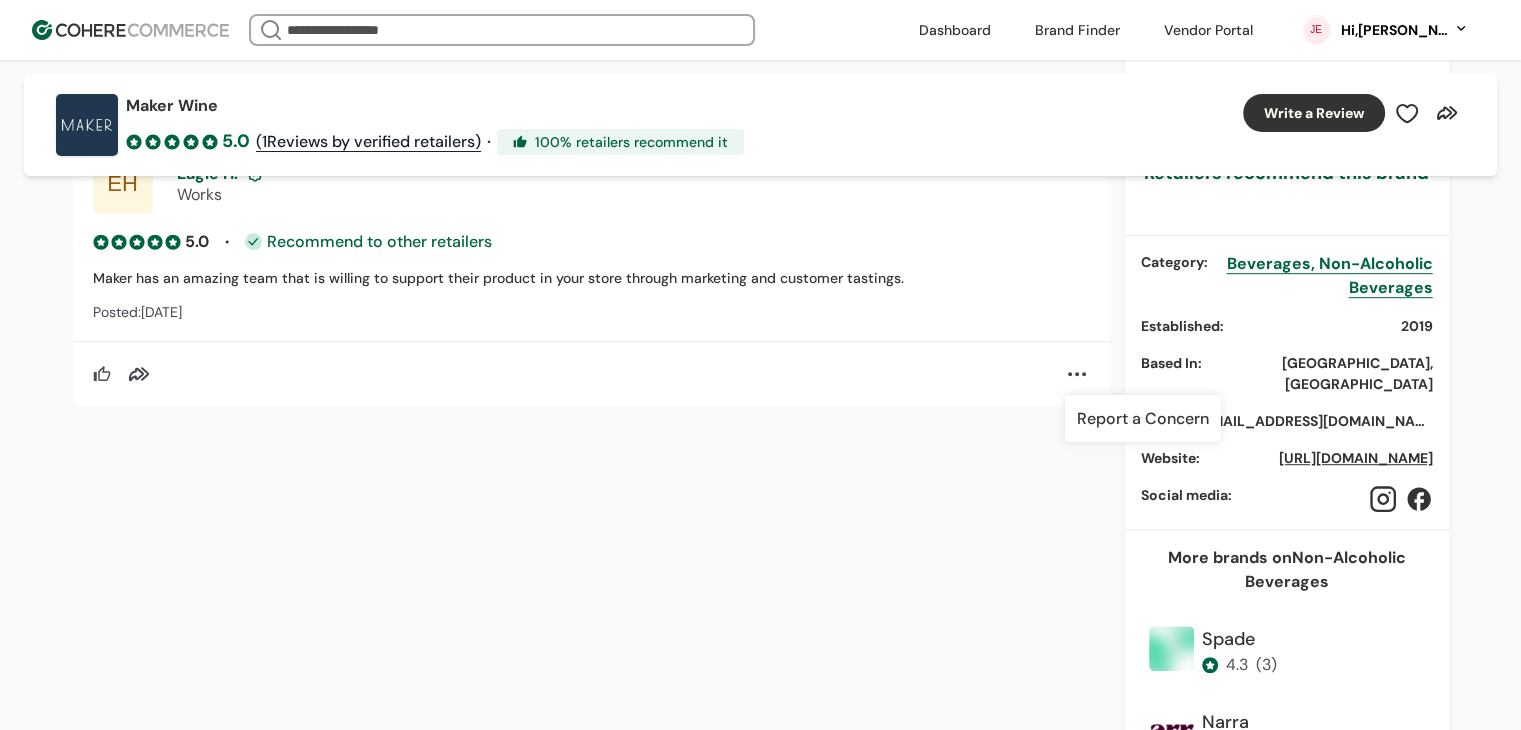 click on "Review Insights About the Brand Metrics Alternatives Retailer Review Insights Quality 5.0 /5 Pricing 5.0 /5 Marketing Support 5.0 /5 In-stock 5.0 /5 Key points Features portable can format and beautifully designed packaging. Retailers noted superb wine quality and unique varietals. Innovative marketing includes customer tastings and support for underrepresented winemakers. Lack of product details and insufficient pricing information may deter potential customers. Sentiment Overview A.I. generated from our retailer reviews. Generated  June 1st, 2025 Brand Story We started Maker to offer premium wine sans the snobbery. To highlight interesting varietals crafted by award-winning small producers. To tell the story of the producer that hand-crafted your wine. And to package up “wine for one” in earth-conscious cans. Because we believe high-end wine isn’t just for the wealthy, distribution shouldn’t just be for the big guys, and great stories—like great wines—are meant to be shared. Values Eco-Friendly" at bounding box center (591, 356) 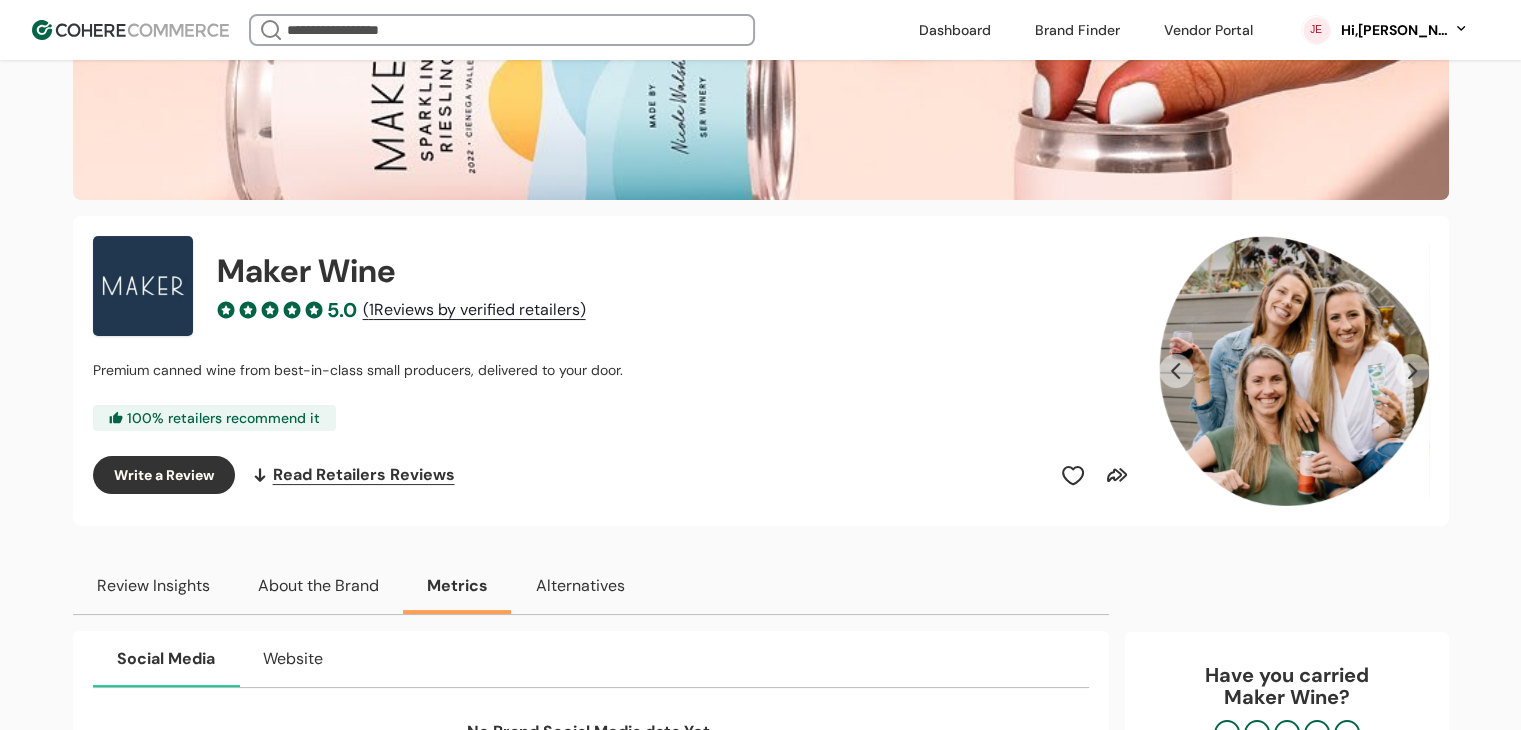 scroll, scrollTop: 200, scrollLeft: 0, axis: vertical 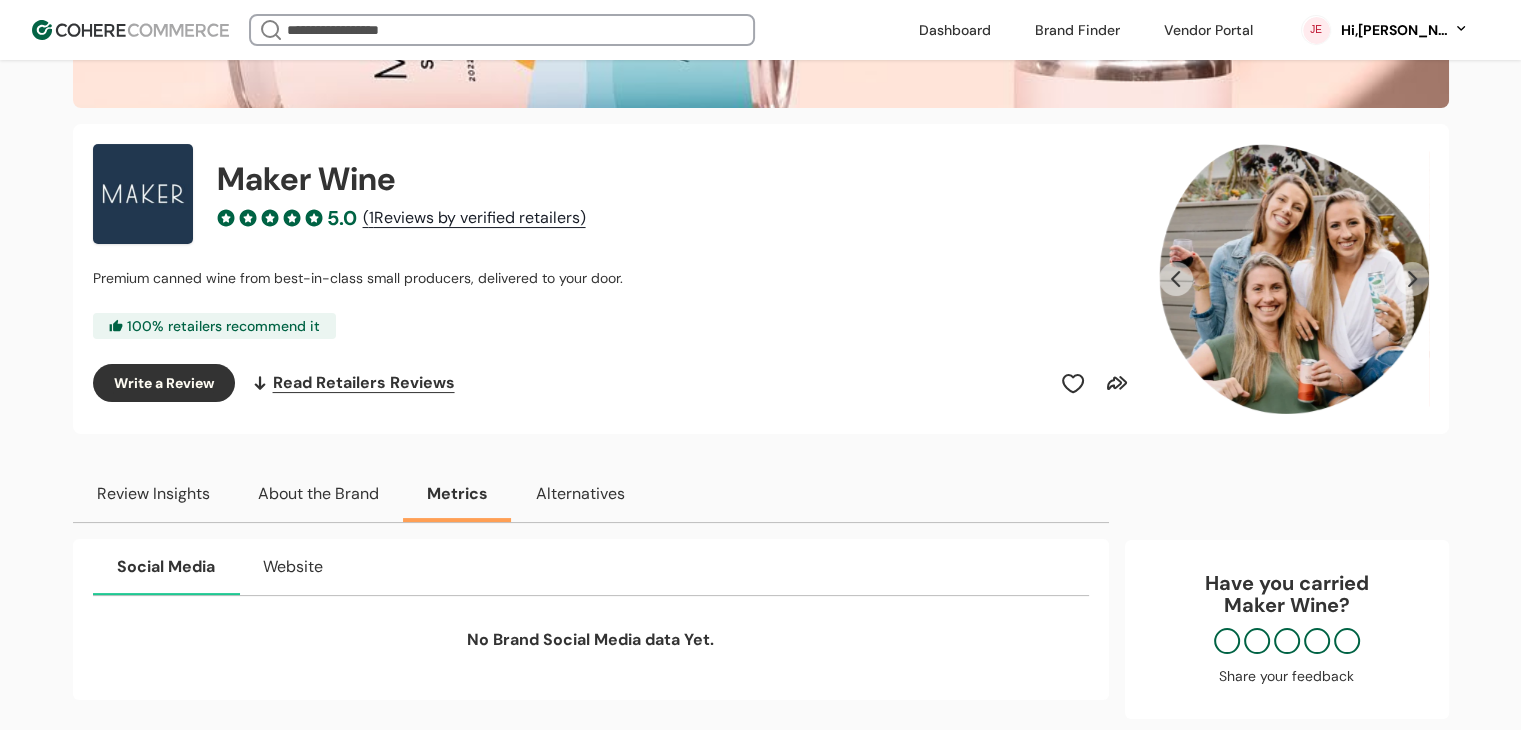 click on "About the Brand" at bounding box center (318, 494) 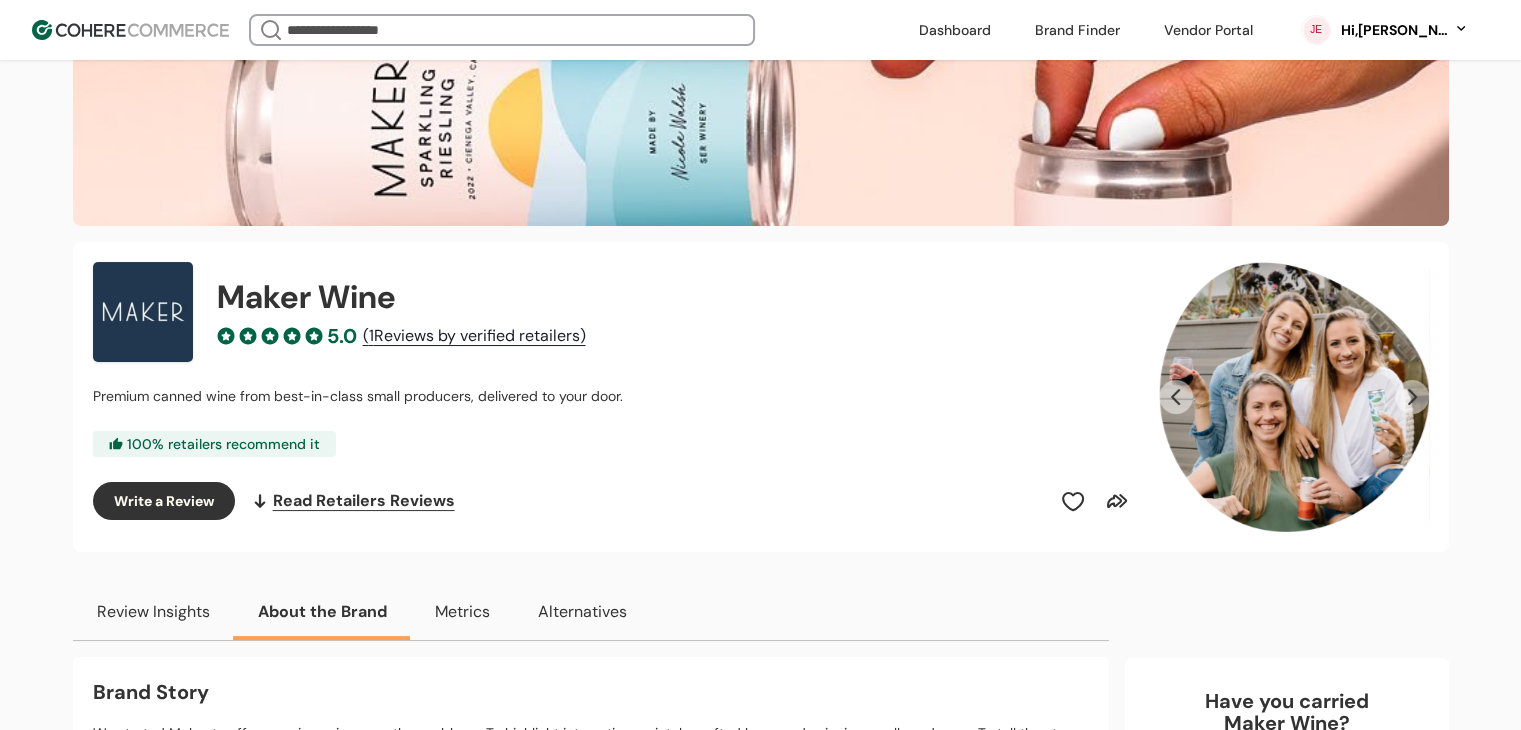 scroll, scrollTop: 300, scrollLeft: 0, axis: vertical 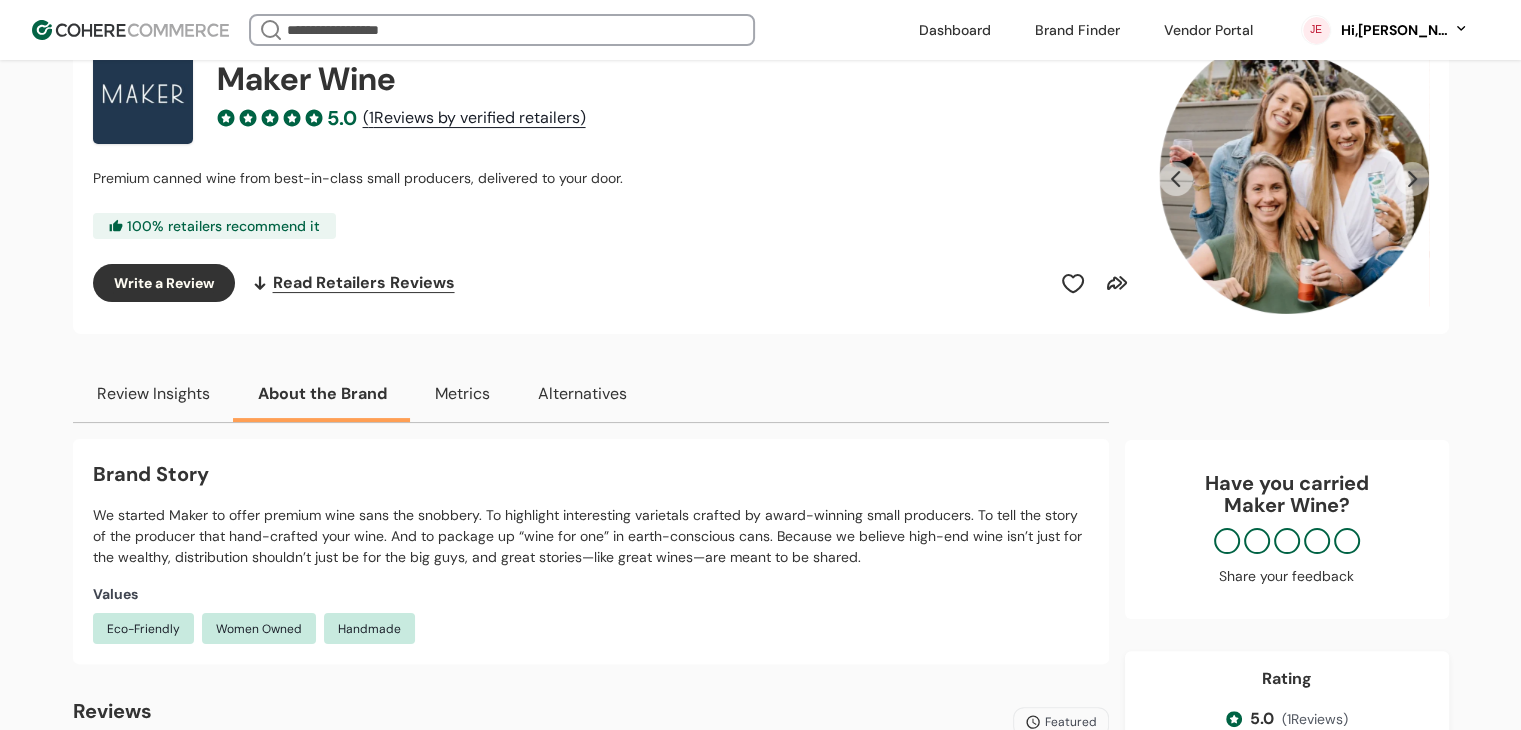 click on "Alternatives" at bounding box center [582, 394] 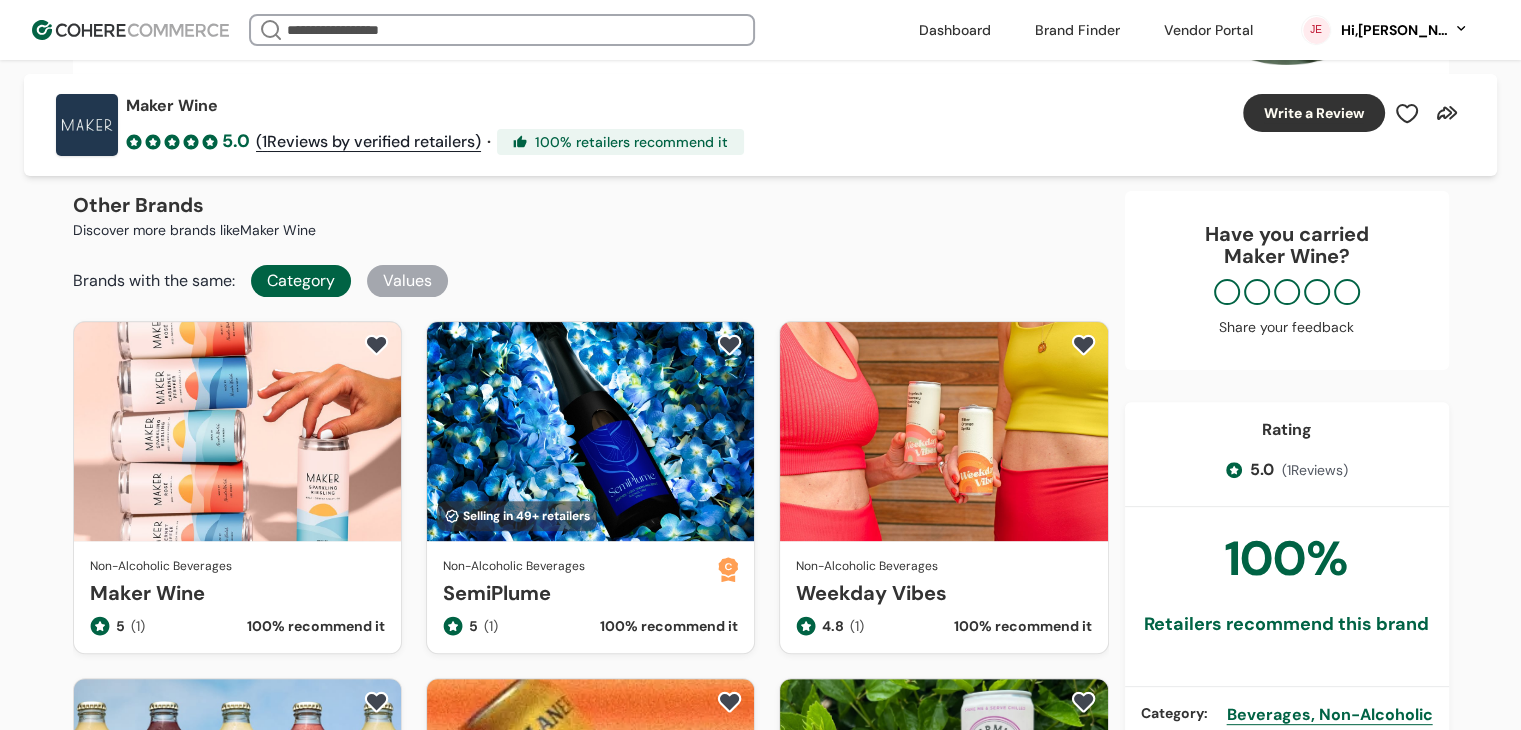 scroll, scrollTop: 700, scrollLeft: 0, axis: vertical 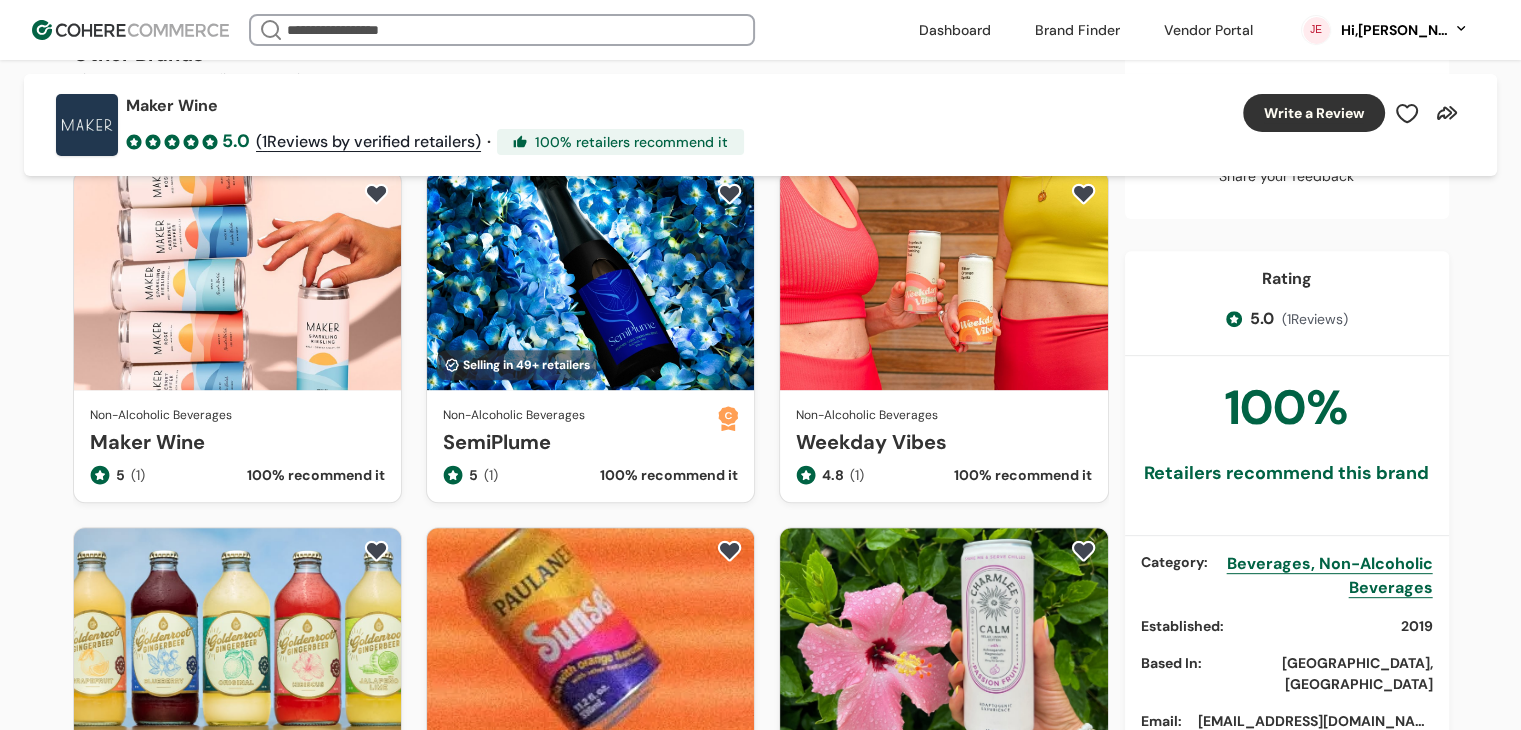 click on "Weekday Vibes" at bounding box center (943, 442) 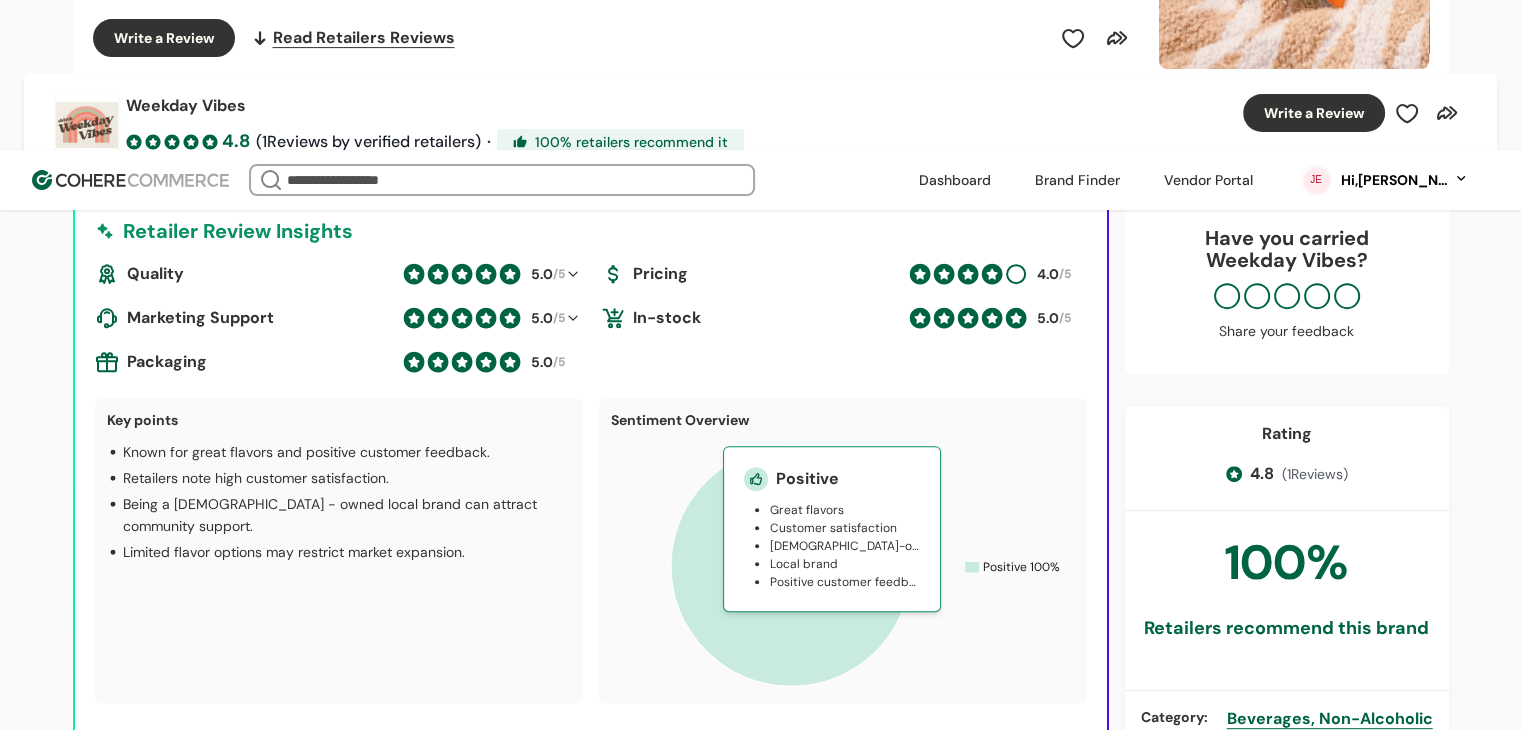scroll, scrollTop: 700, scrollLeft: 0, axis: vertical 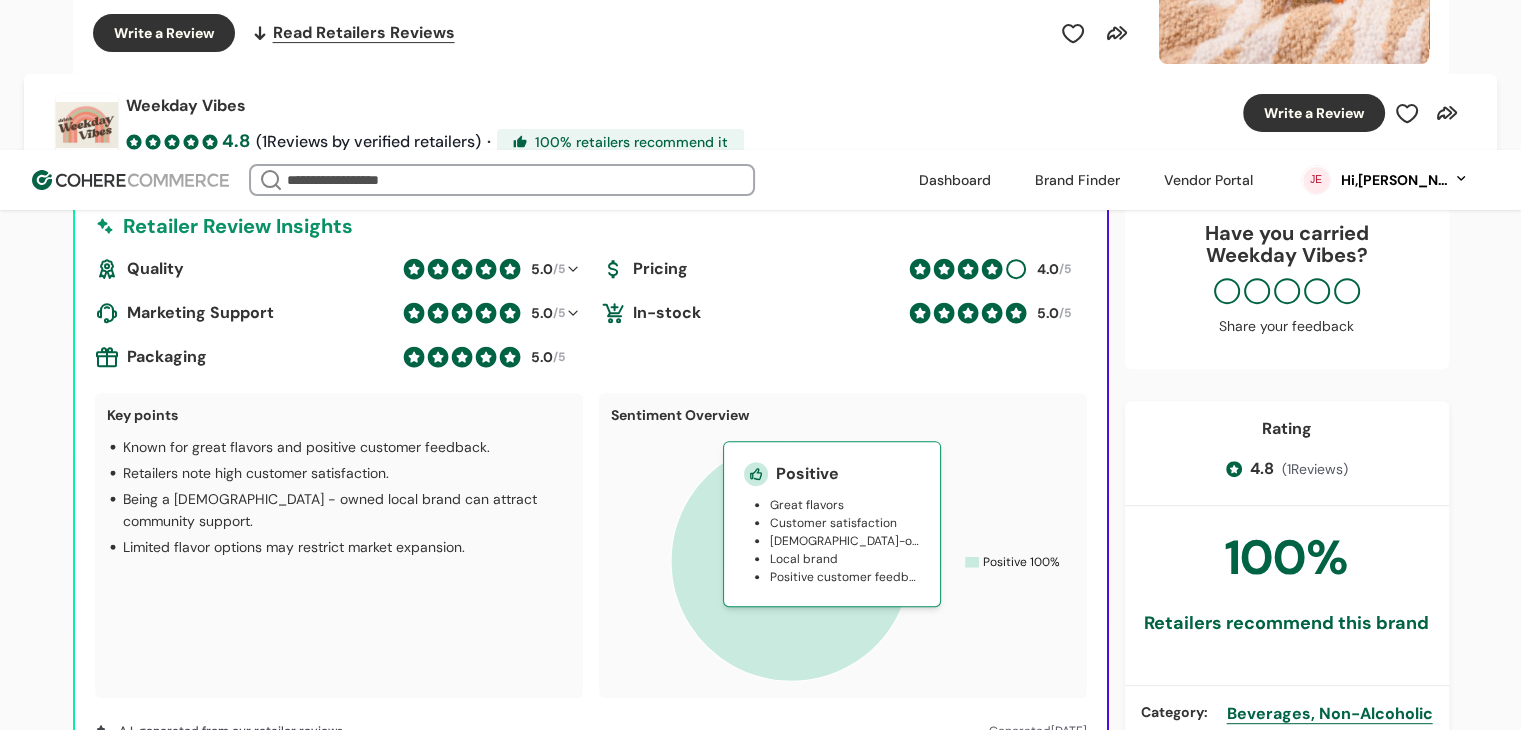click 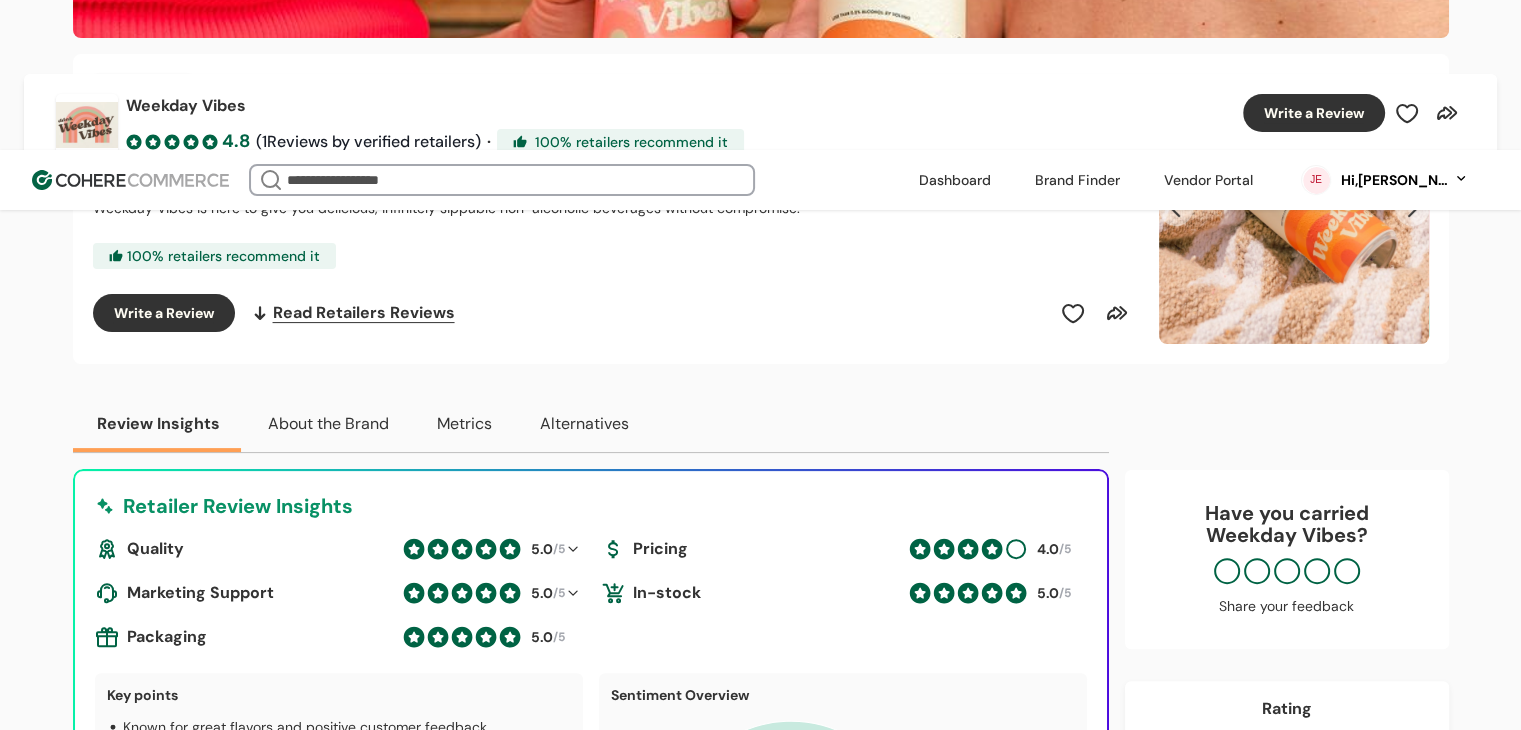 scroll, scrollTop: 400, scrollLeft: 0, axis: vertical 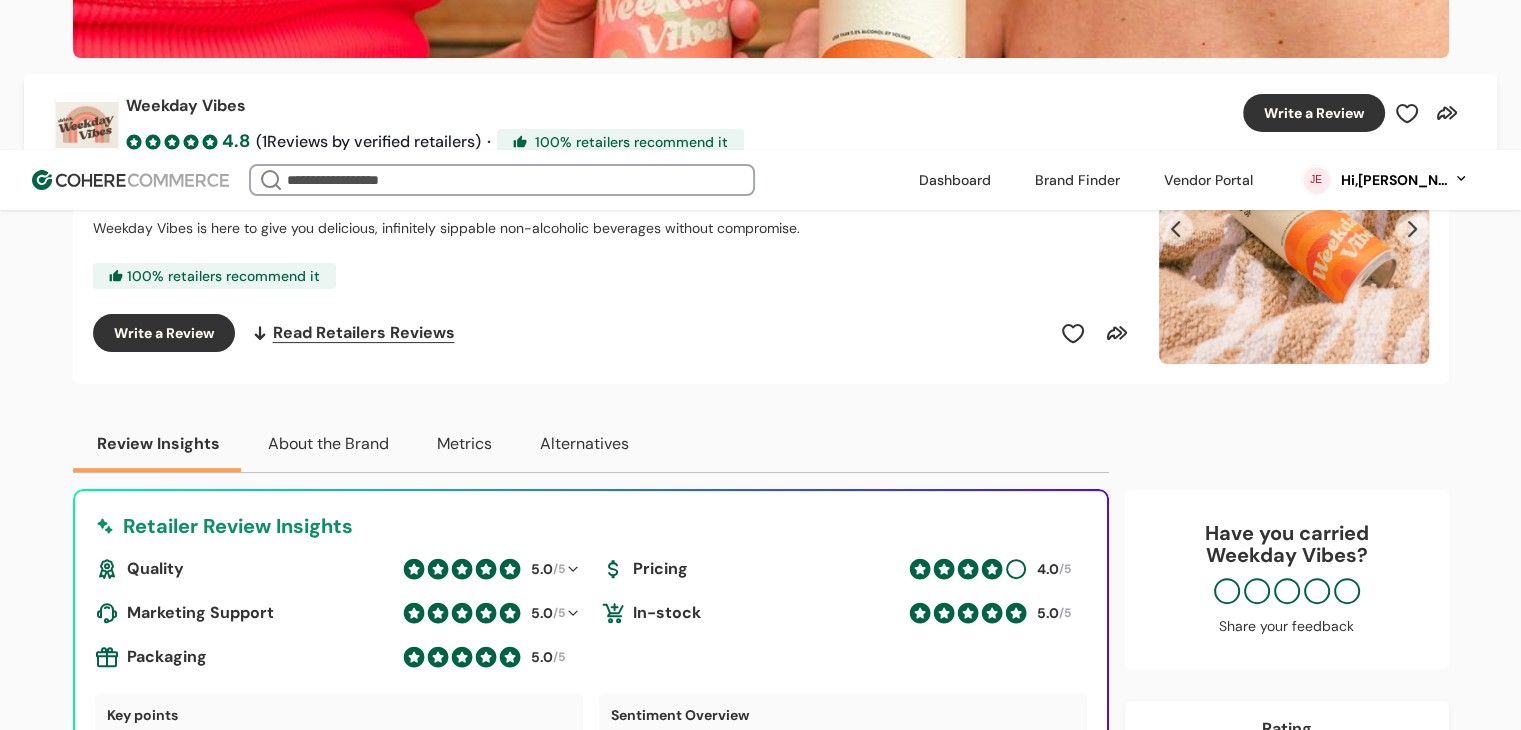 click at bounding box center (573, 569) 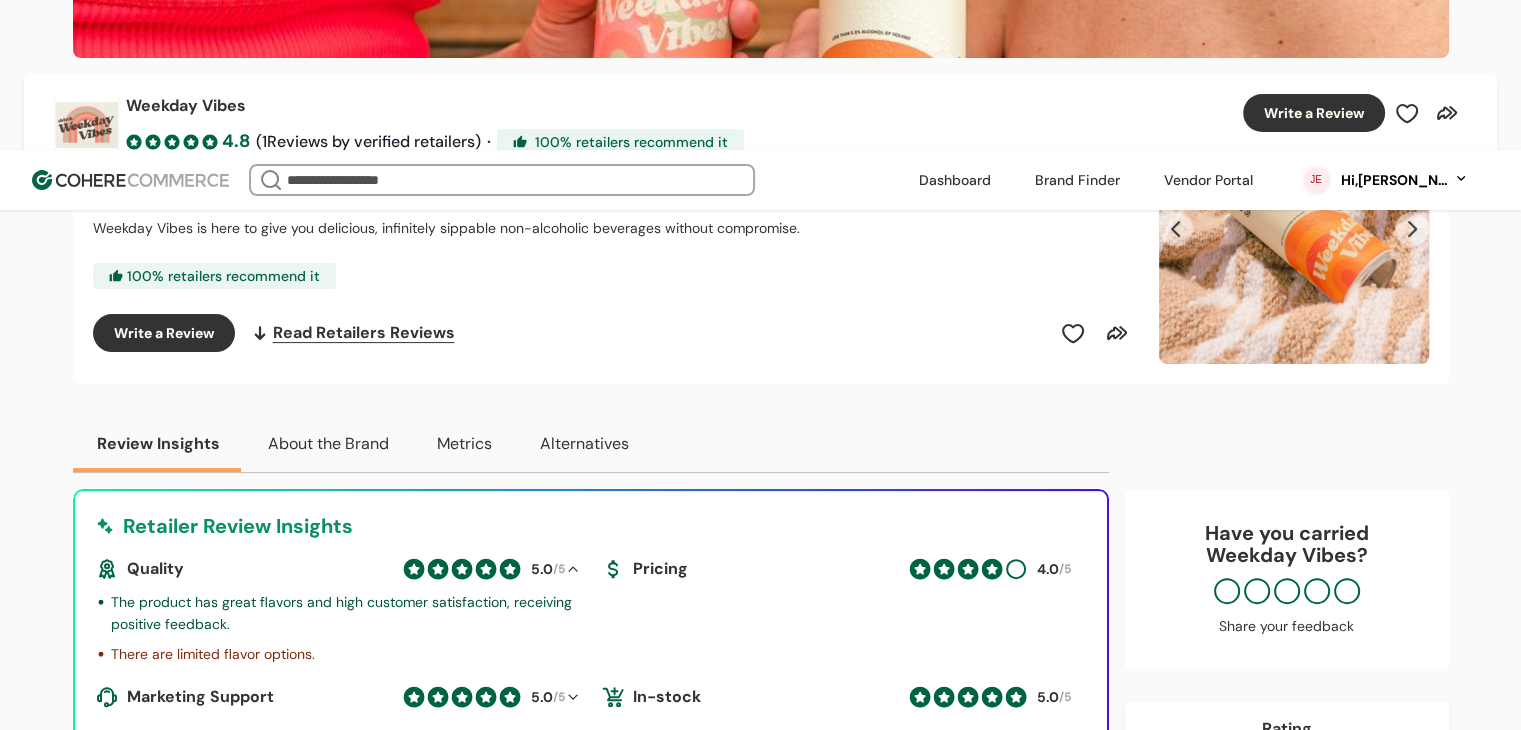 click at bounding box center (573, 569) 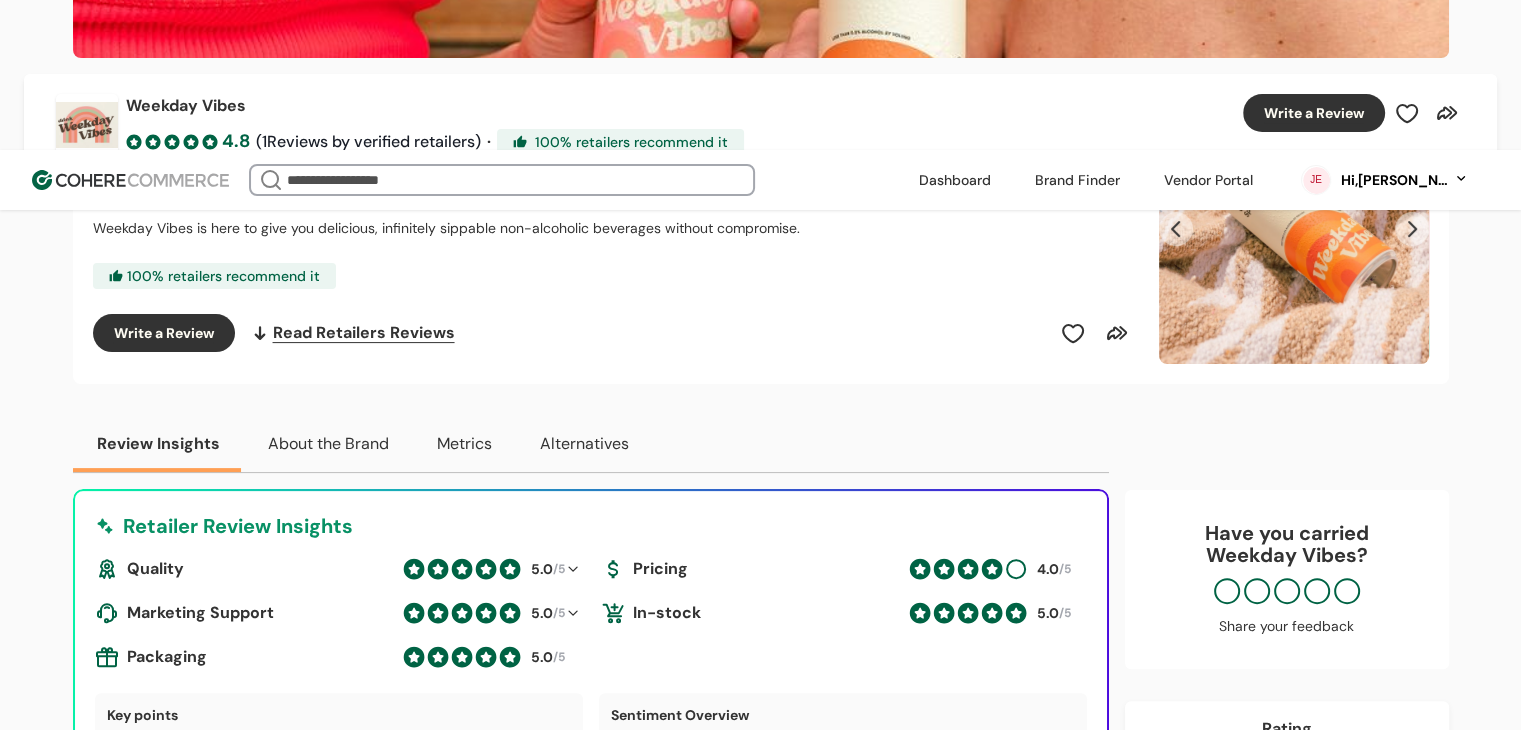 click on "5.0 /5" at bounding box center [547, 613] 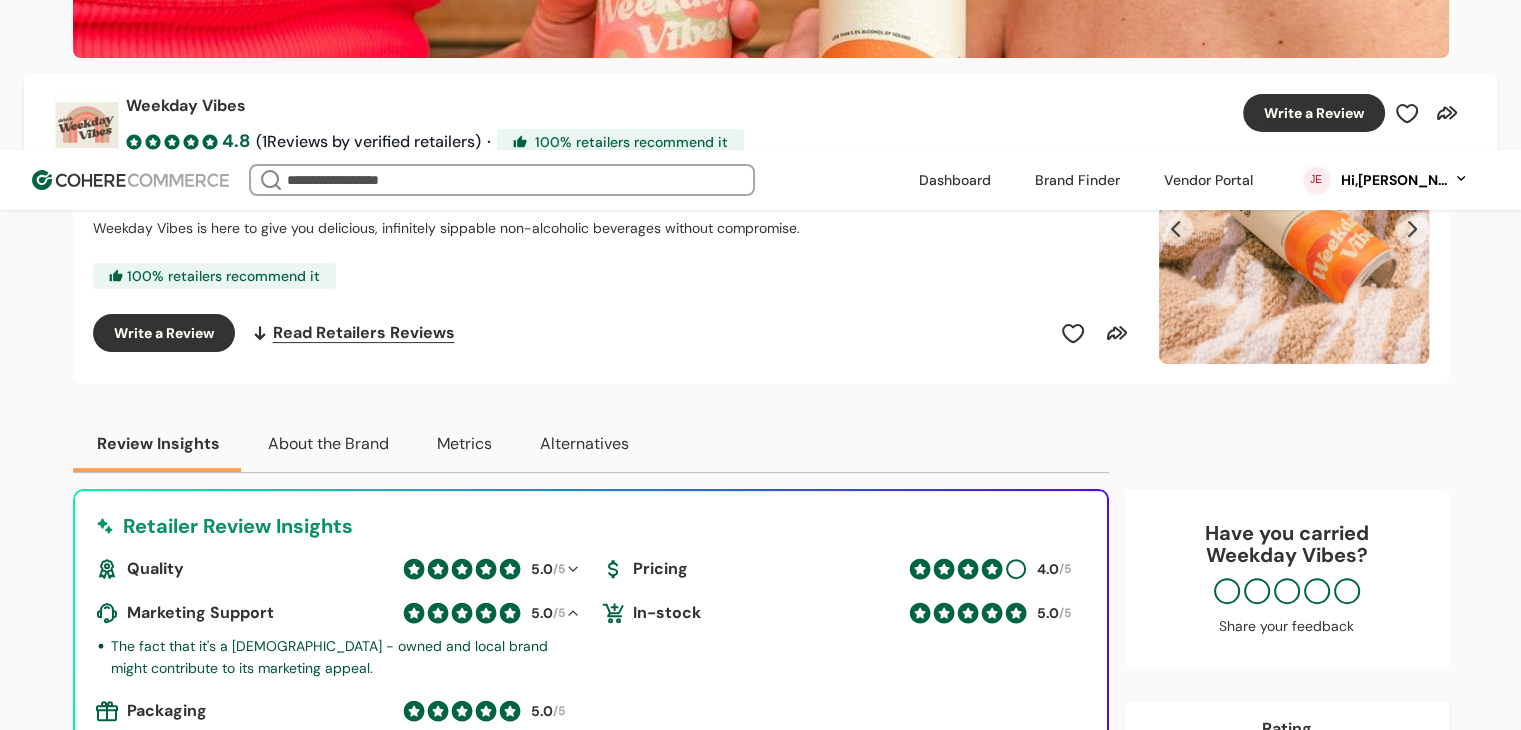 click at bounding box center (573, 613) 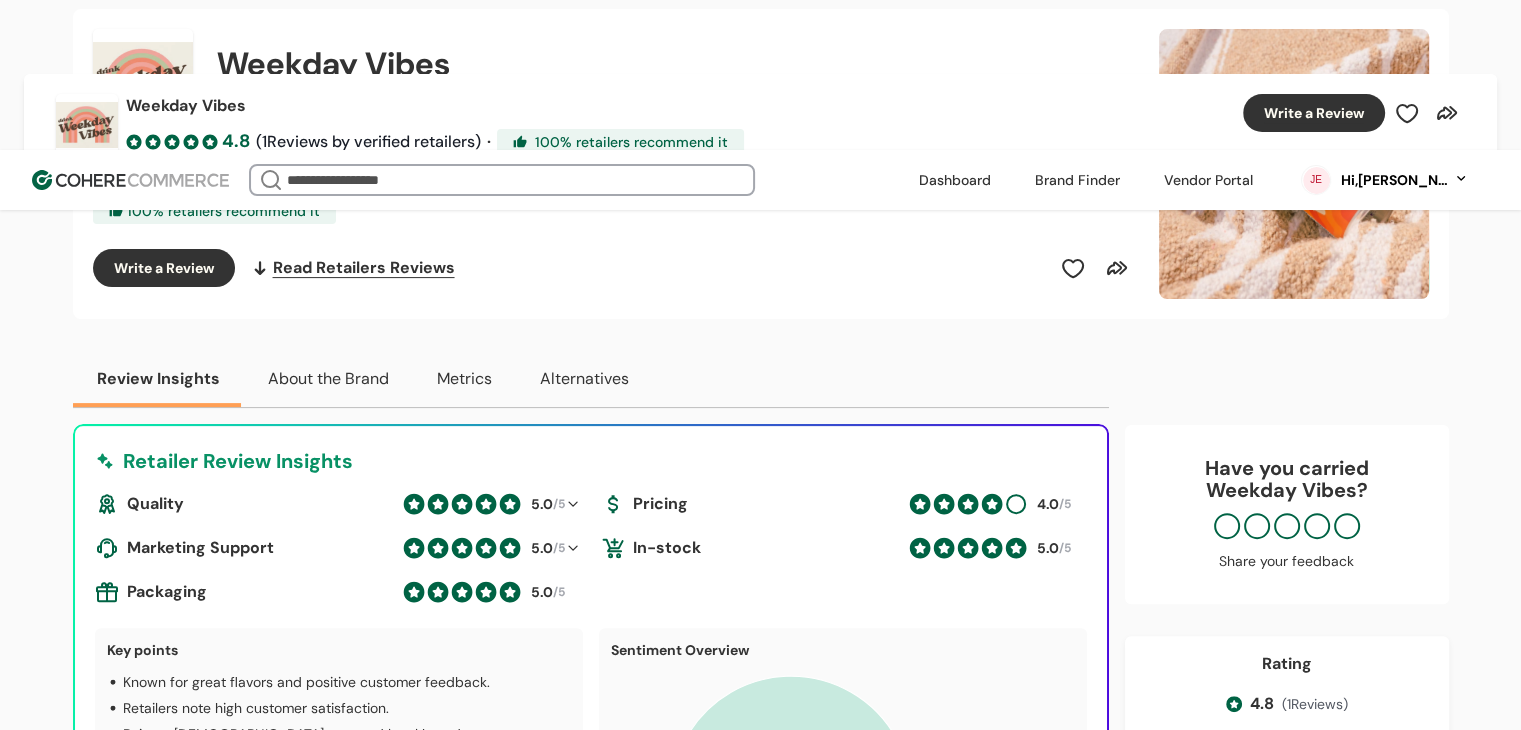scroll, scrollTop: 500, scrollLeft: 0, axis: vertical 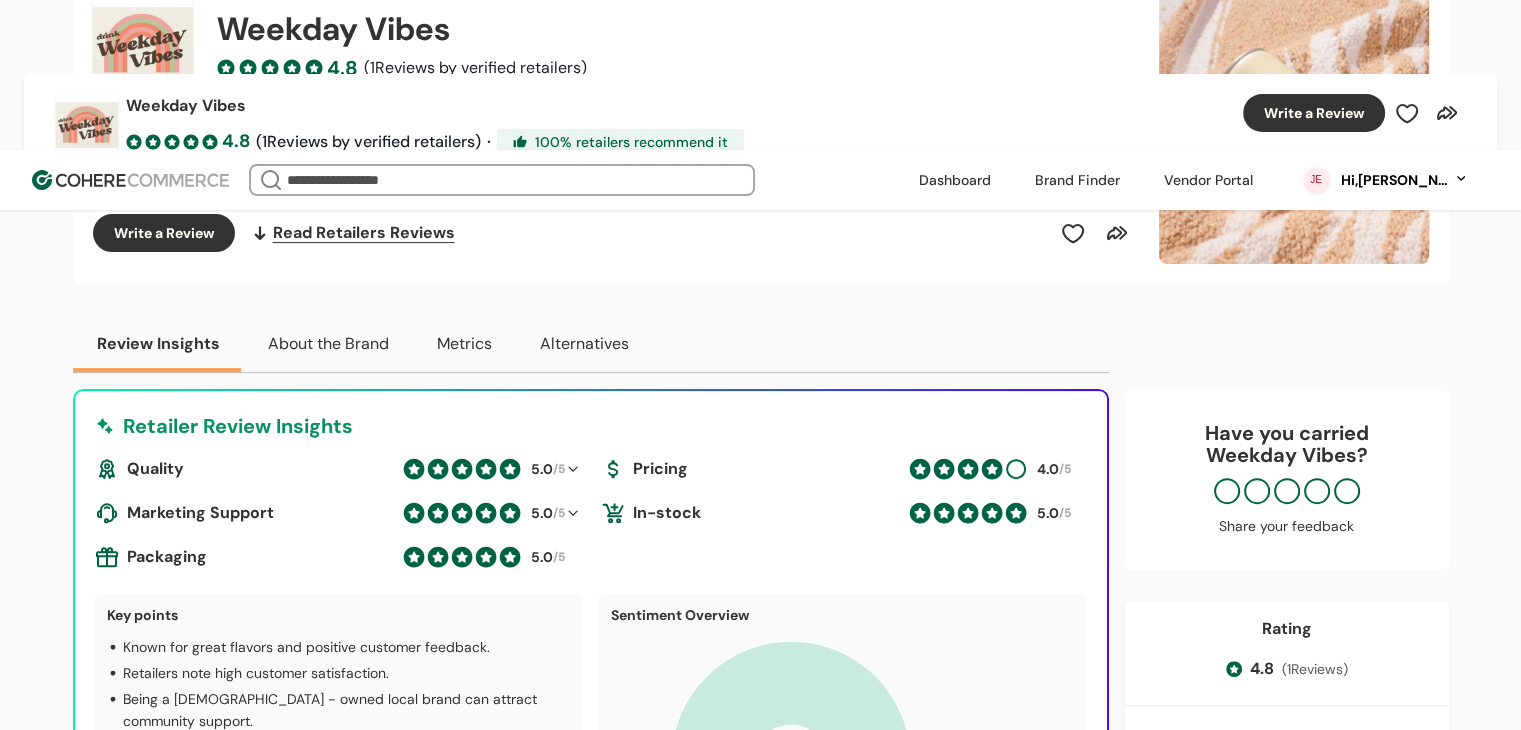 click on "4.0" at bounding box center (1048, 469) 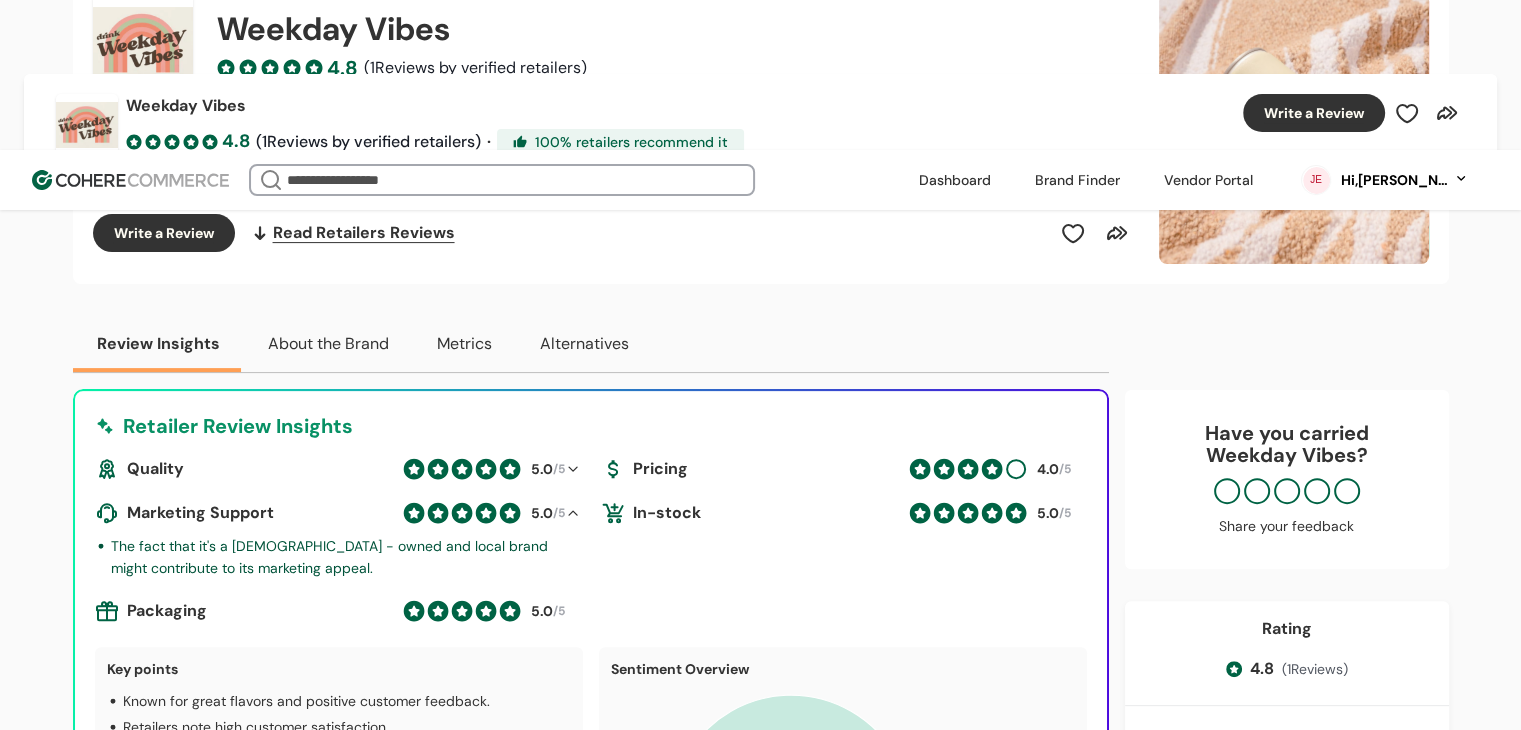 click on "5.0" at bounding box center (542, 513) 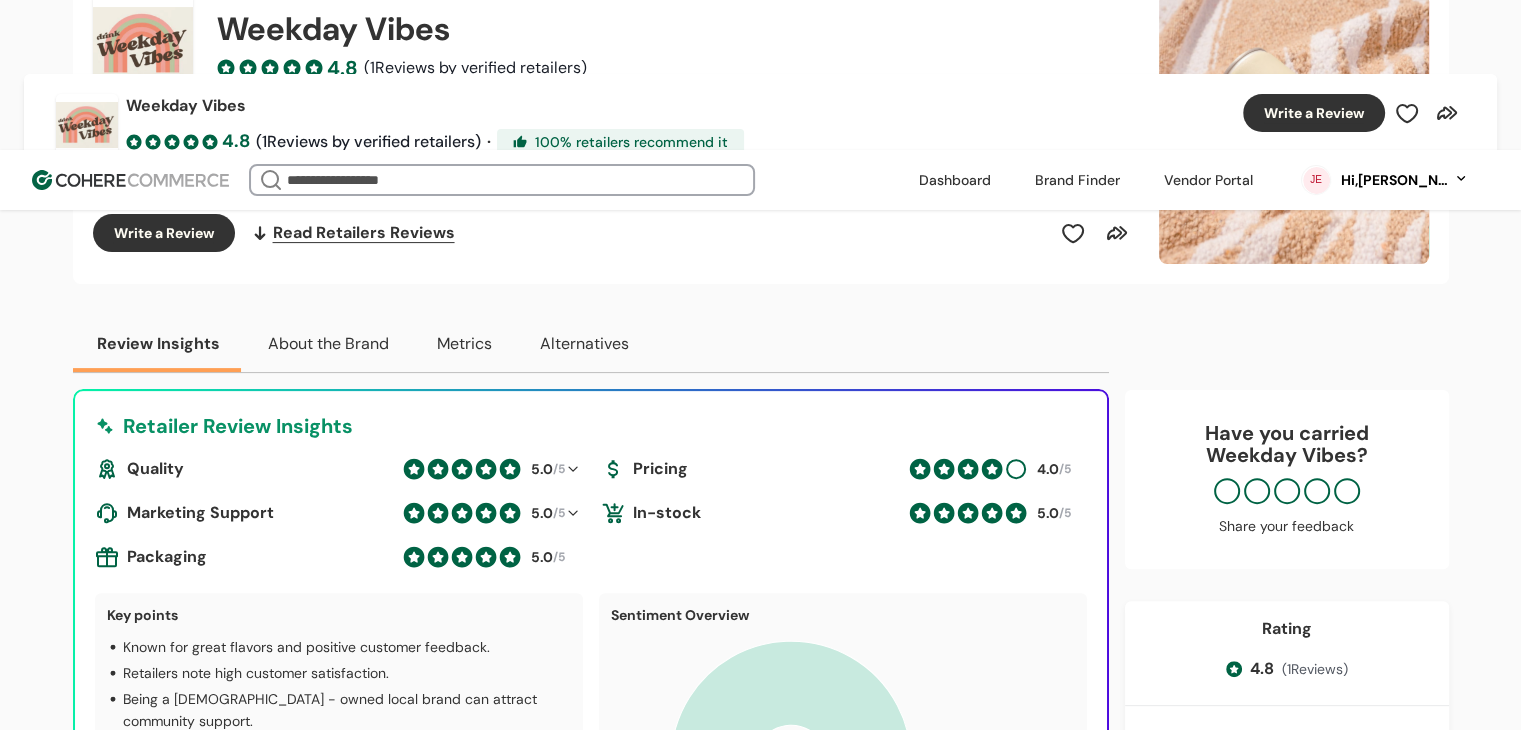 click on "5.0" at bounding box center (542, 557) 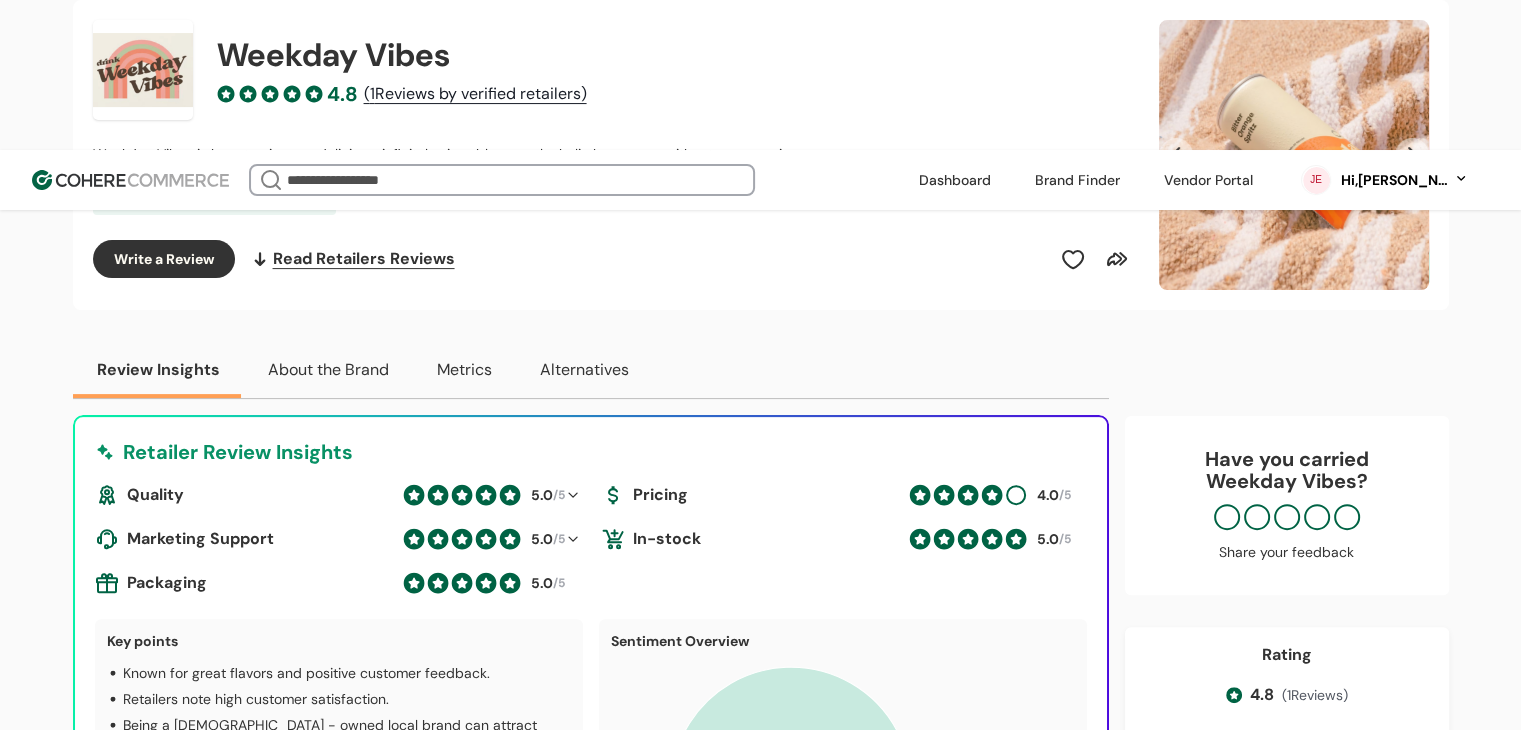 scroll, scrollTop: 400, scrollLeft: 0, axis: vertical 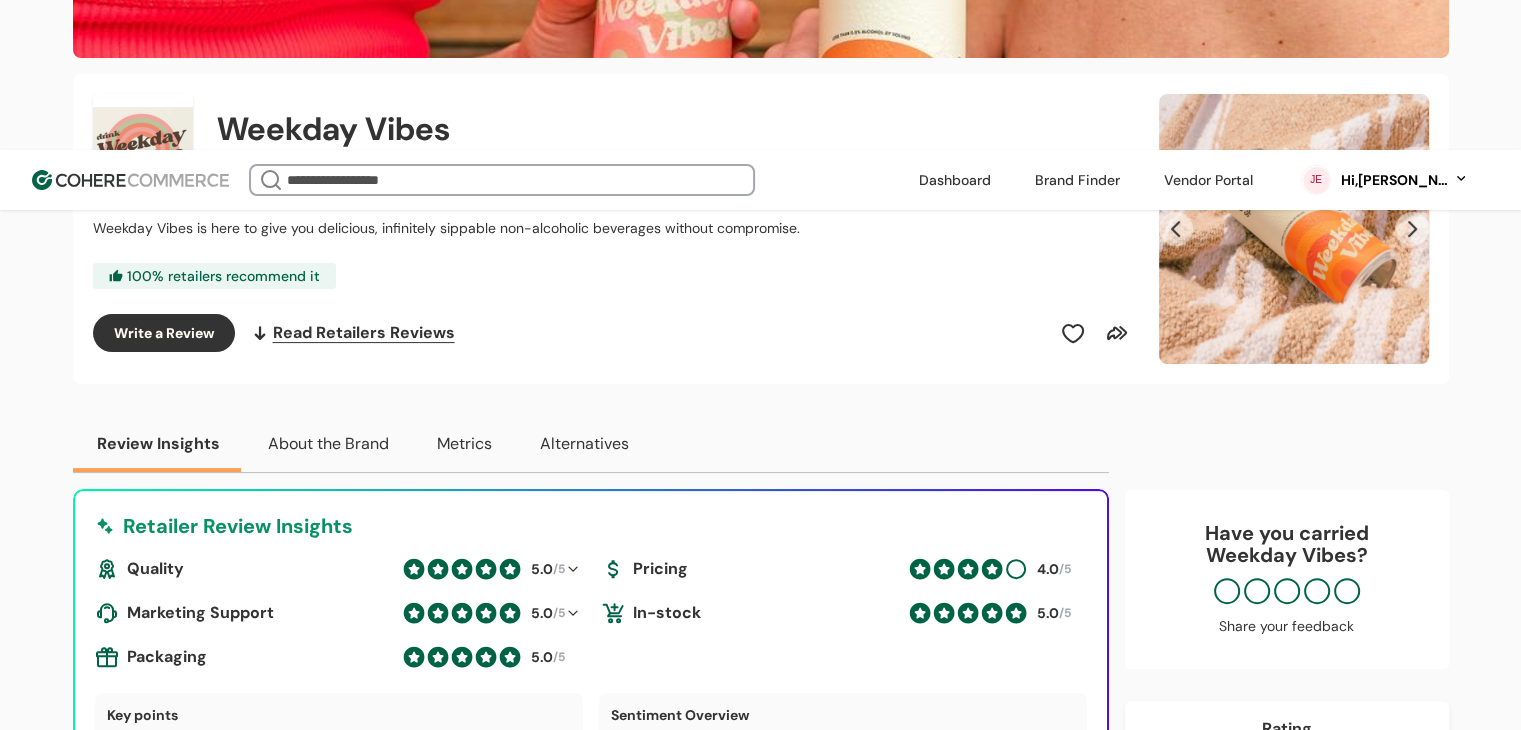 click on "5.0 /5" at bounding box center (547, 569) 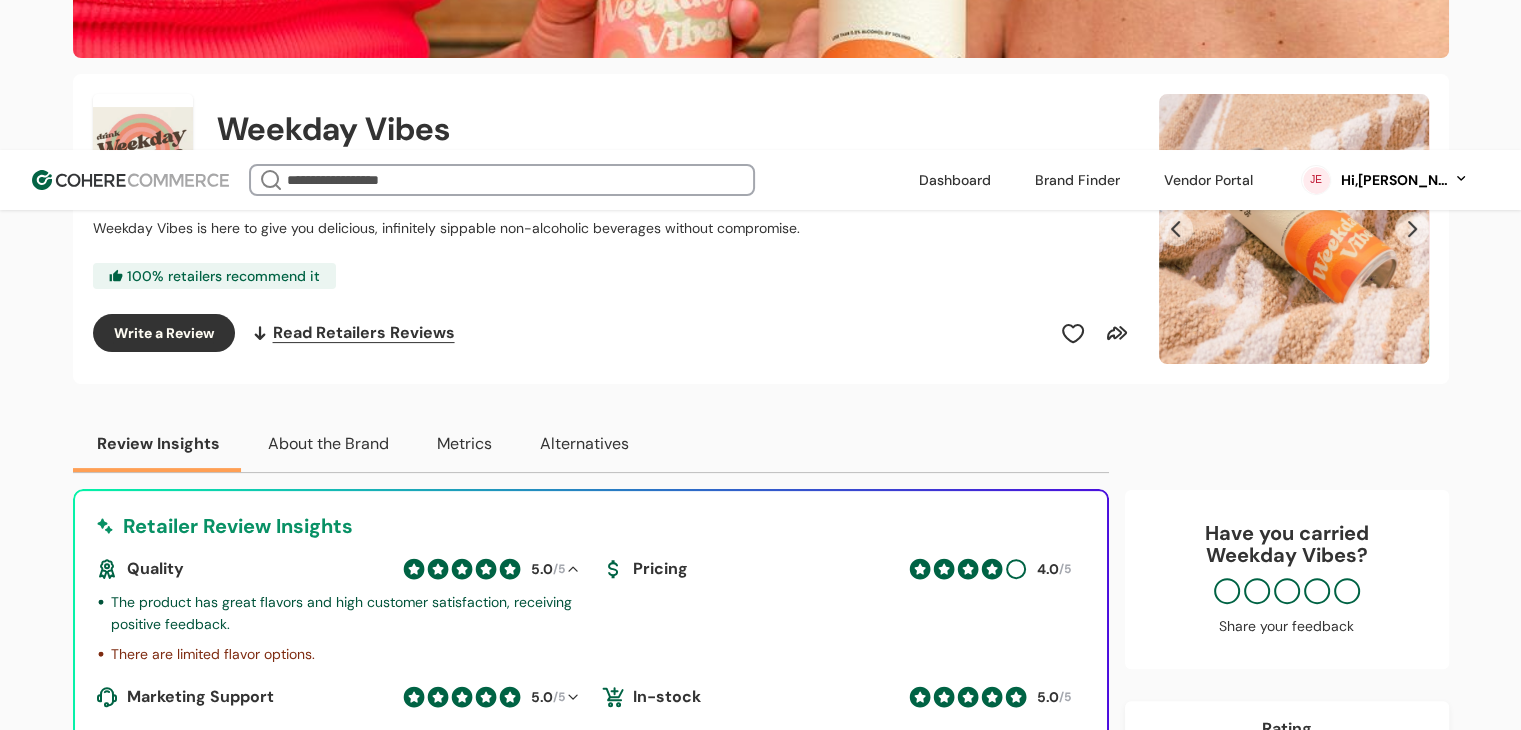 click on "5.0 /5" at bounding box center (547, 569) 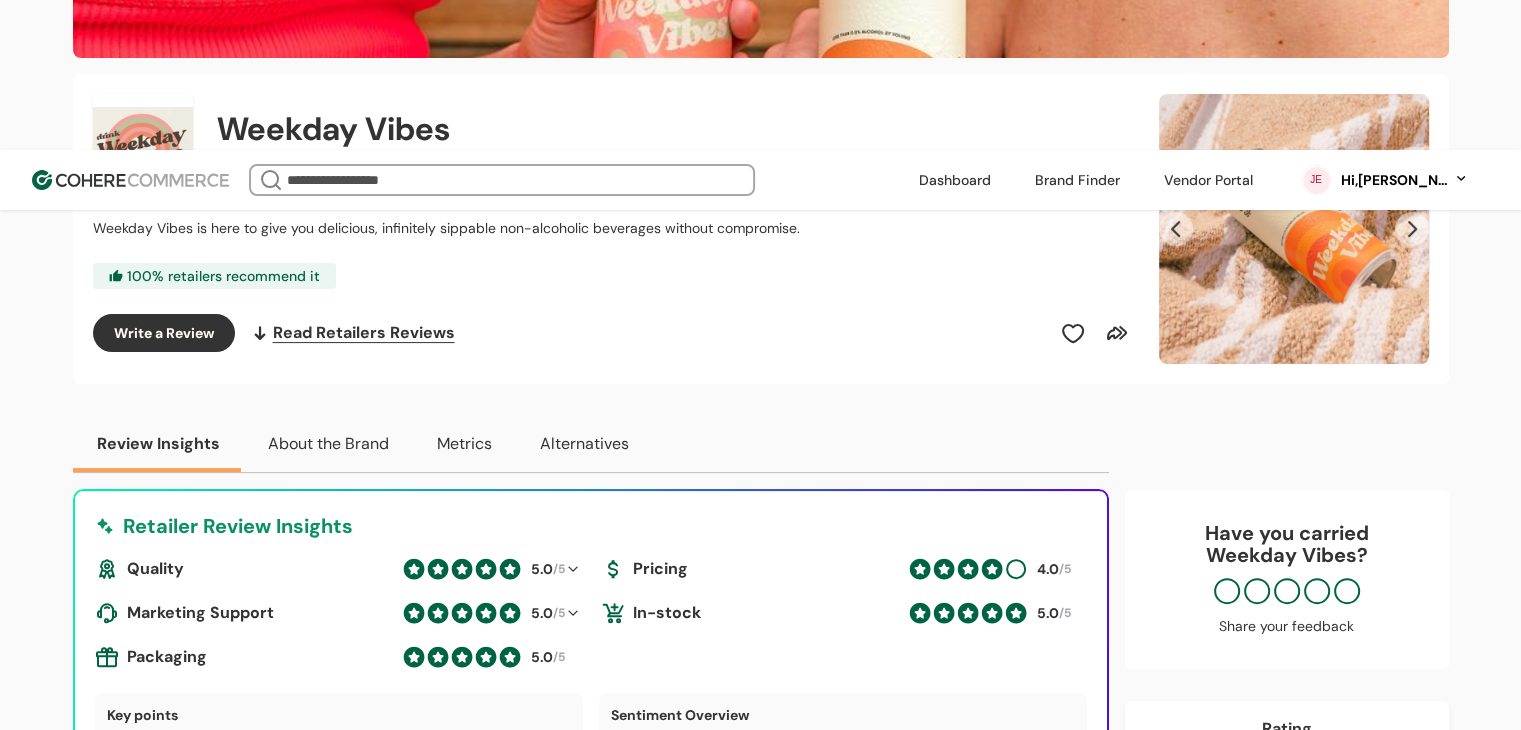 click on "Pricing" at bounding box center (751, 569) 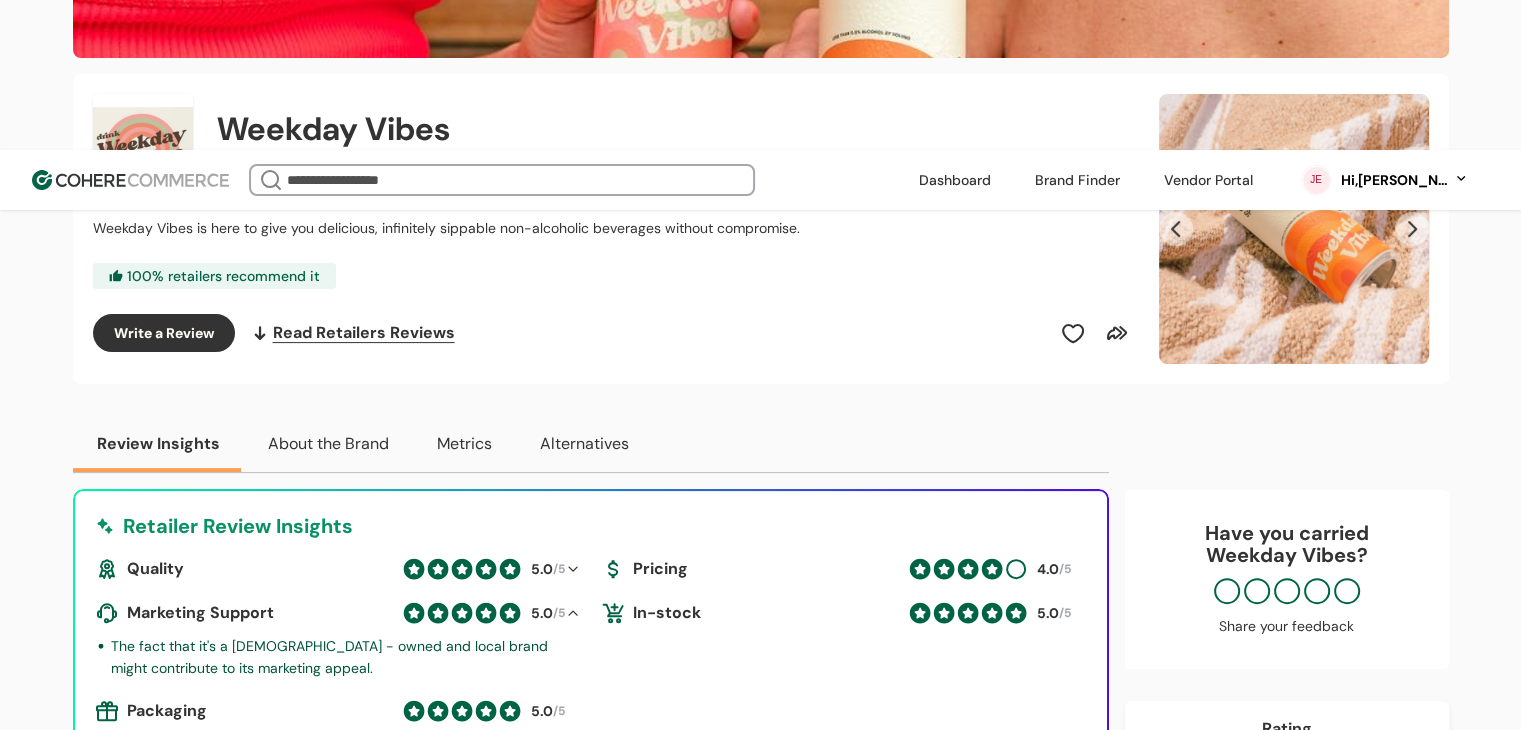 click at bounding box center (573, 569) 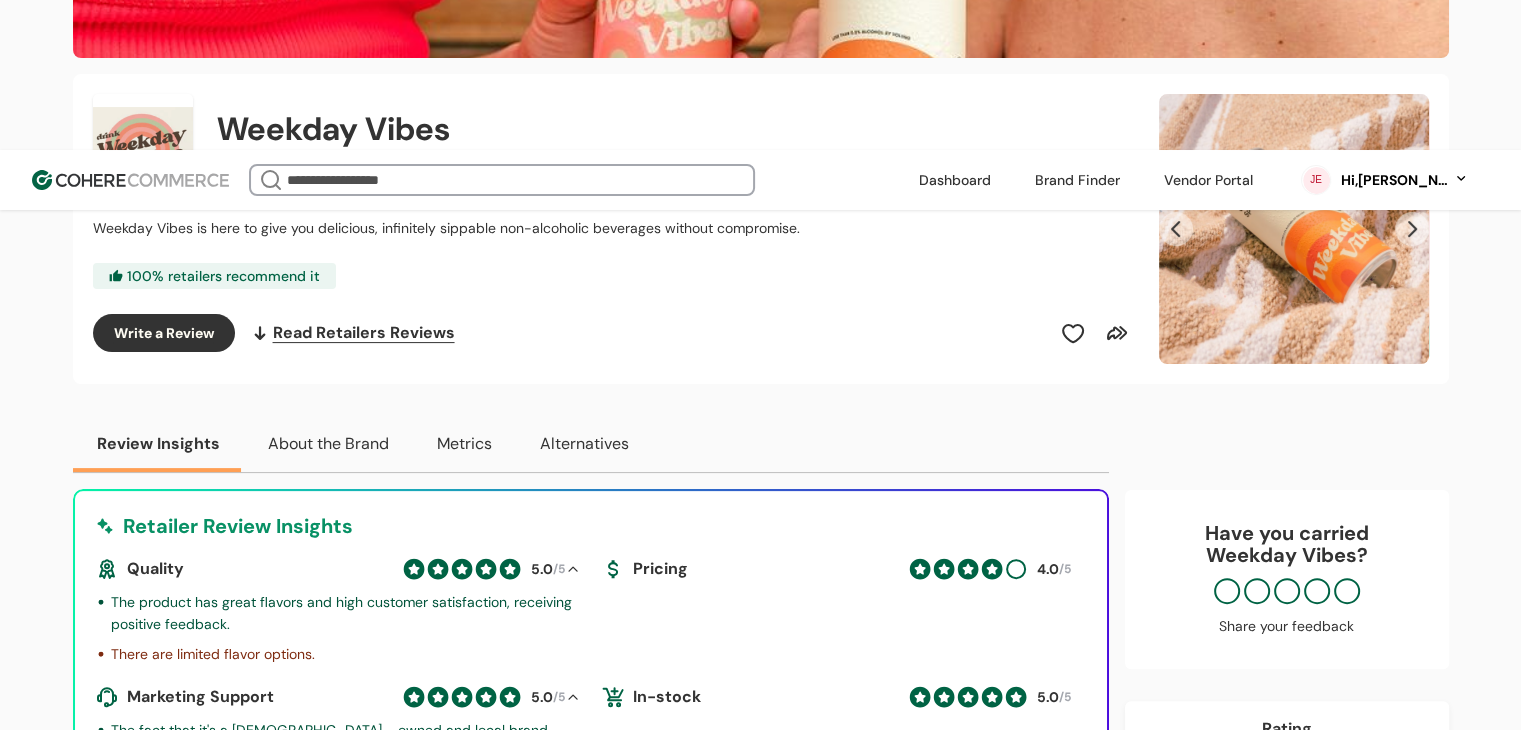 click at bounding box center [573, 569] 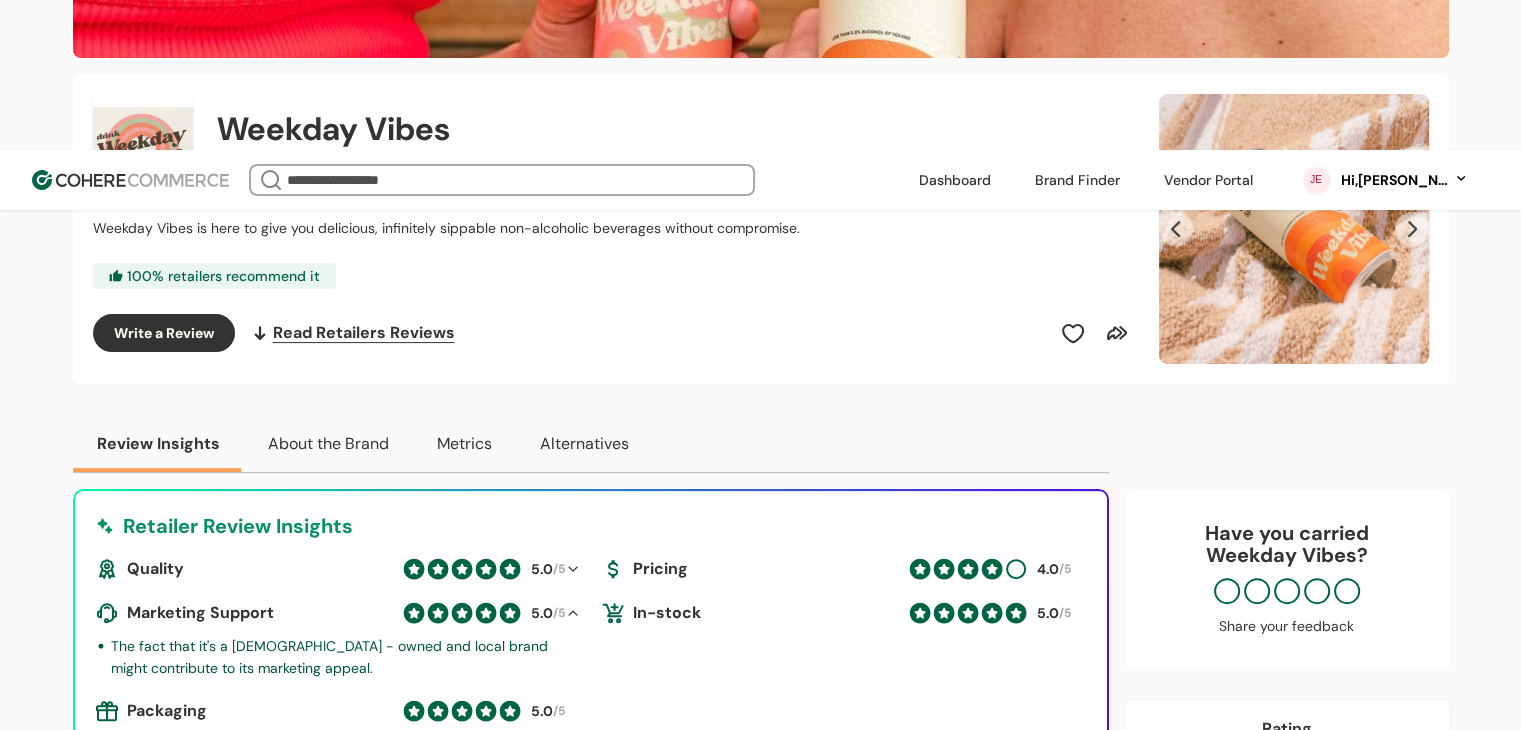 click at bounding box center [573, 613] 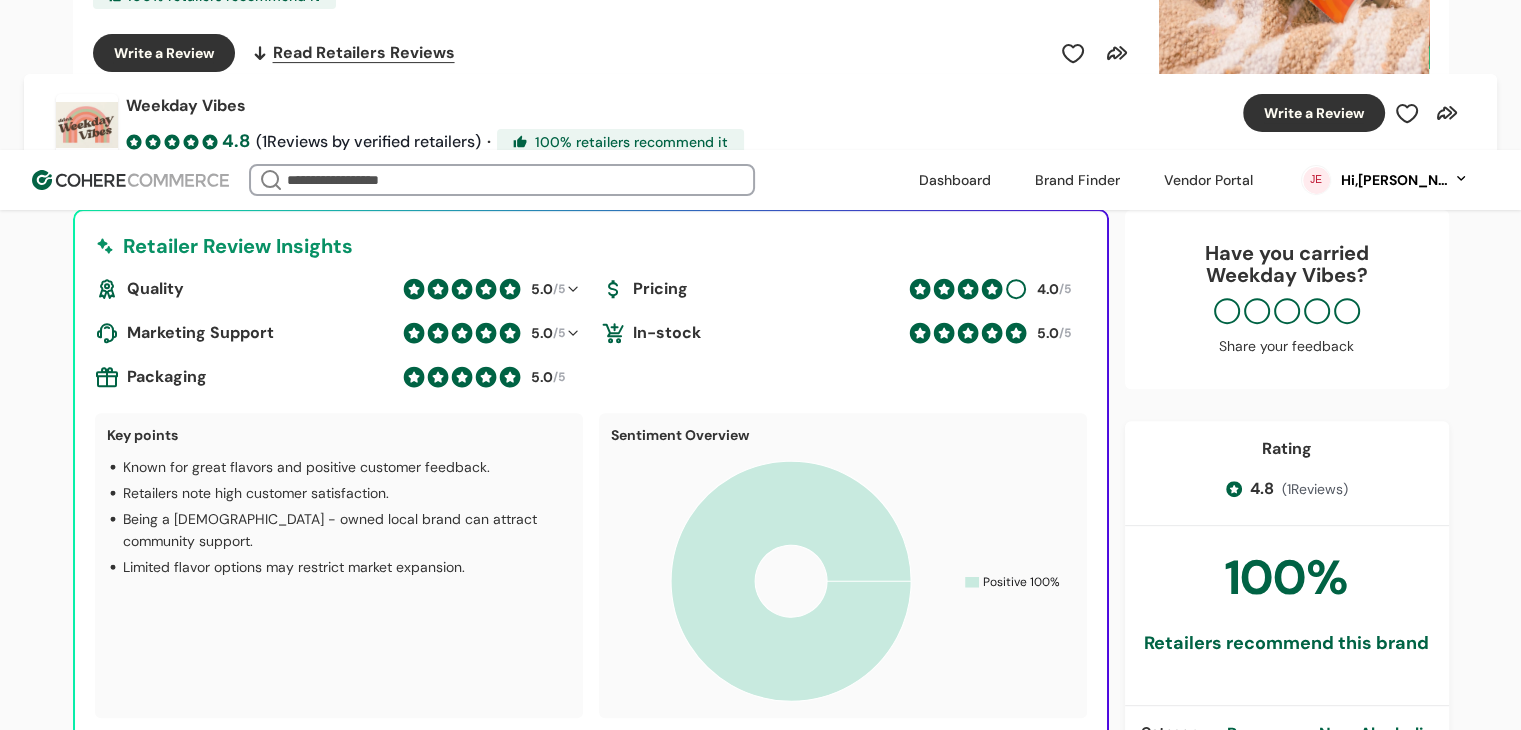 scroll, scrollTop: 700, scrollLeft: 0, axis: vertical 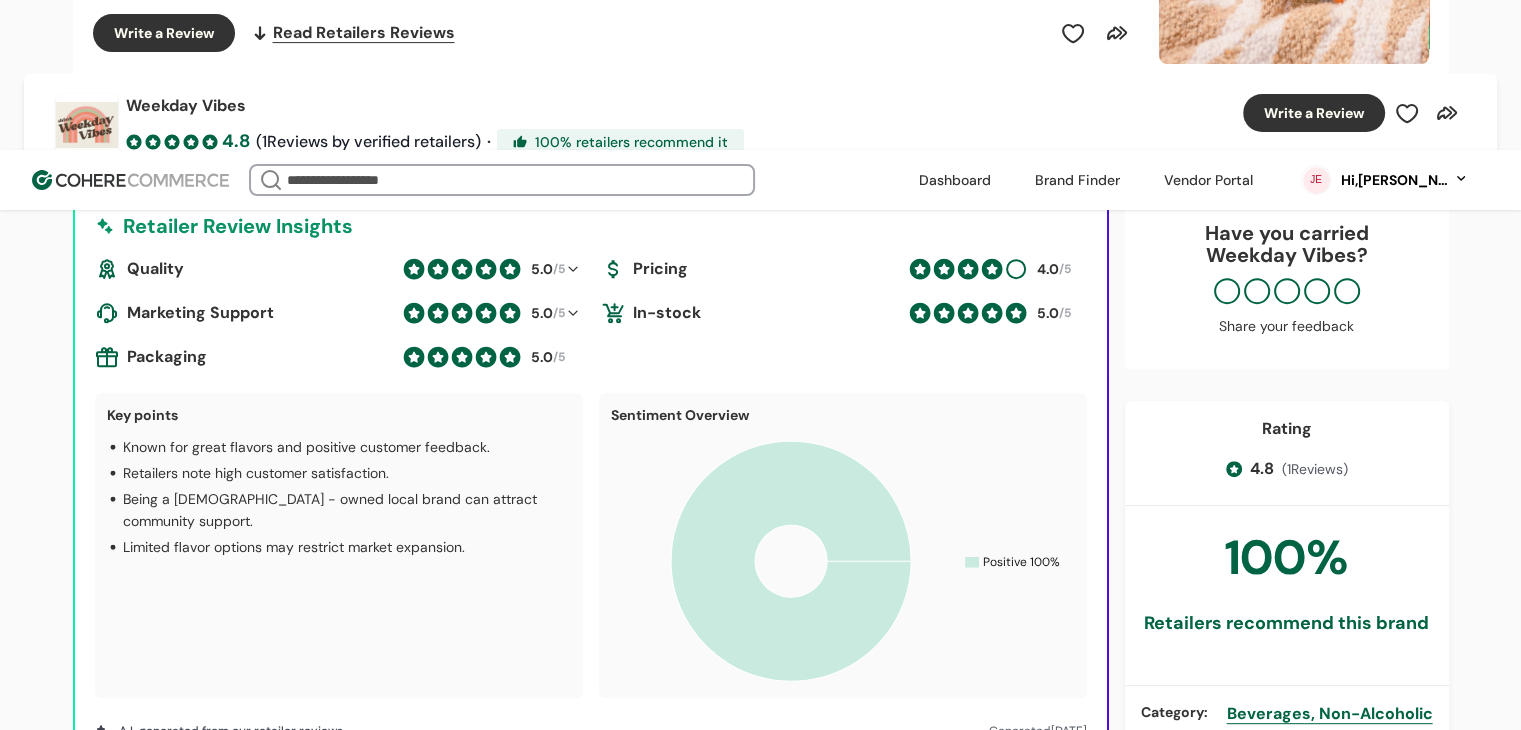 click 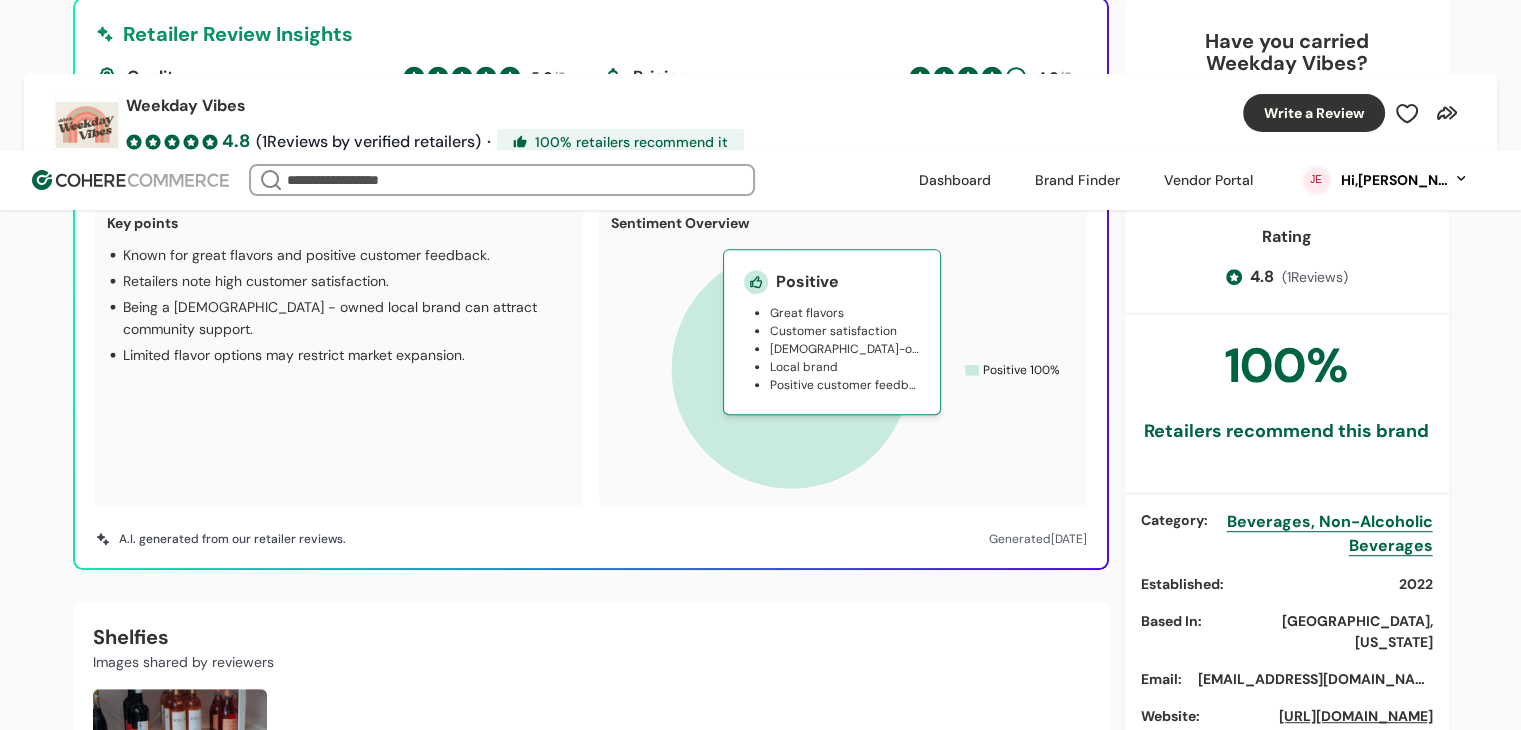 scroll, scrollTop: 900, scrollLeft: 0, axis: vertical 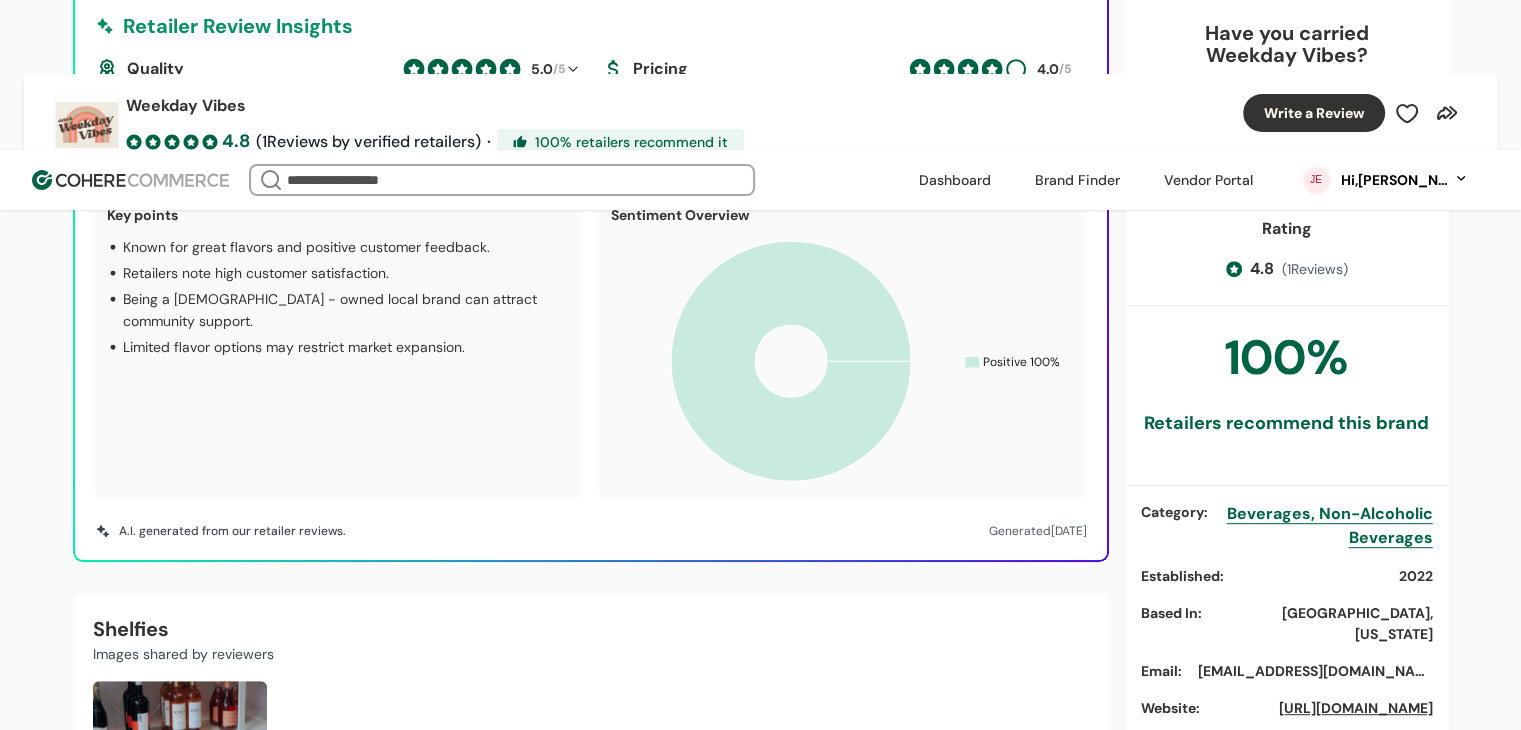 click on "Beverages, Non-Alcoholic Beverages" at bounding box center [1330, 525] 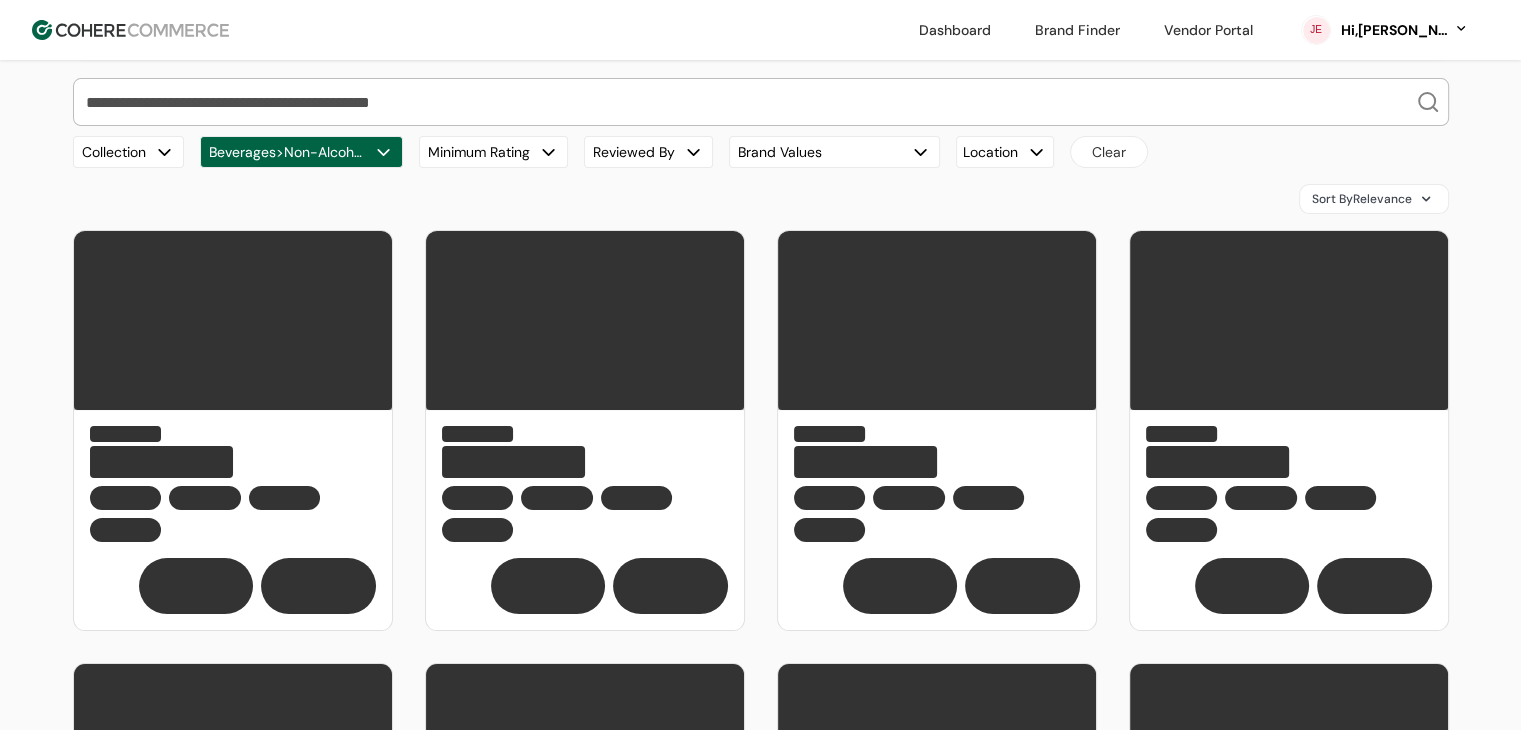 scroll, scrollTop: 300, scrollLeft: 0, axis: vertical 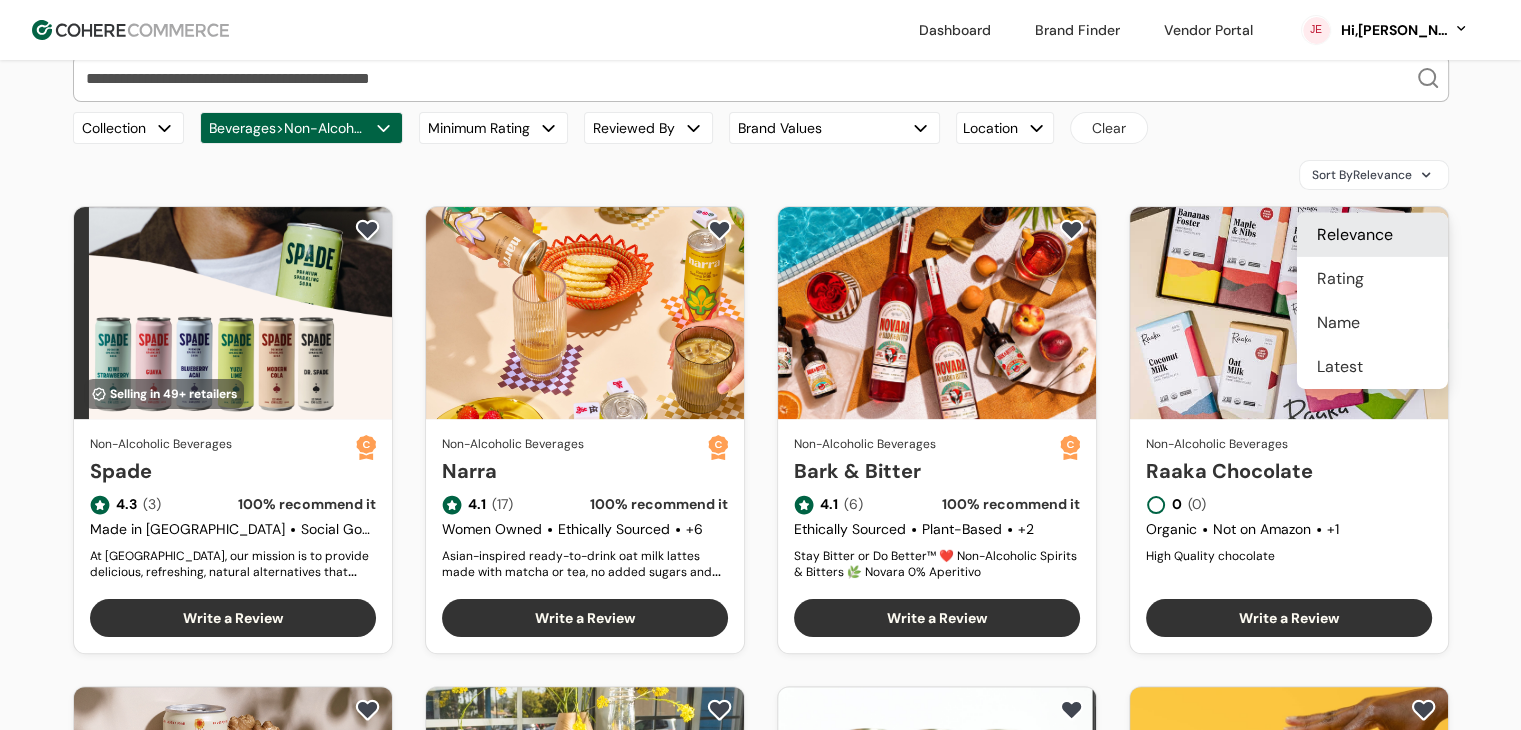 click on "Sort By  Relevance" at bounding box center (1362, 175) 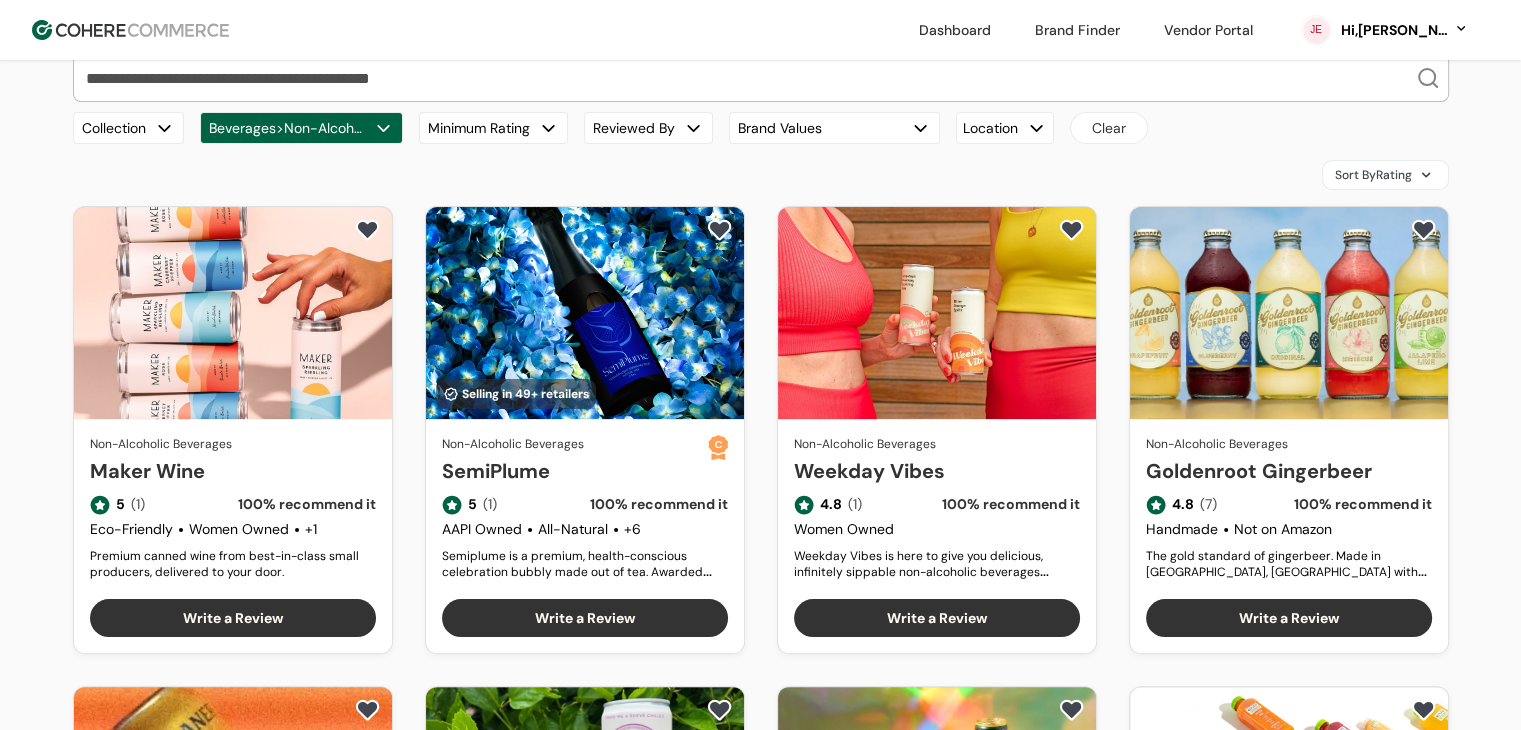 click on "Sort By  Rating" at bounding box center [1385, 175] 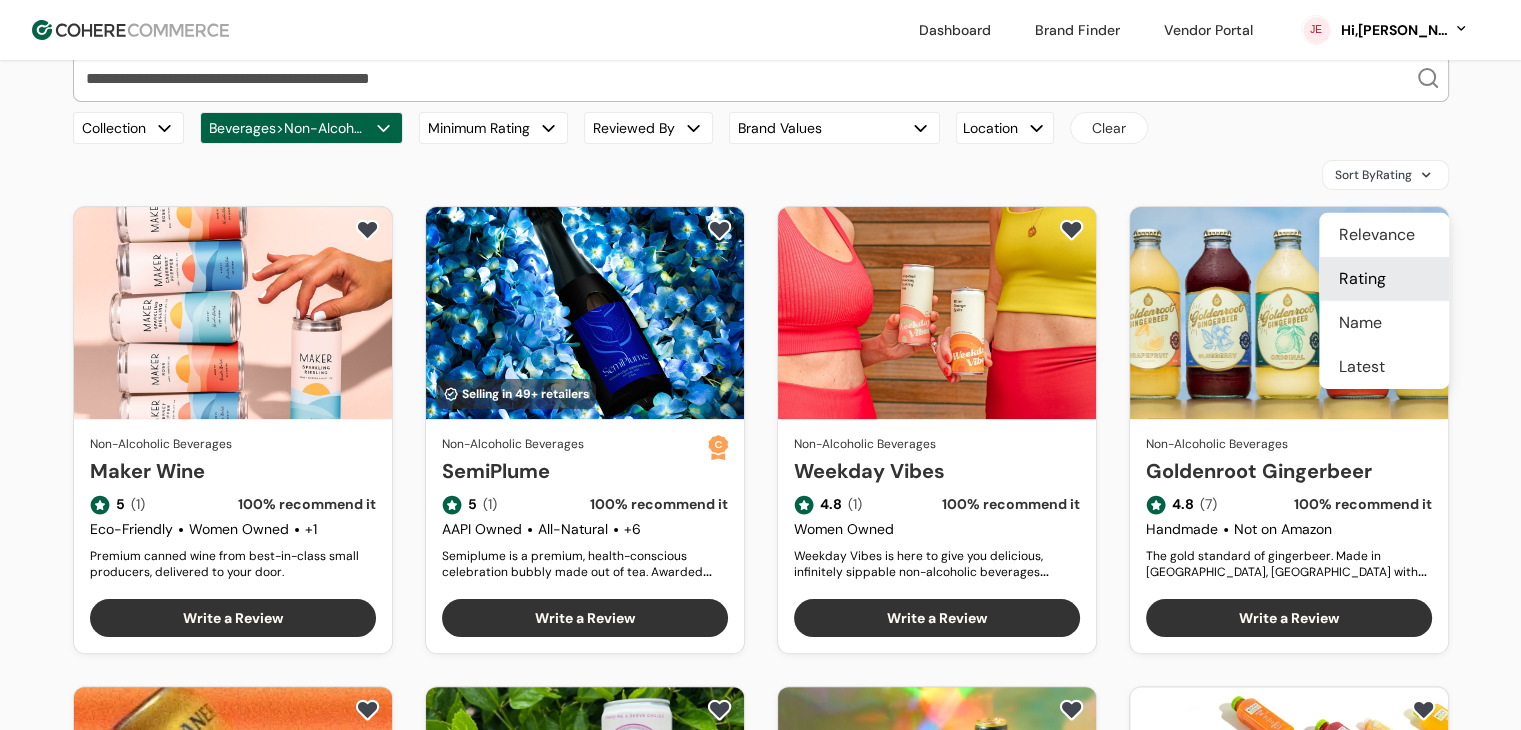 click on "Name" at bounding box center [1360, 323] 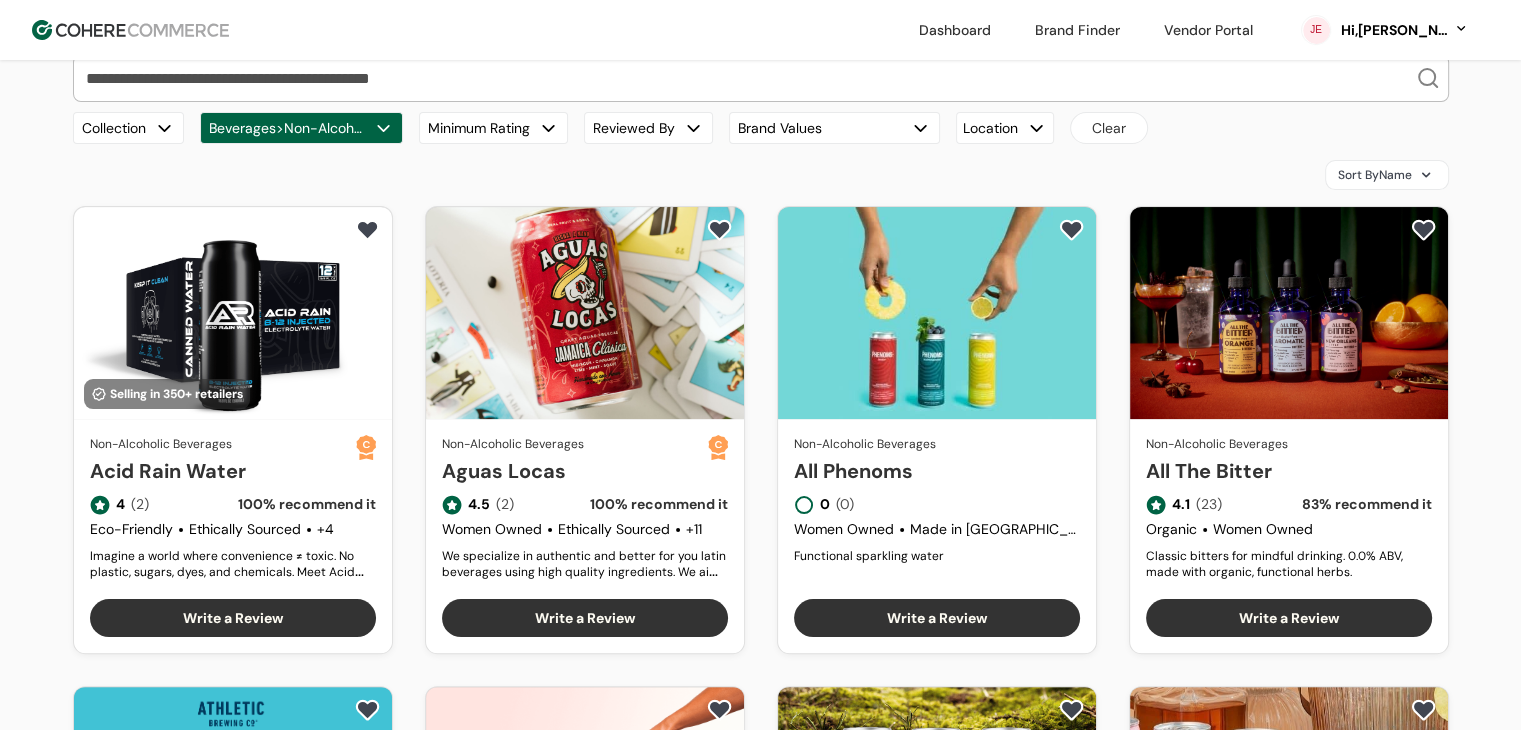 click on "Our Top Brands Search with AI Suggest a brand Explore our most popular categories Beverages Beverages Alcoholic Beverages Supplements & Vitamins Pets Pantry Snacks Snacks Confections Pantry Bakery Meat, Seafood & Alternatives Meat & Seafood Home & Living Beverages Non-Alcoholic Beverages Values Women Owned Organic Eco-Friendly All-Natural Vegan Made in USA Plant-Based Handmade Not on Amazon Small Batch Search with AI Suggest a brand Collection Beverages>Non-Alcoholic Beverages Minimum Rating Reviewed By Brand Values Location Batangas BTG Clear Clear Sort By  Name Selling in 350+ retailers Non-Alcoholic Beverages Acid Rain Water 4 (2) 100 % recommend it Eco-Friendly Ethically Sourced + 4 Imagine a world where convenience ≠ toxic.  No plastic, sugars, dyes, and chemicals. Meet Acid Rain Water. Write a Review Non-Alcoholic Beverages Aguas Locas 4.5 (2) 100 % recommend it Women Owned Ethically Sourced + 11 Write a Review Non-Alcoholic Beverages All Phenoms 0 (0) Women Owned Made in USA Write a Review 4.1 (23) +" at bounding box center [761, 861] 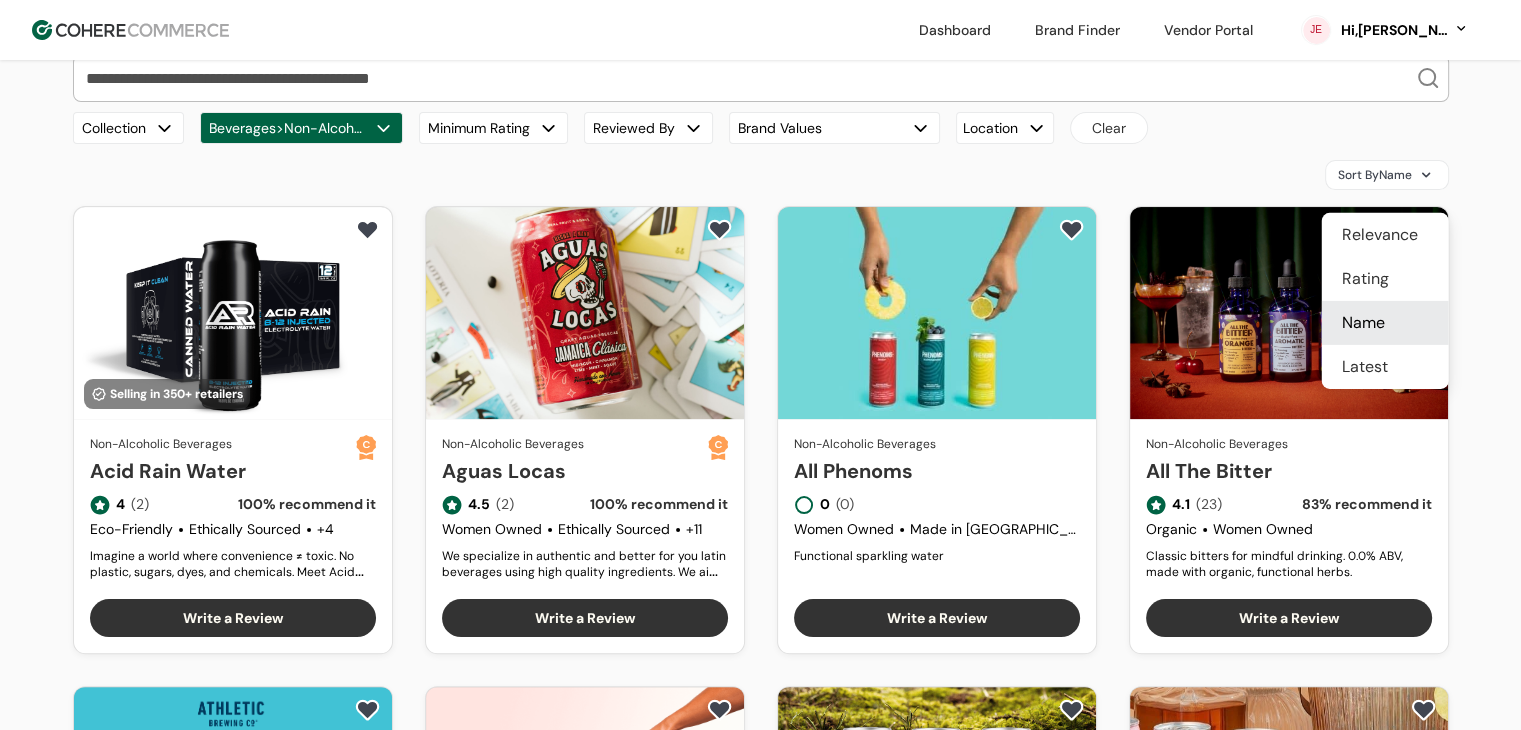 click on "Sort By  Name" at bounding box center [1375, 175] 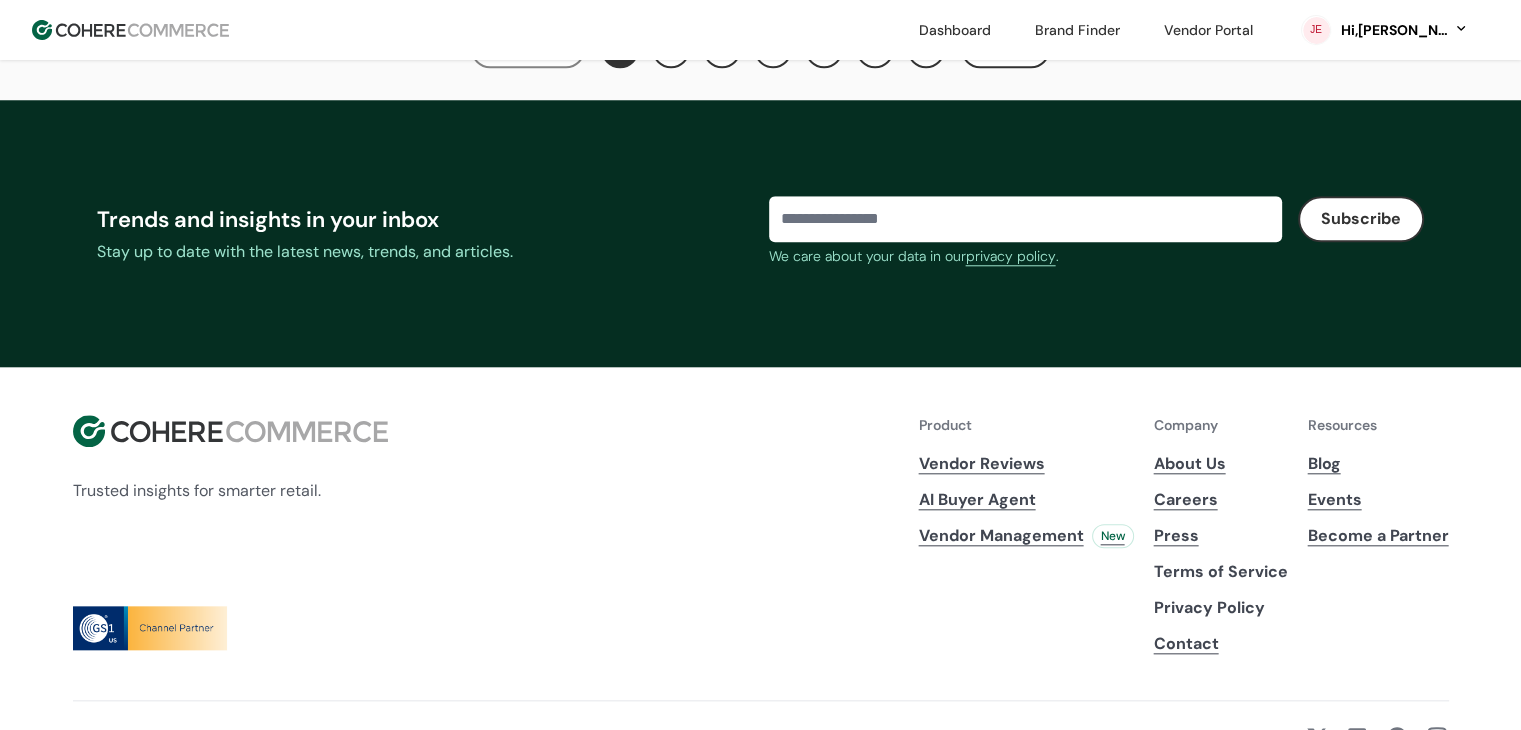 scroll, scrollTop: 1700, scrollLeft: 0, axis: vertical 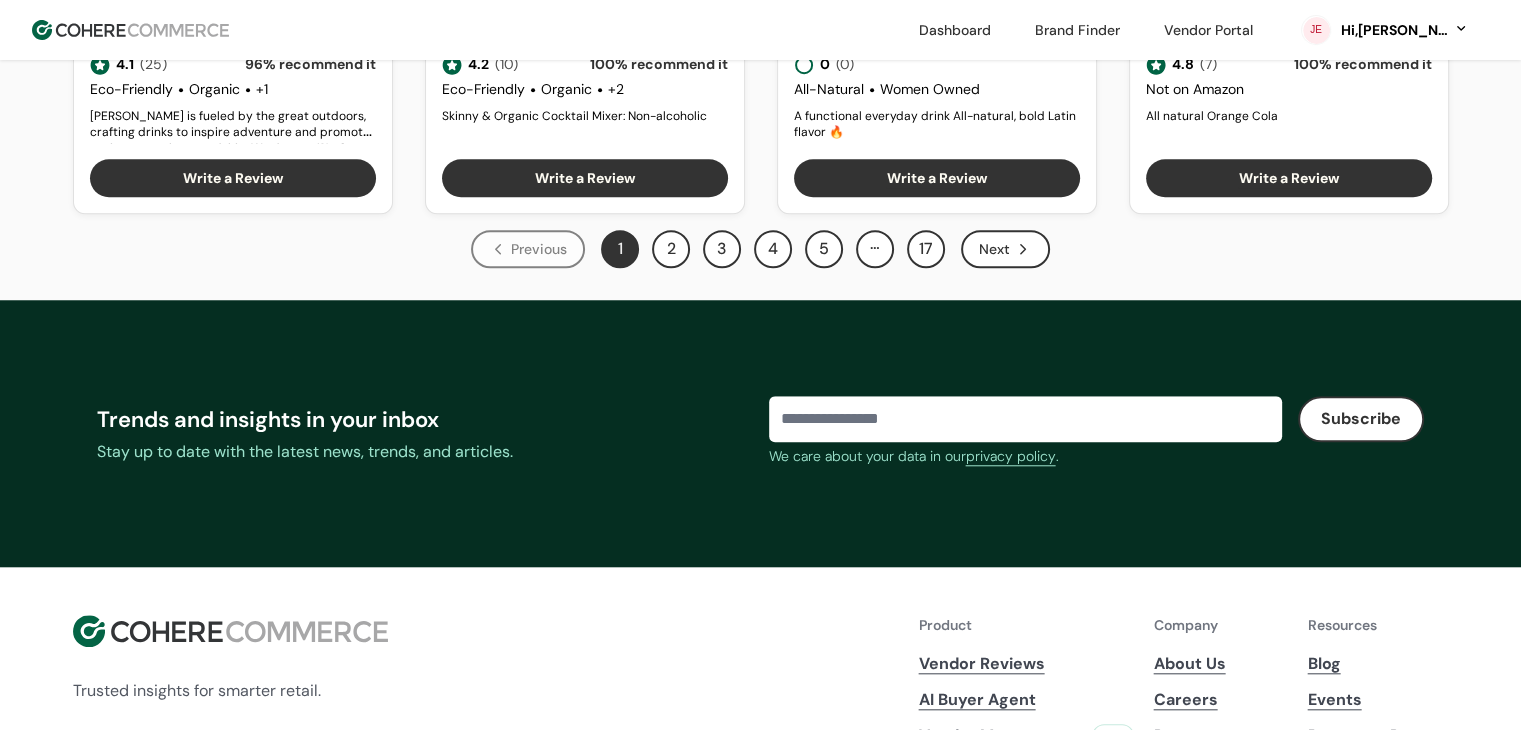 click on "17" at bounding box center [926, 249] 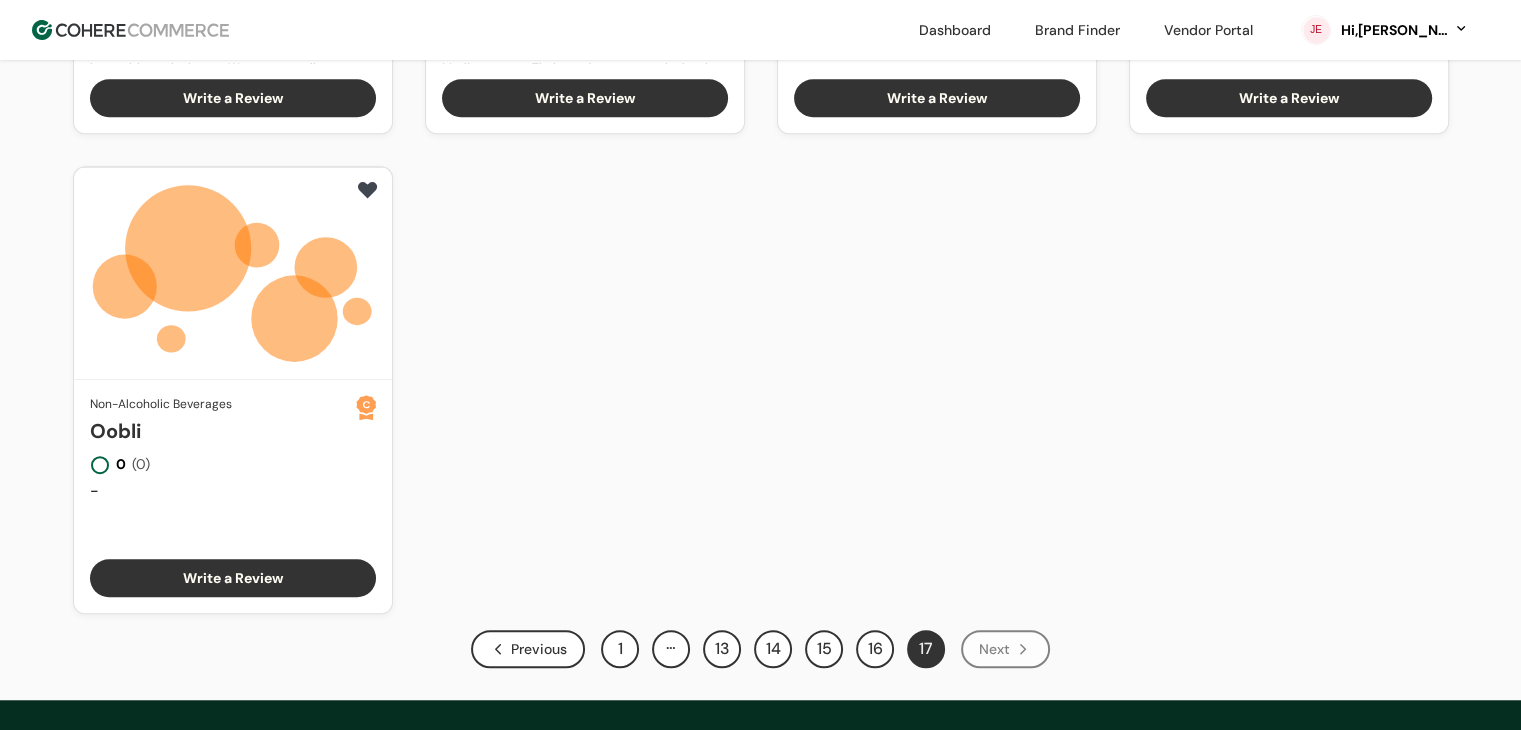 scroll, scrollTop: 1800, scrollLeft: 0, axis: vertical 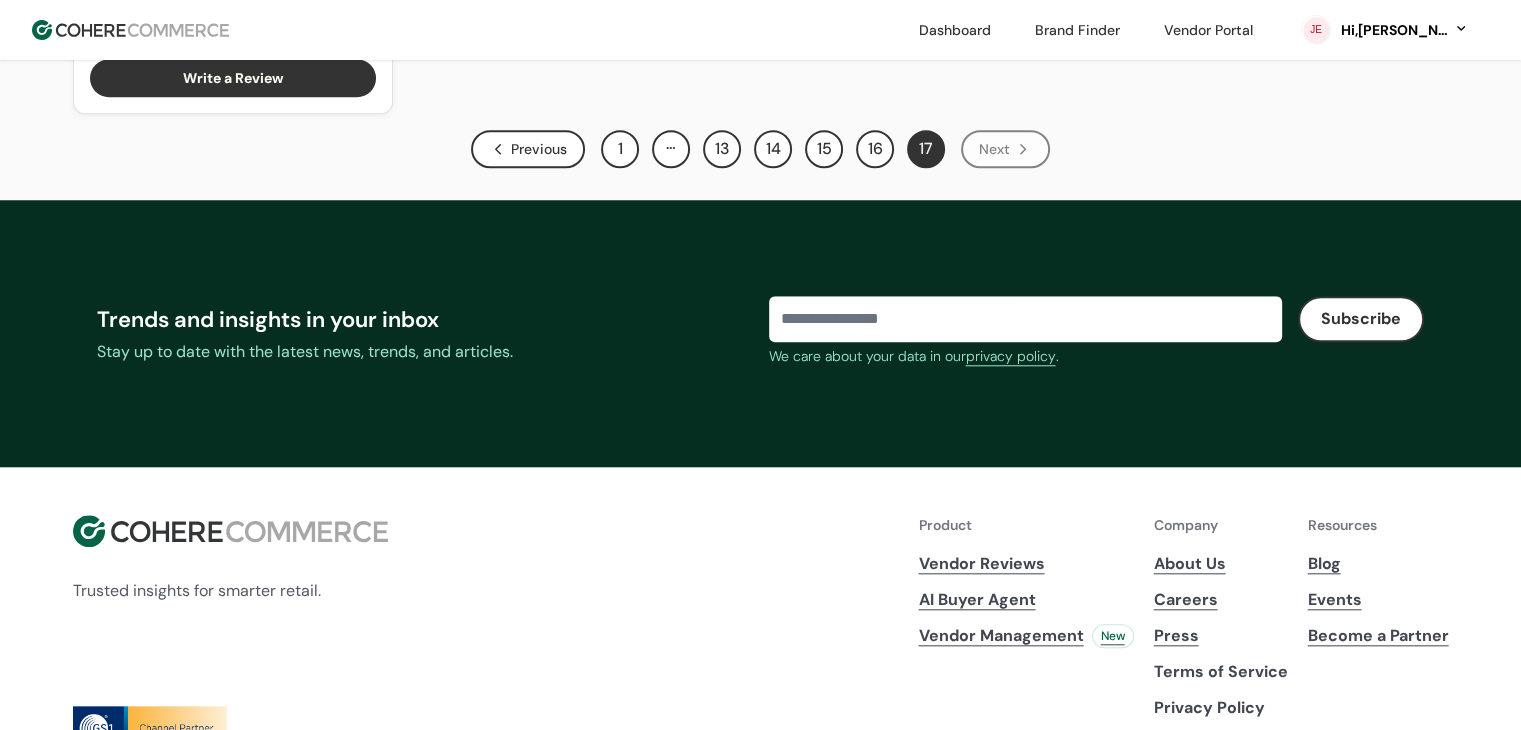 click on "Previous" at bounding box center [528, 149] 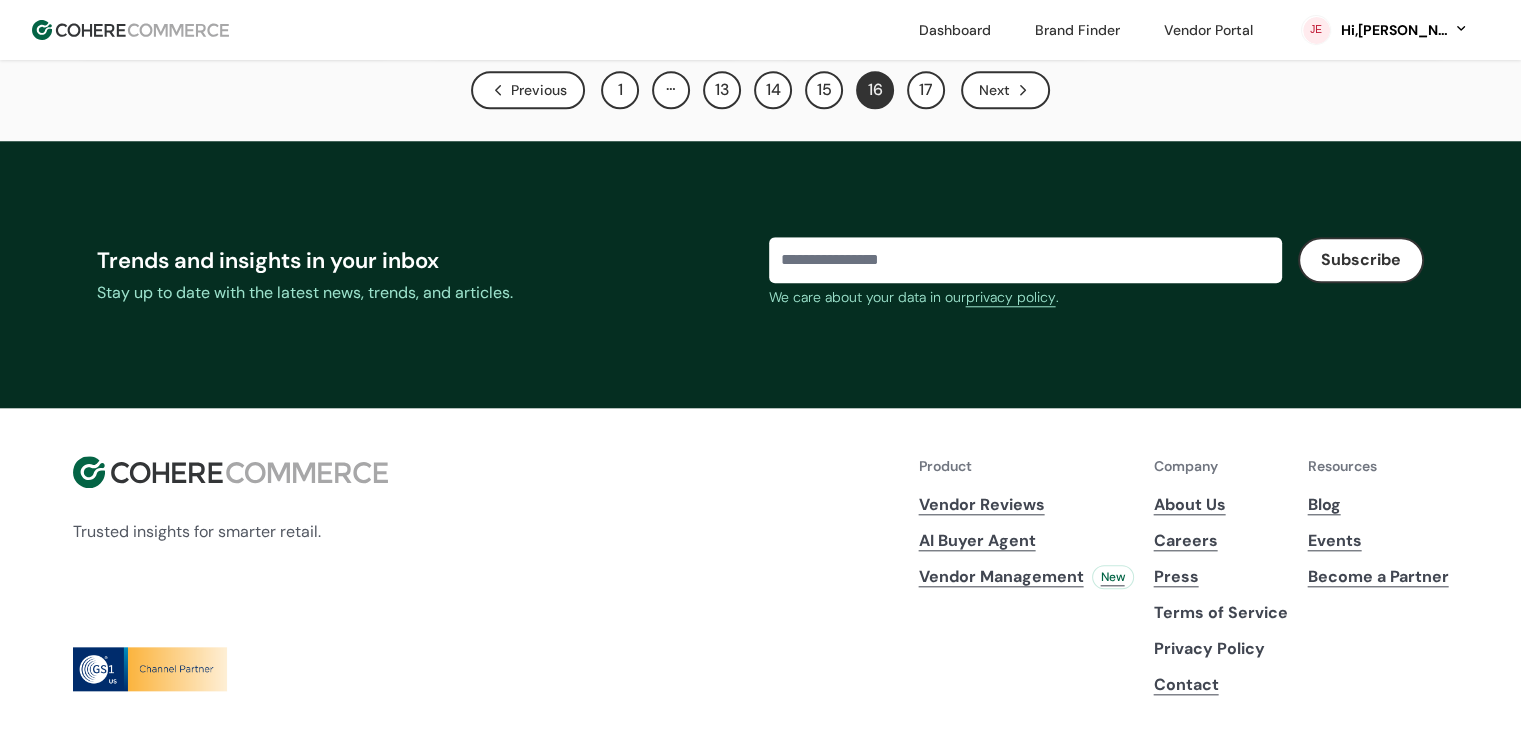 scroll, scrollTop: 1857, scrollLeft: 0, axis: vertical 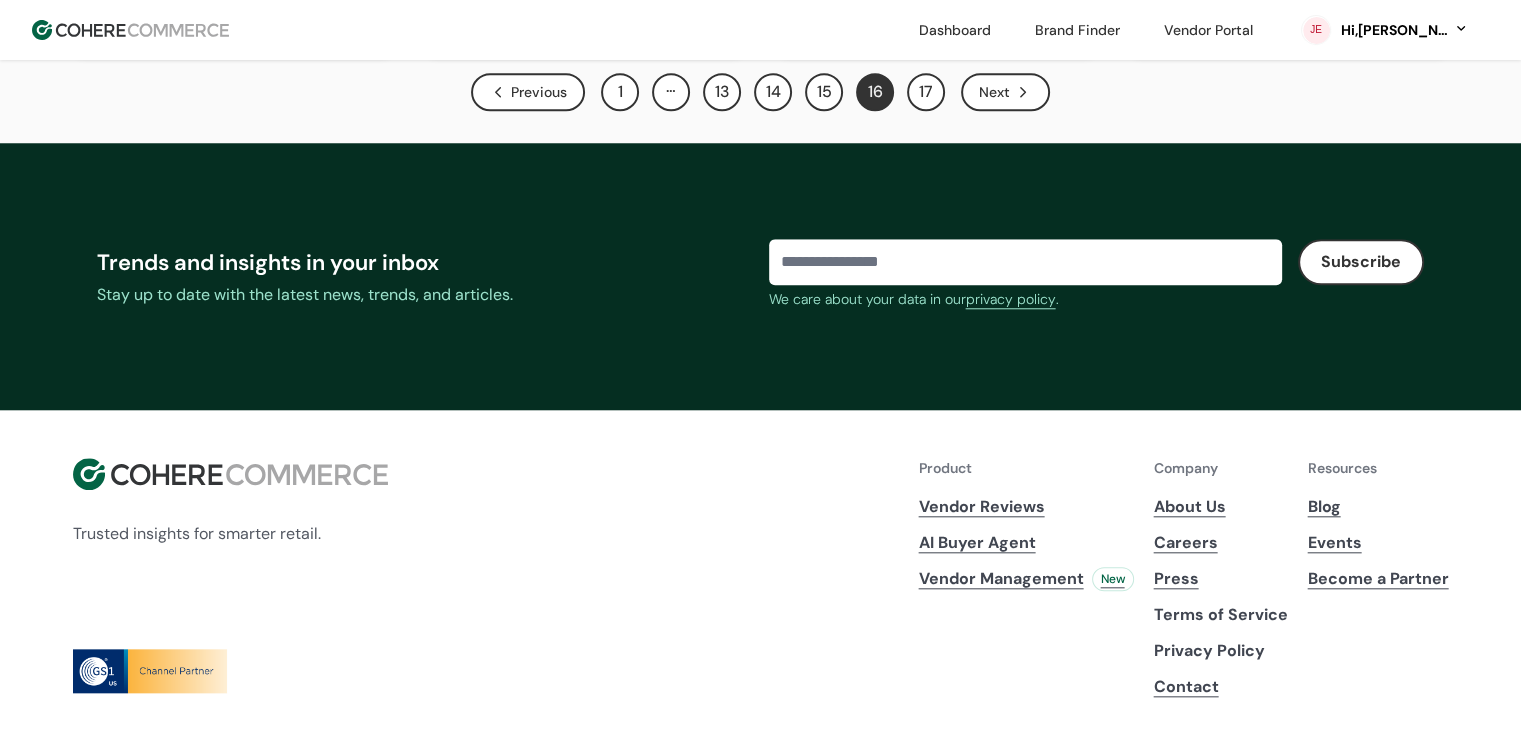 click on "Vendor Reviews" at bounding box center [1026, 507] 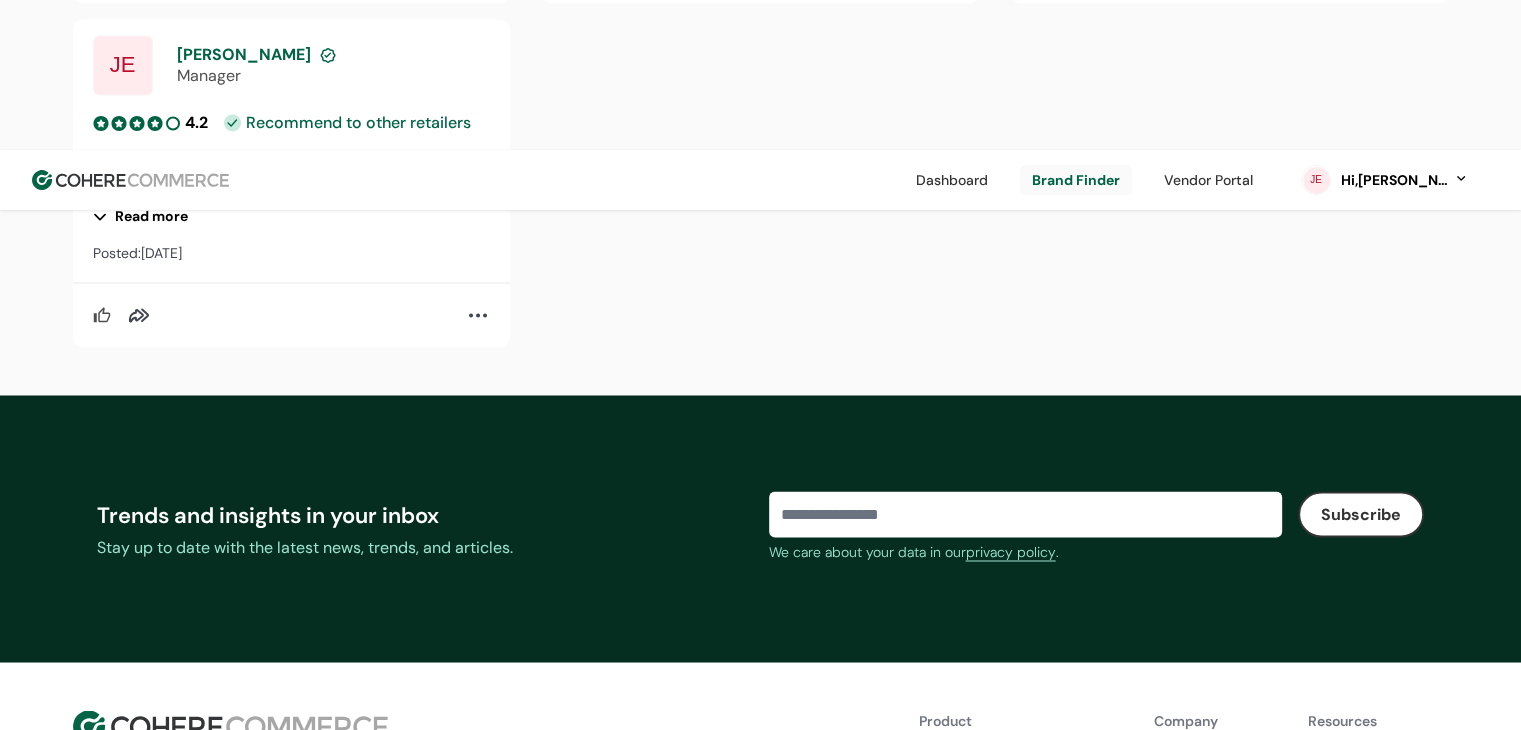 scroll, scrollTop: 3495, scrollLeft: 0, axis: vertical 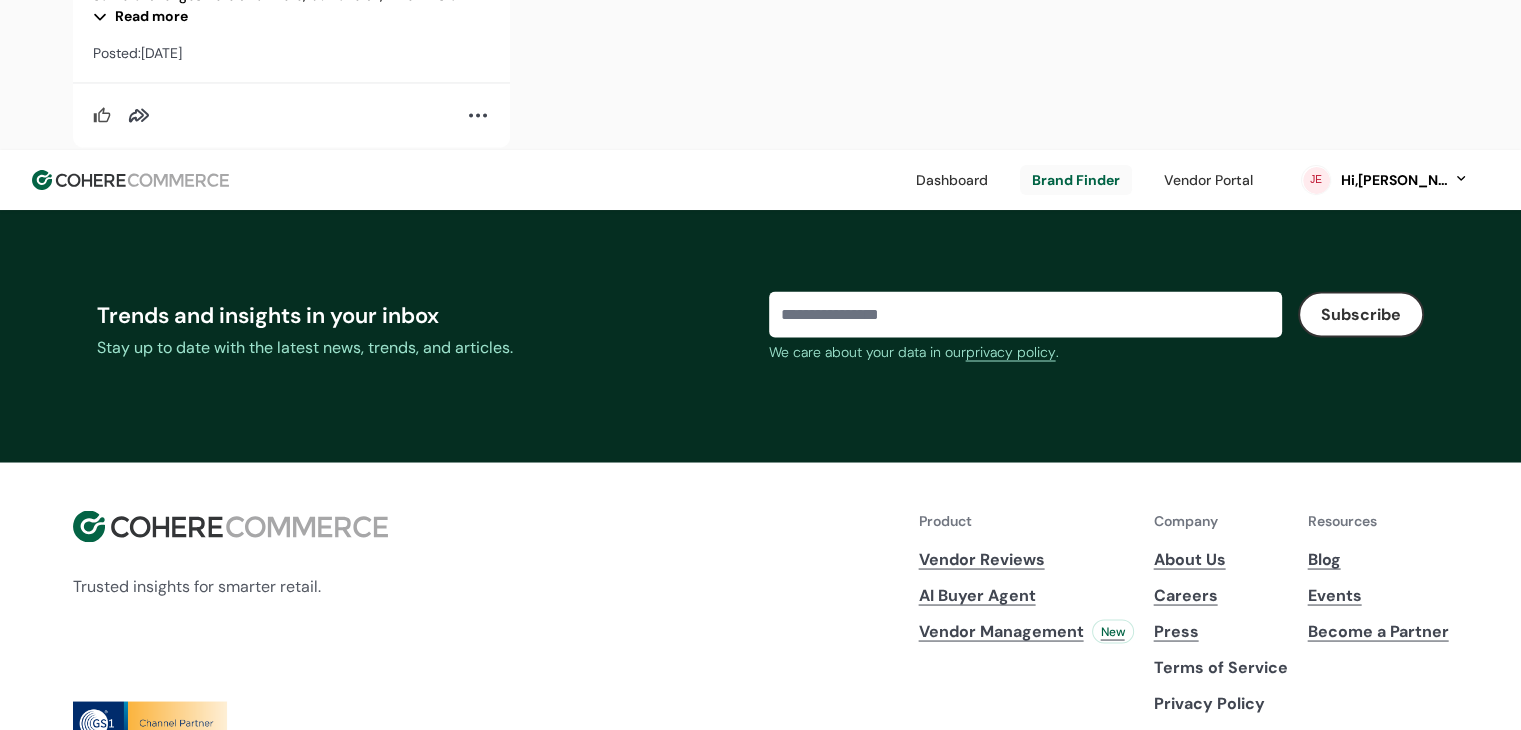click on "Vendor Management" at bounding box center [1001, 631] 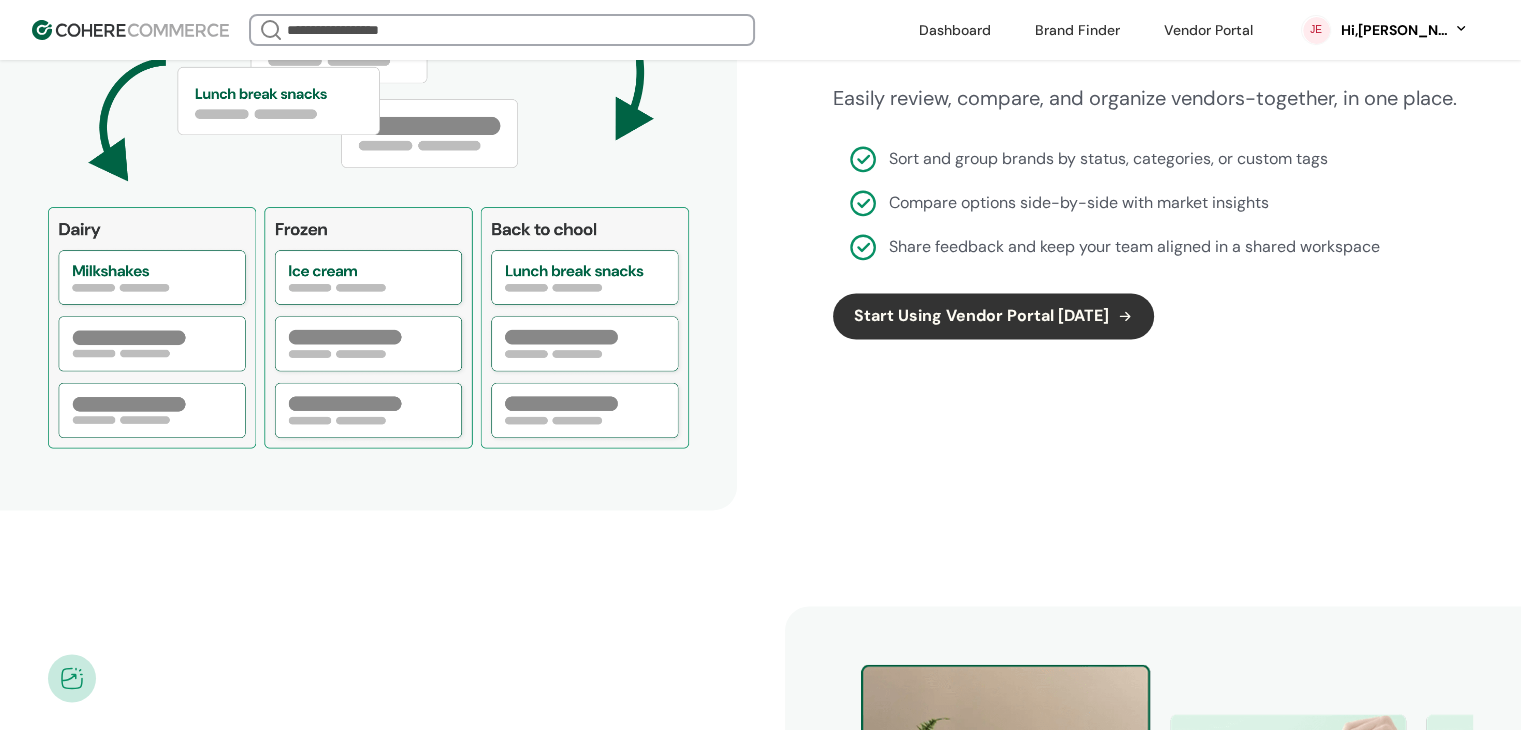 scroll, scrollTop: 3300, scrollLeft: 0, axis: vertical 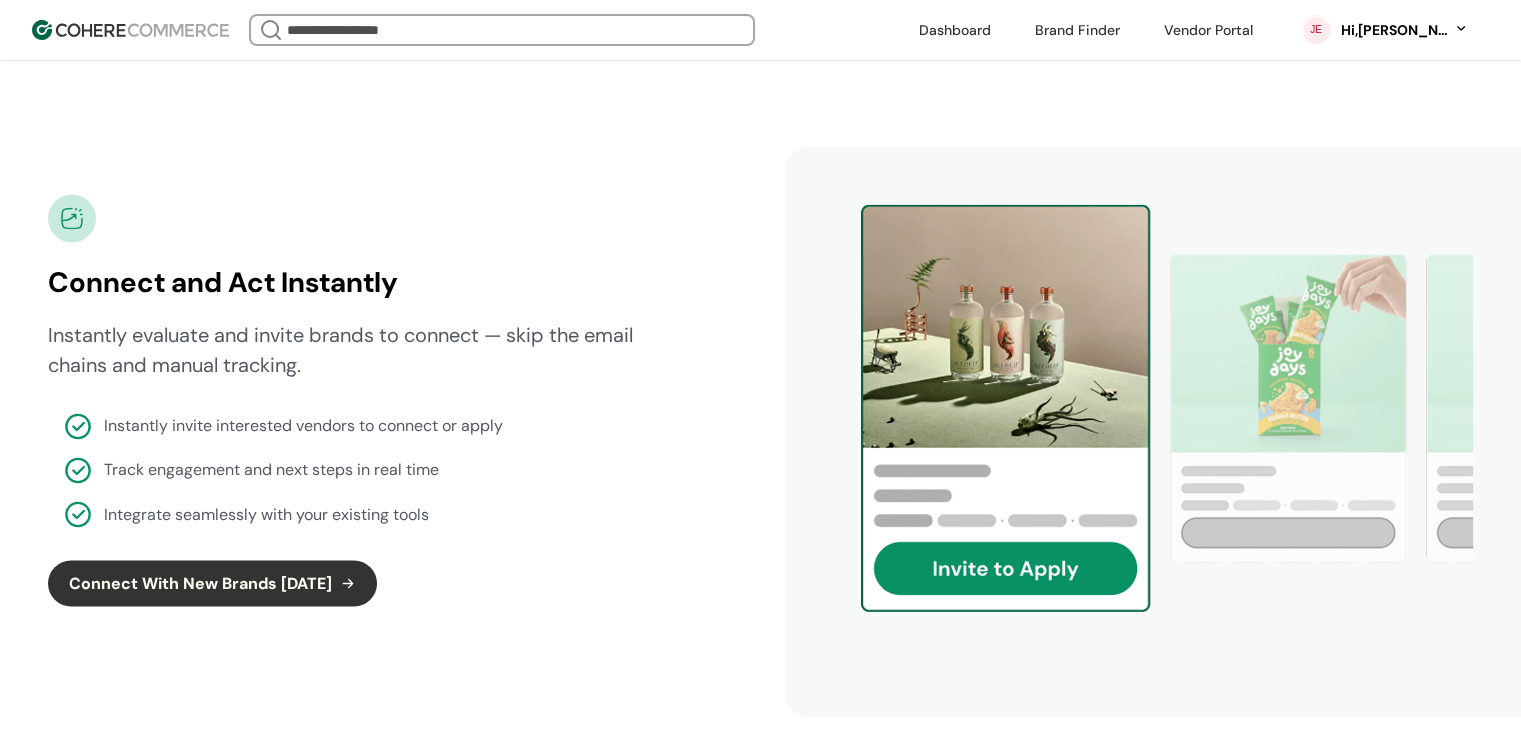 click at bounding box center [1153, 431] 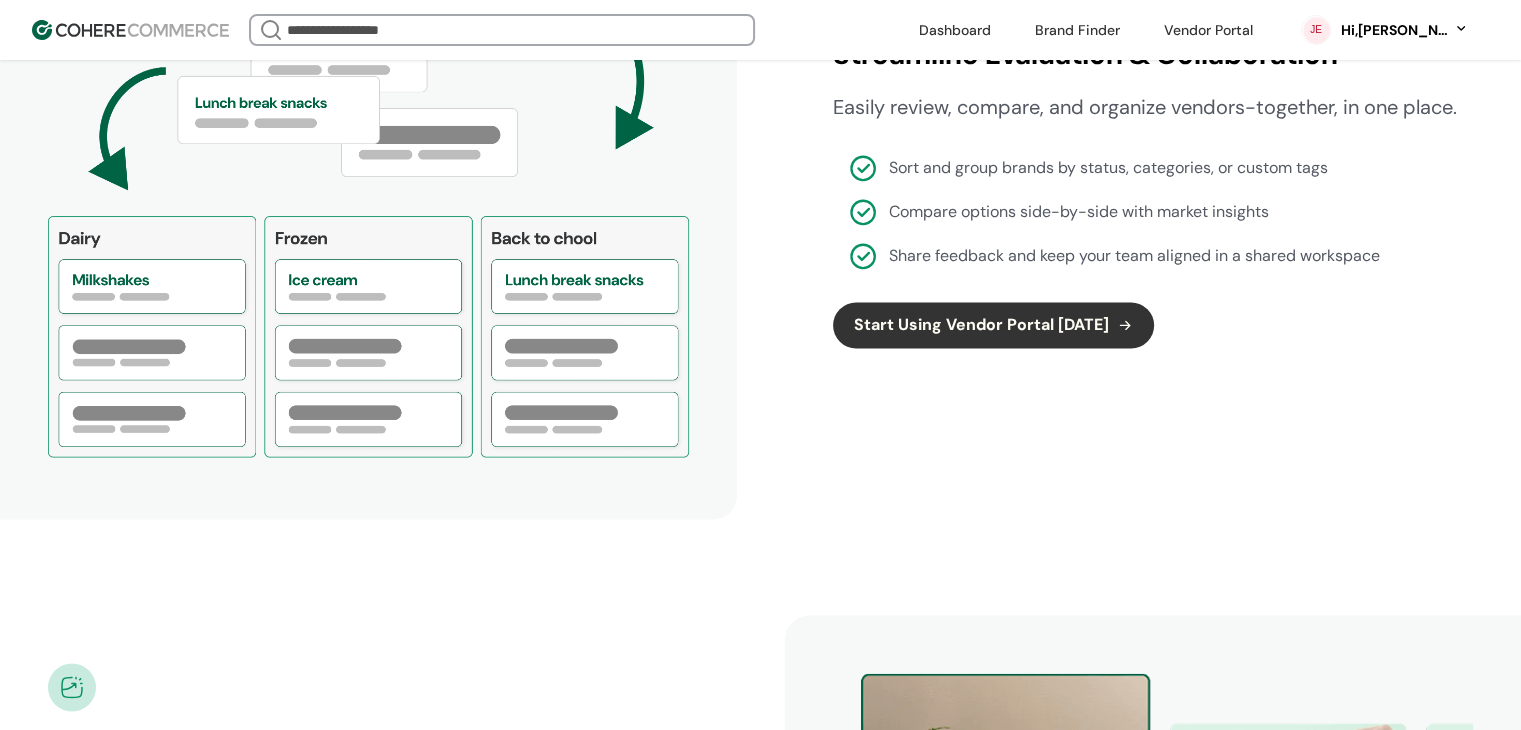 scroll, scrollTop: 2600, scrollLeft: 0, axis: vertical 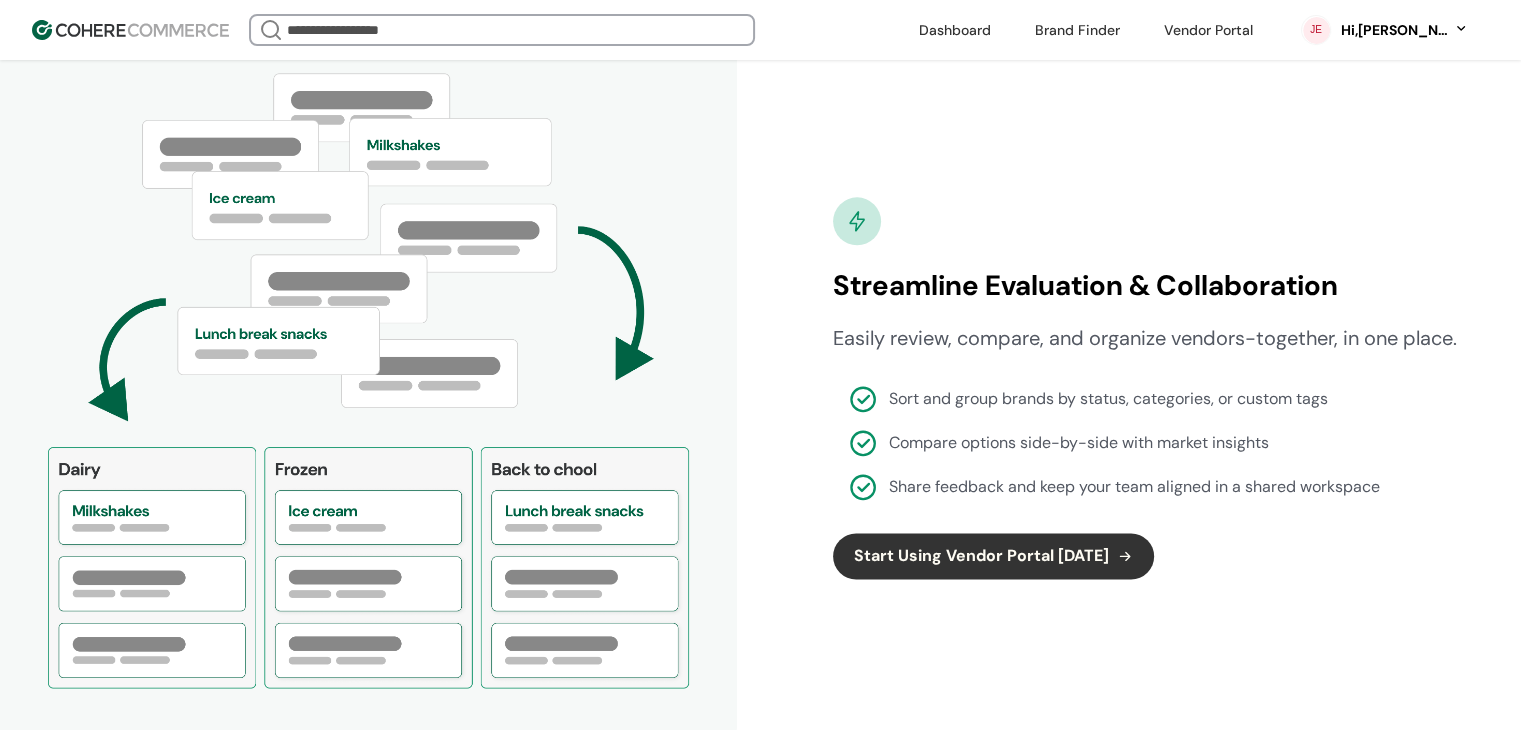 click at bounding box center (1077, 30) 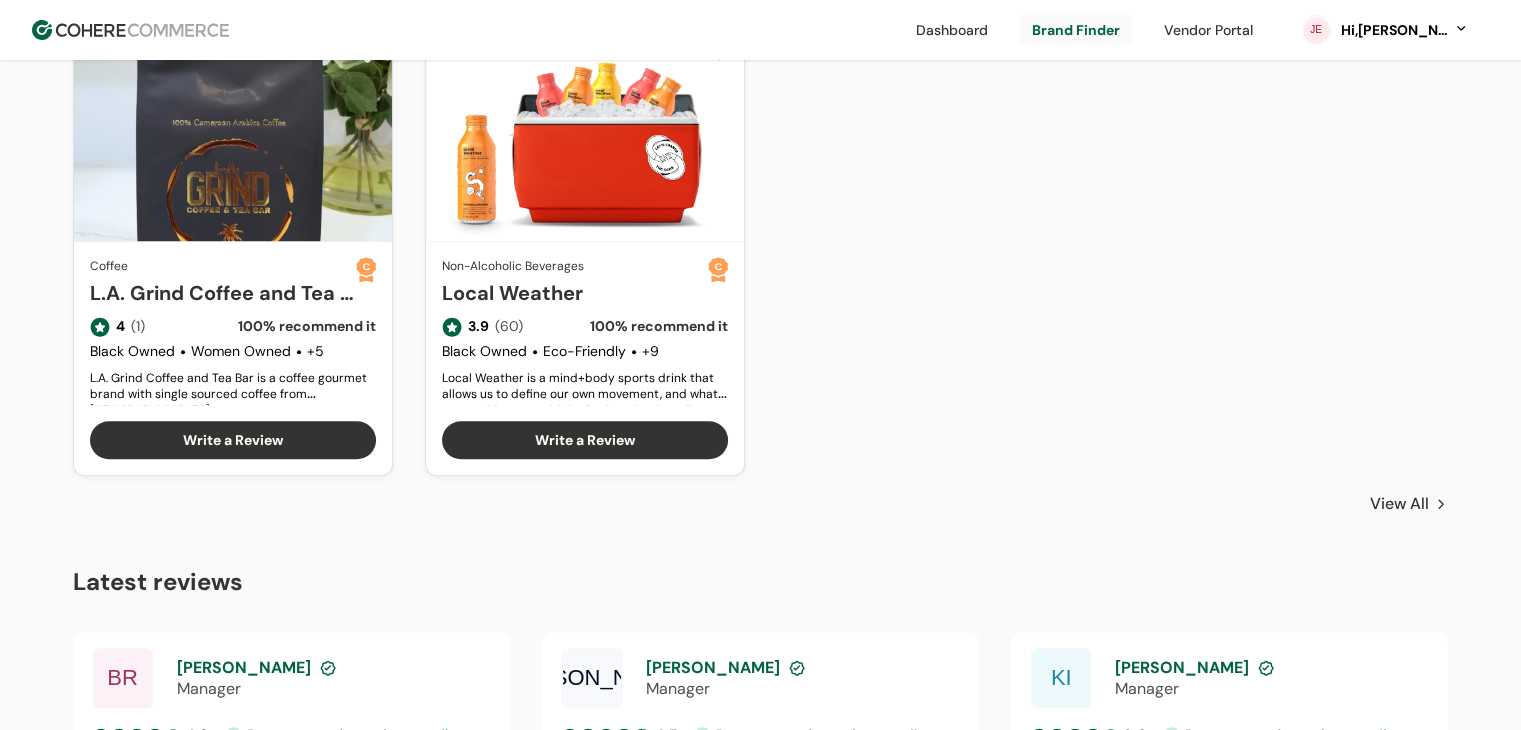 scroll, scrollTop: 1700, scrollLeft: 0, axis: vertical 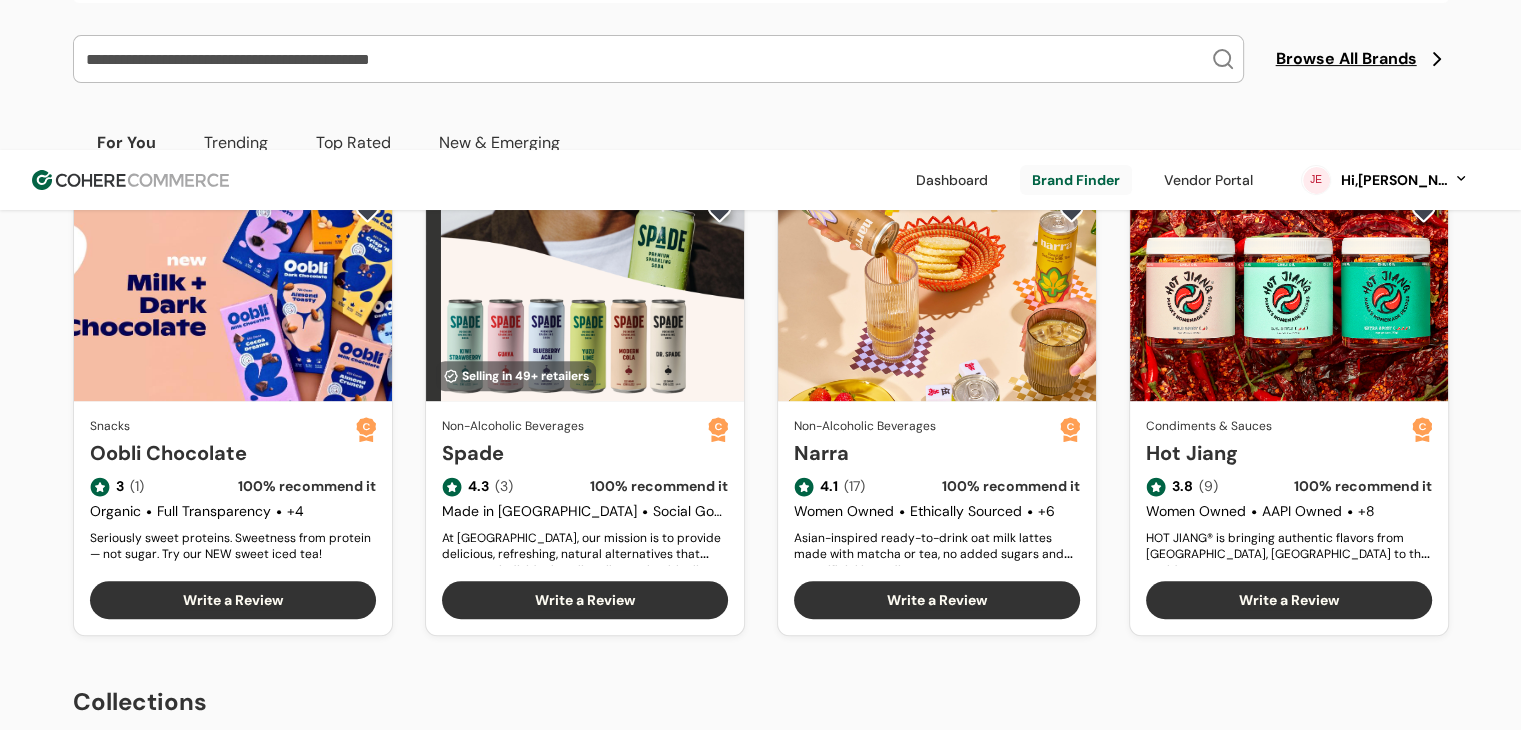 click on "Write a Review" at bounding box center (233, 600) 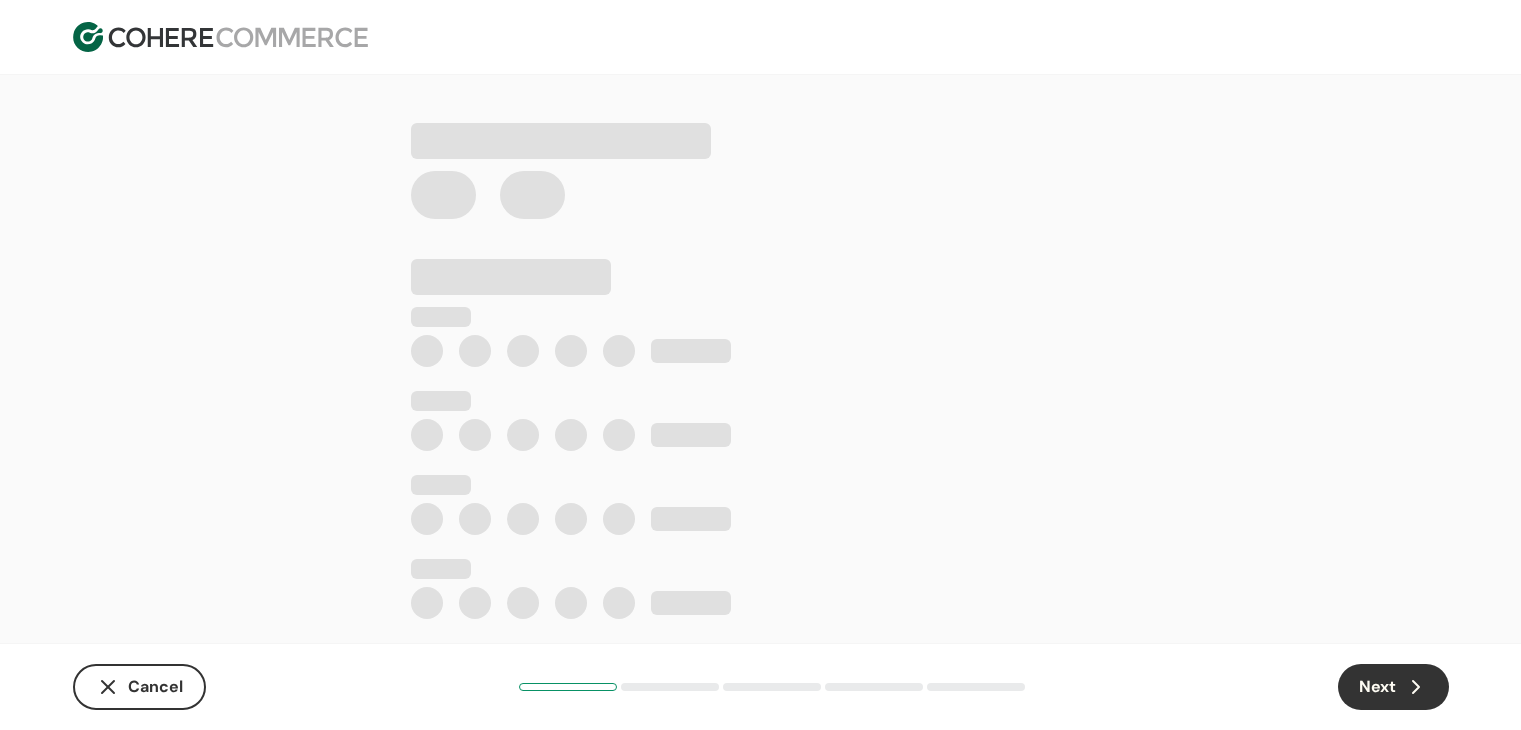 scroll, scrollTop: 0, scrollLeft: 0, axis: both 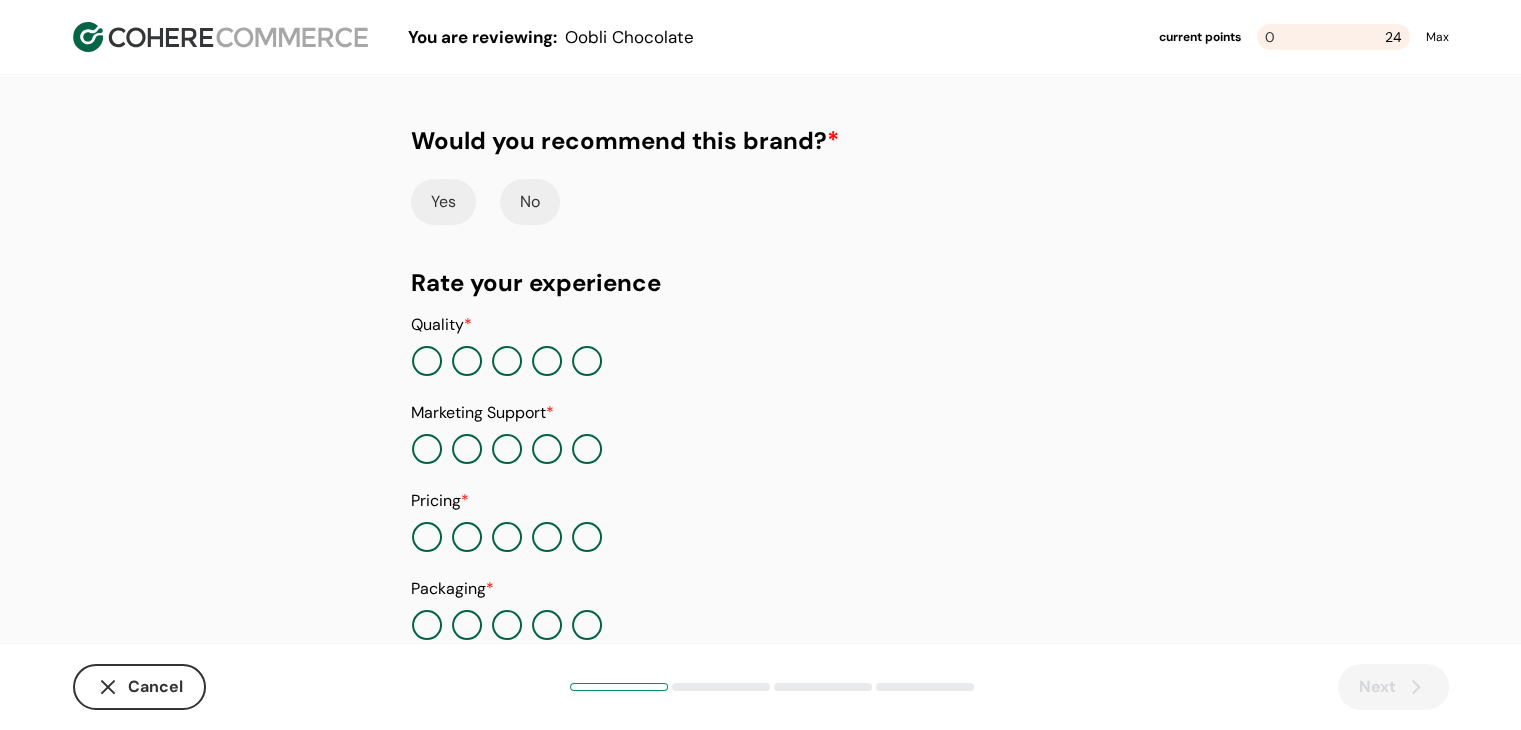 click on "Cancel" at bounding box center (139, 687) 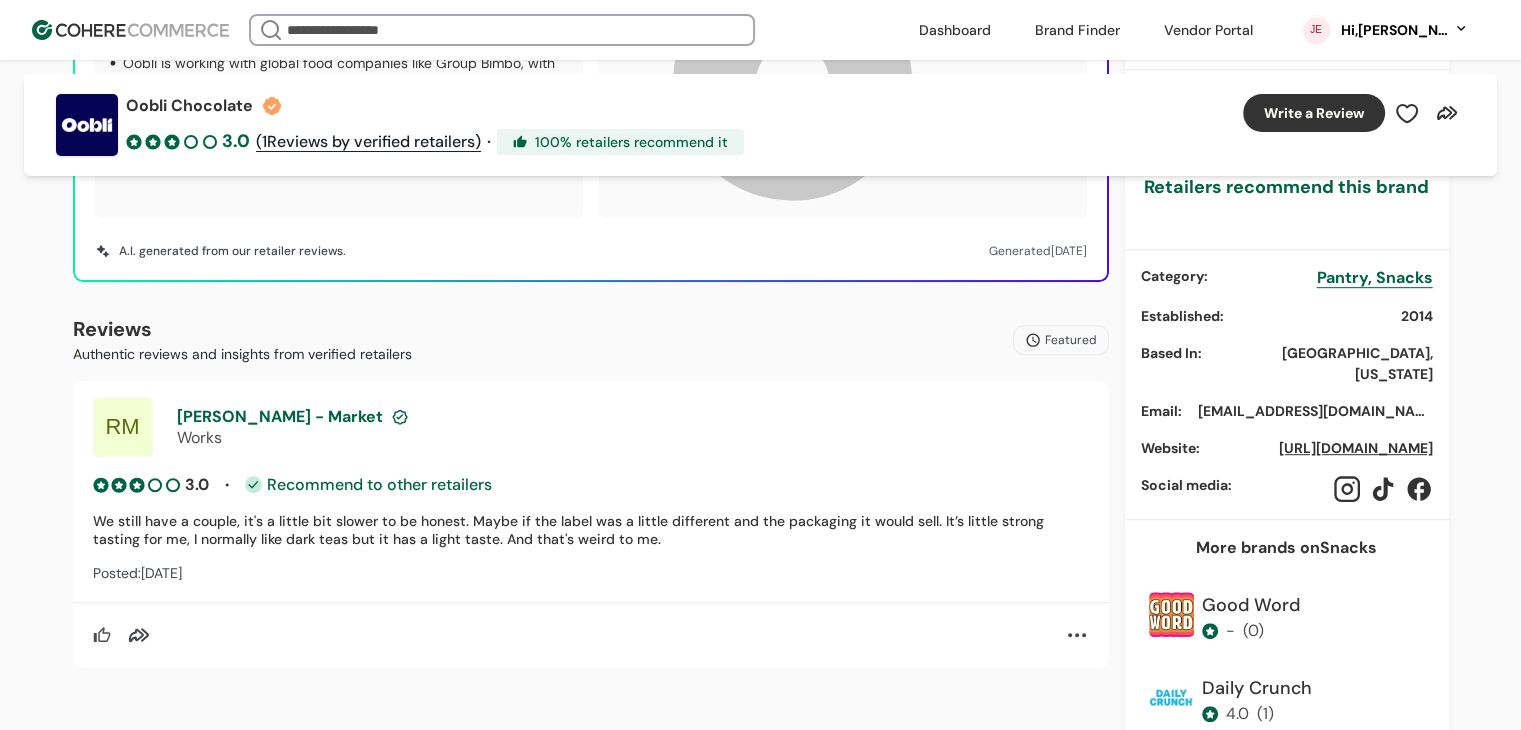 scroll, scrollTop: 1100, scrollLeft: 0, axis: vertical 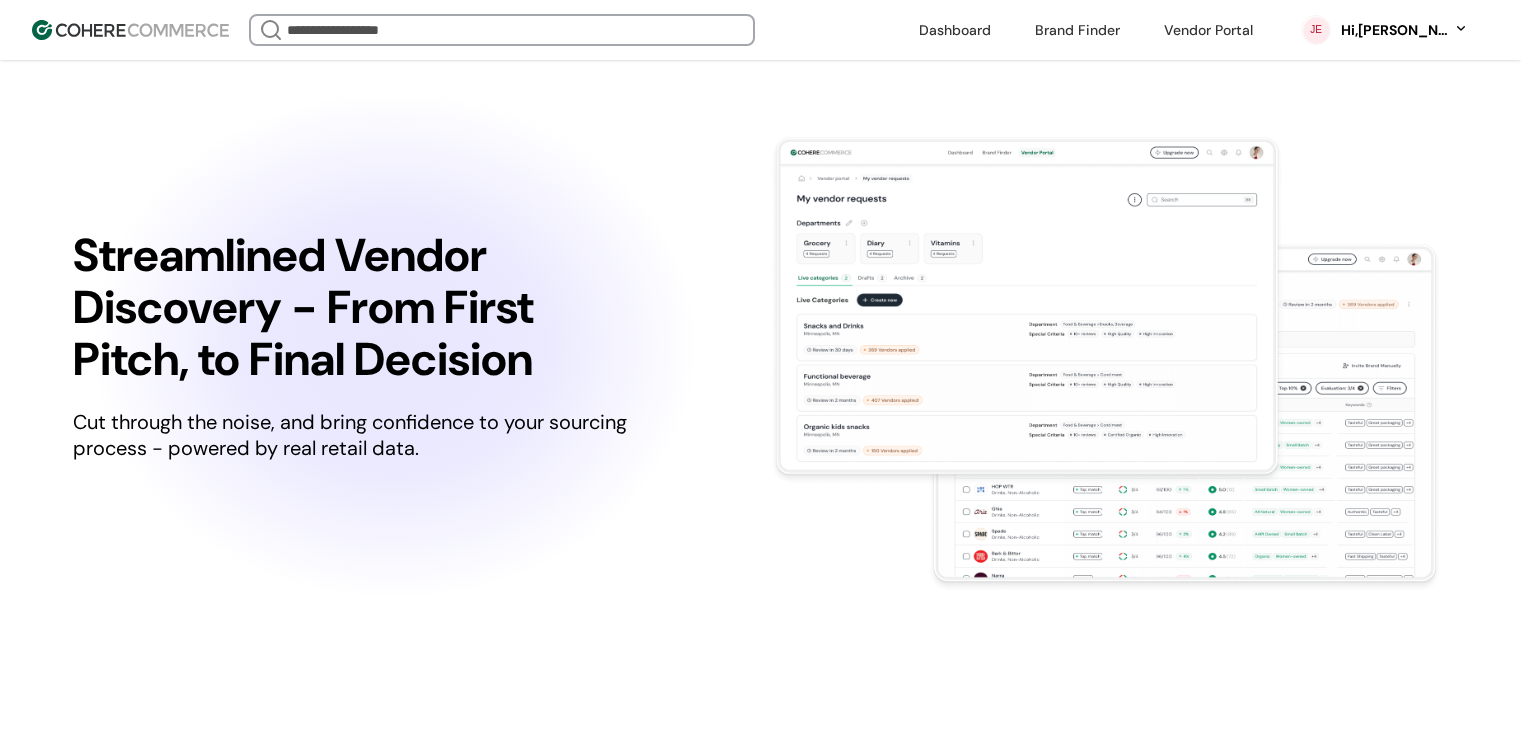 drag, startPoint x: 0, startPoint y: 0, endPoint x: 24, endPoint y: 93, distance: 96.04687 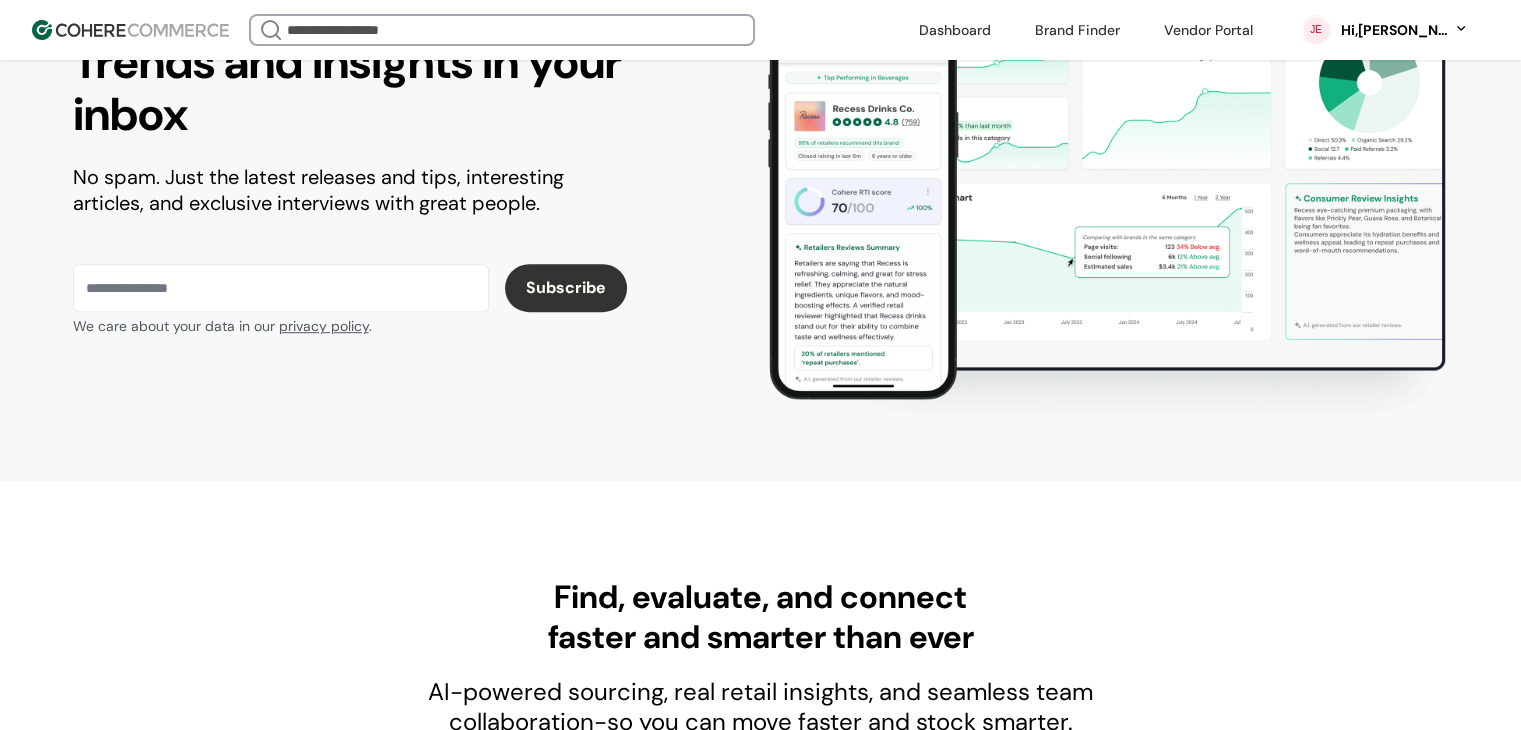 scroll, scrollTop: 1188, scrollLeft: 0, axis: vertical 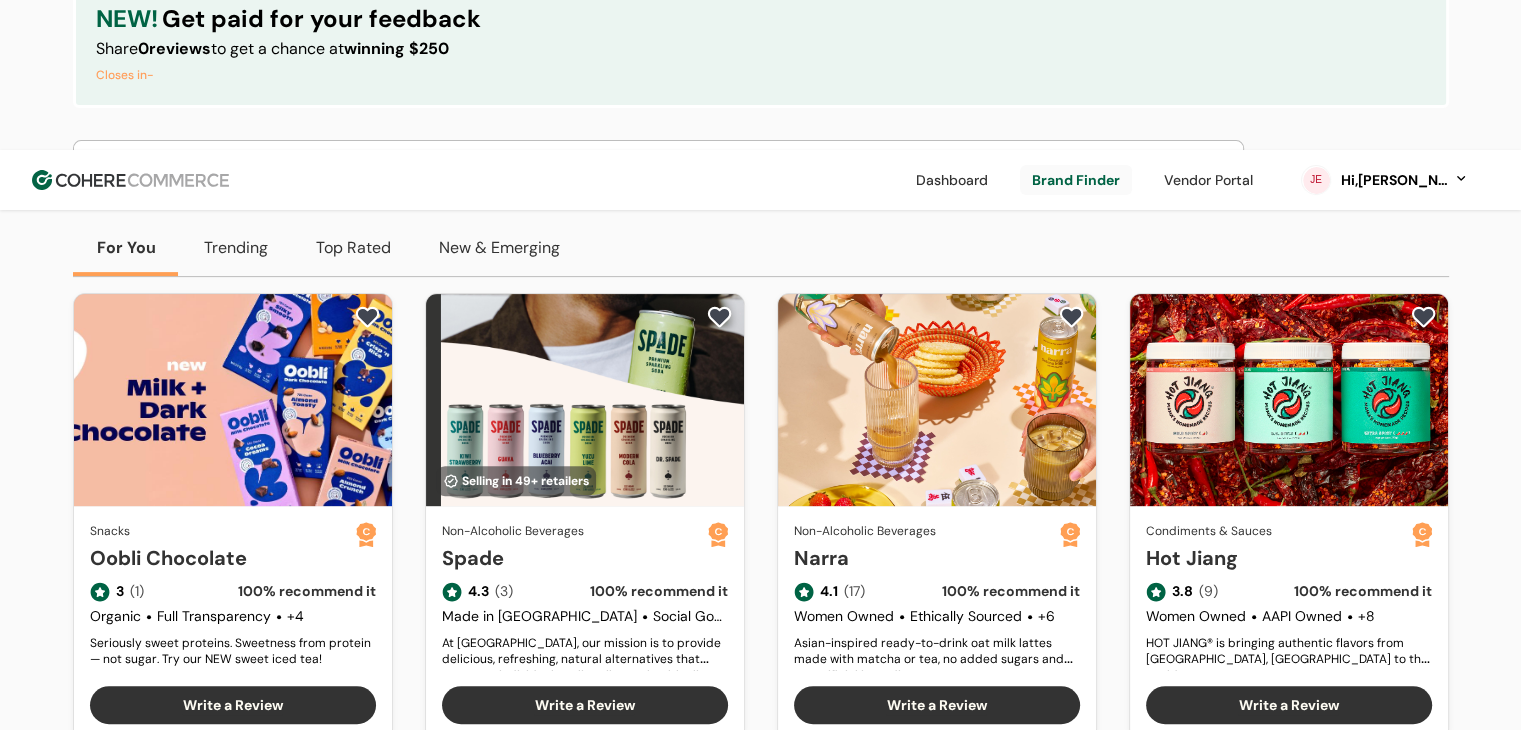click on "Write a Review" at bounding box center [233, 705] 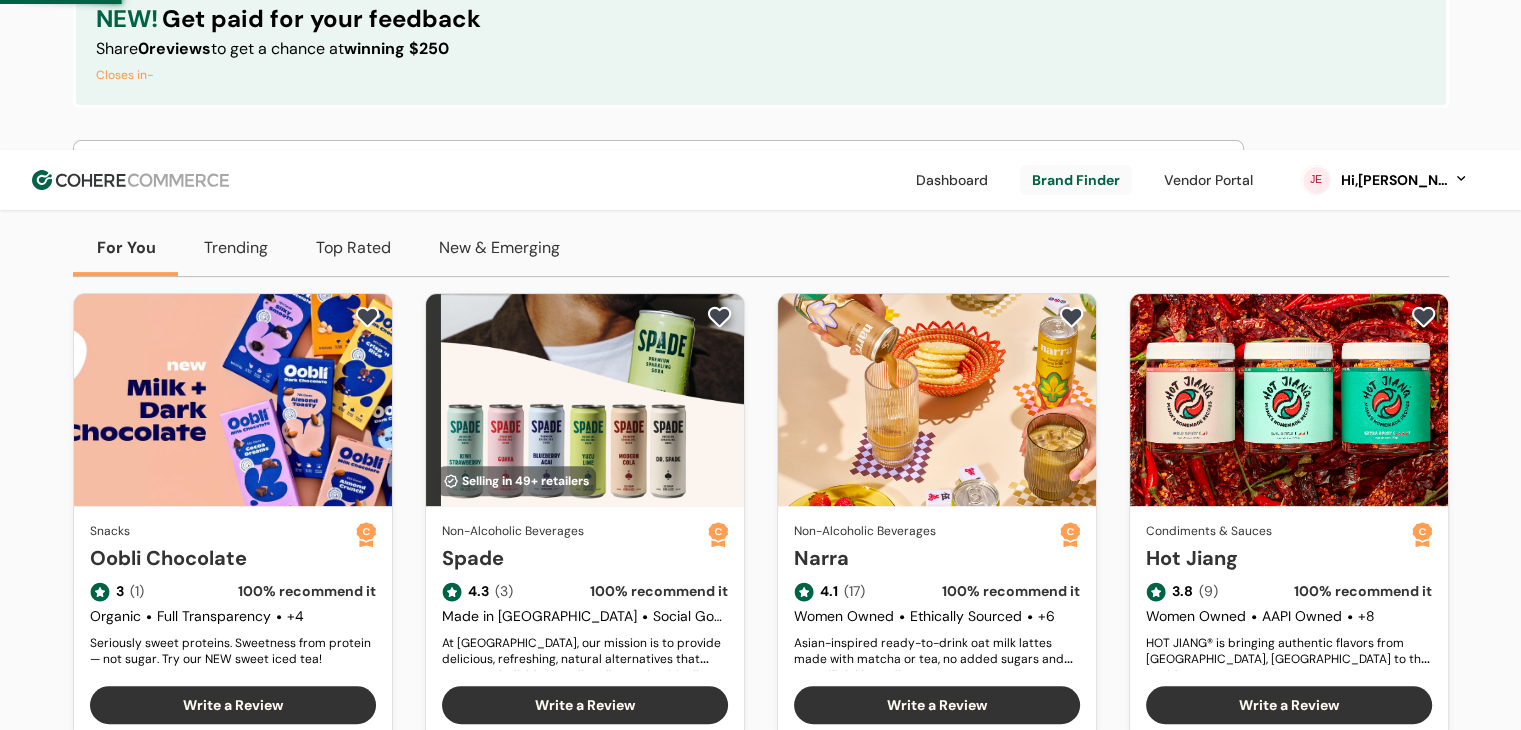 scroll, scrollTop: 600, scrollLeft: 0, axis: vertical 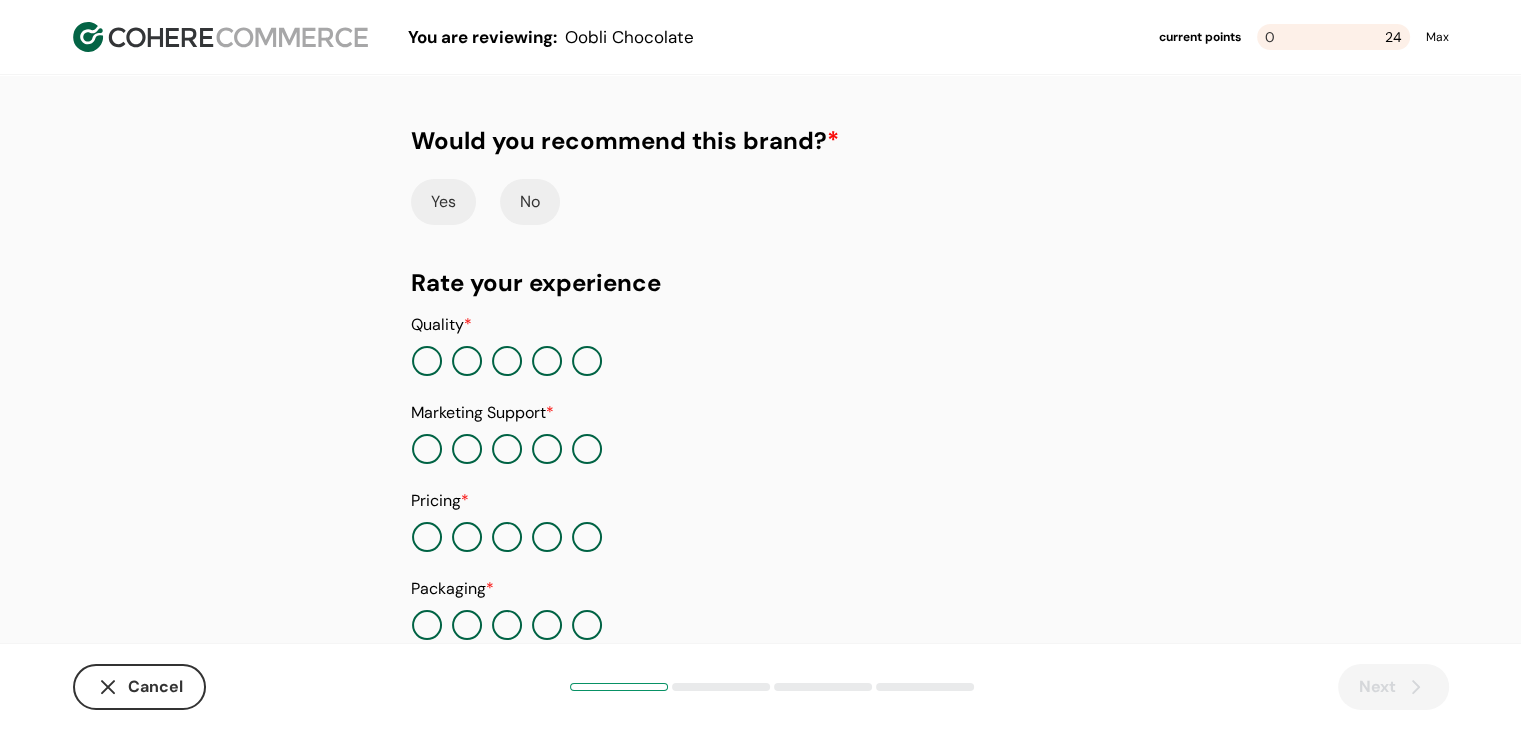 click on "Yes" at bounding box center (443, 202) 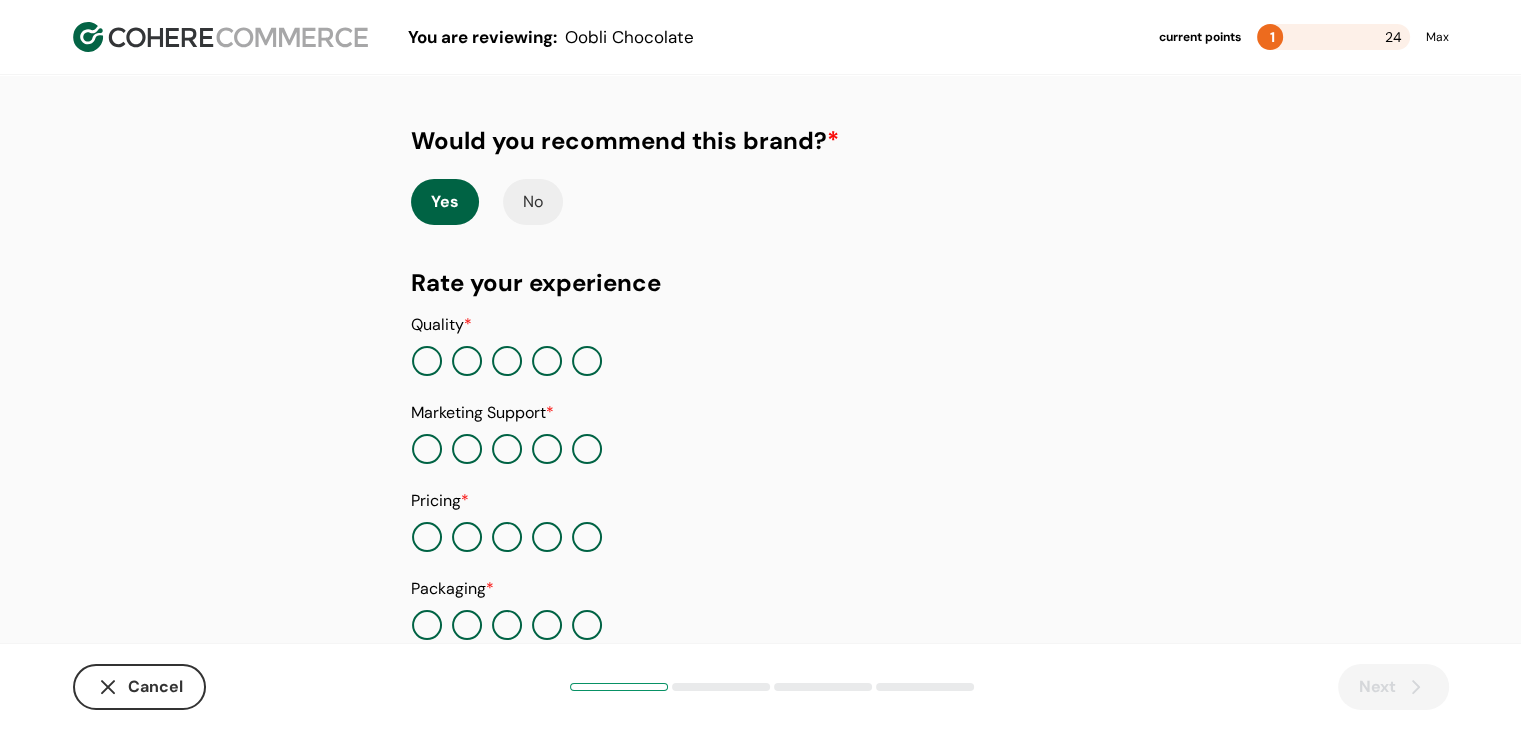 click at bounding box center [547, 361] 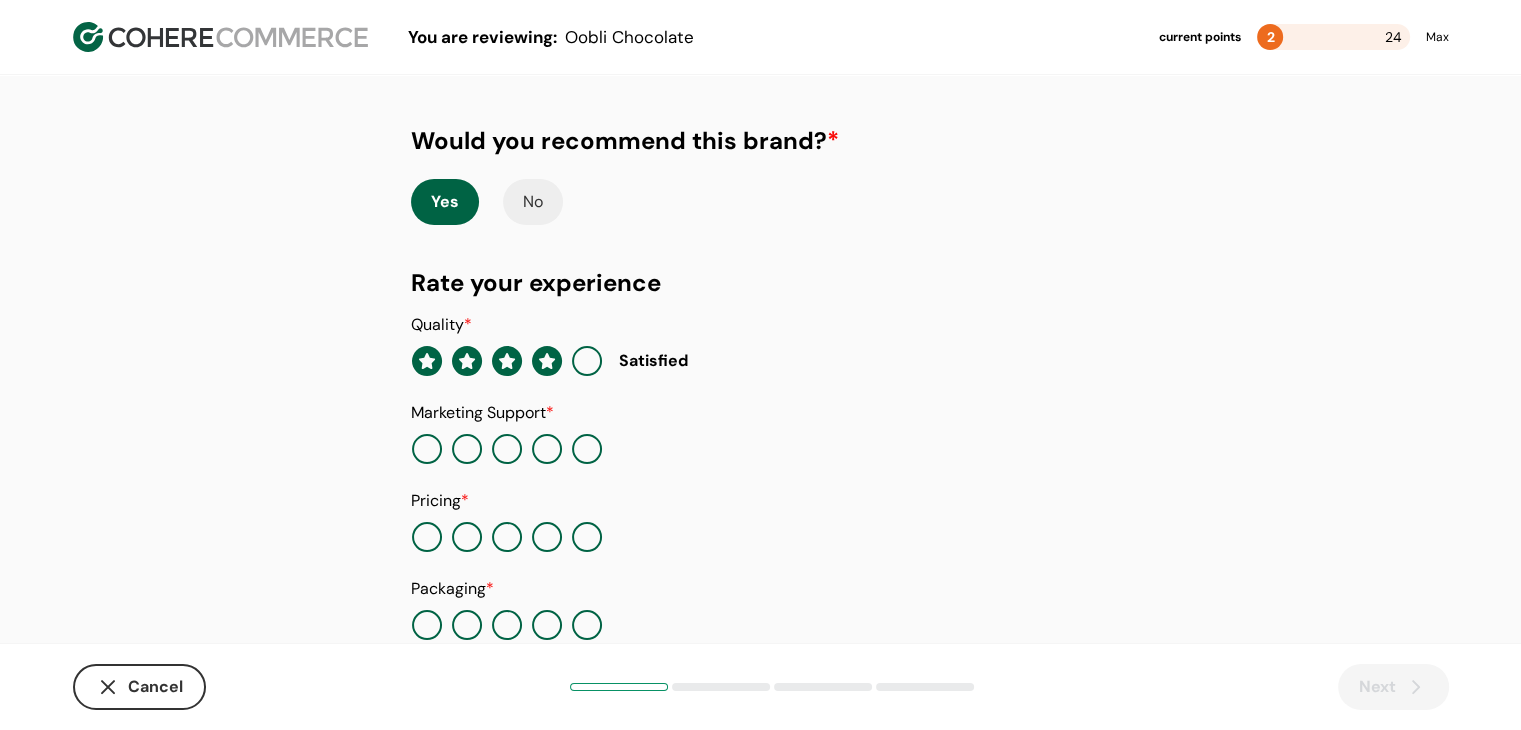 click at bounding box center (547, 449) 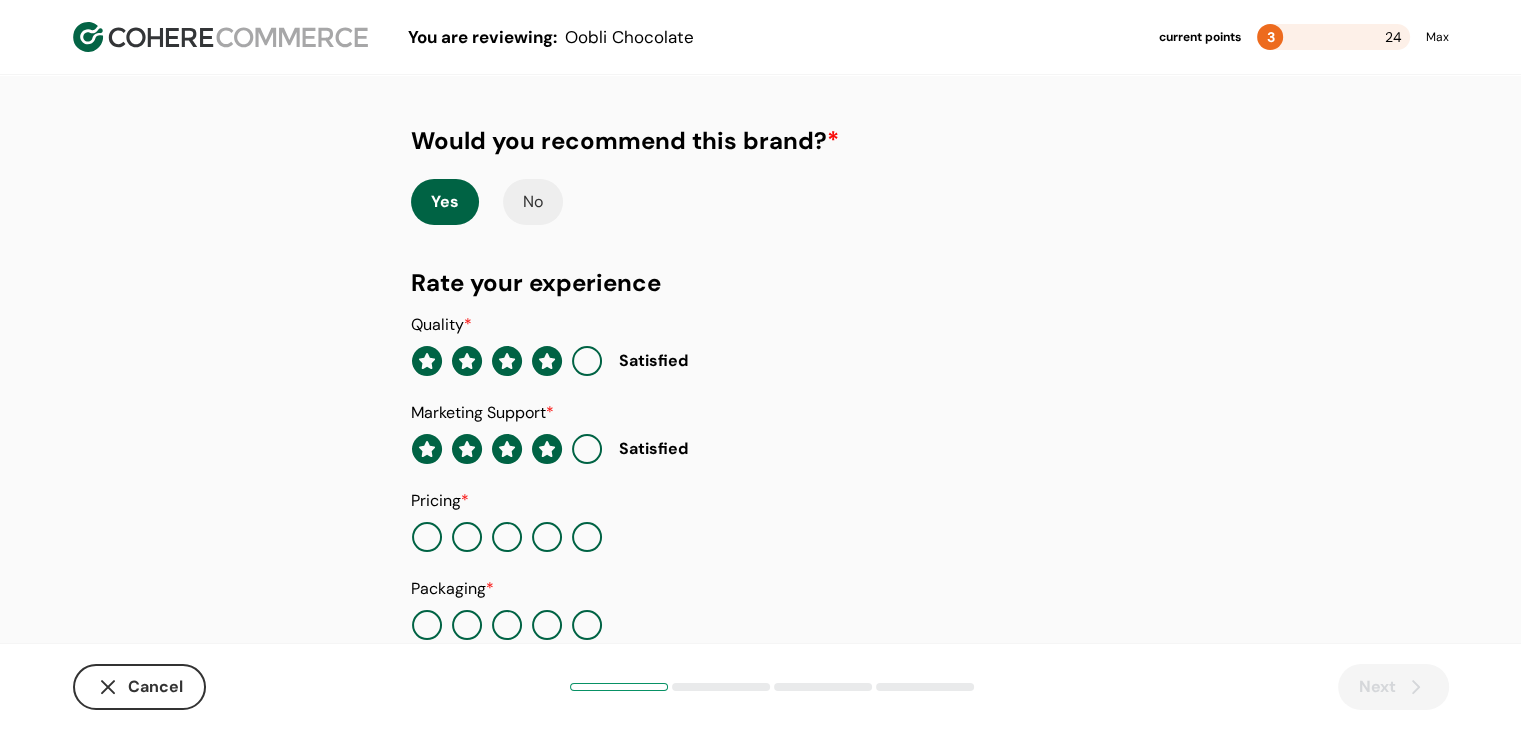 click at bounding box center (547, 537) 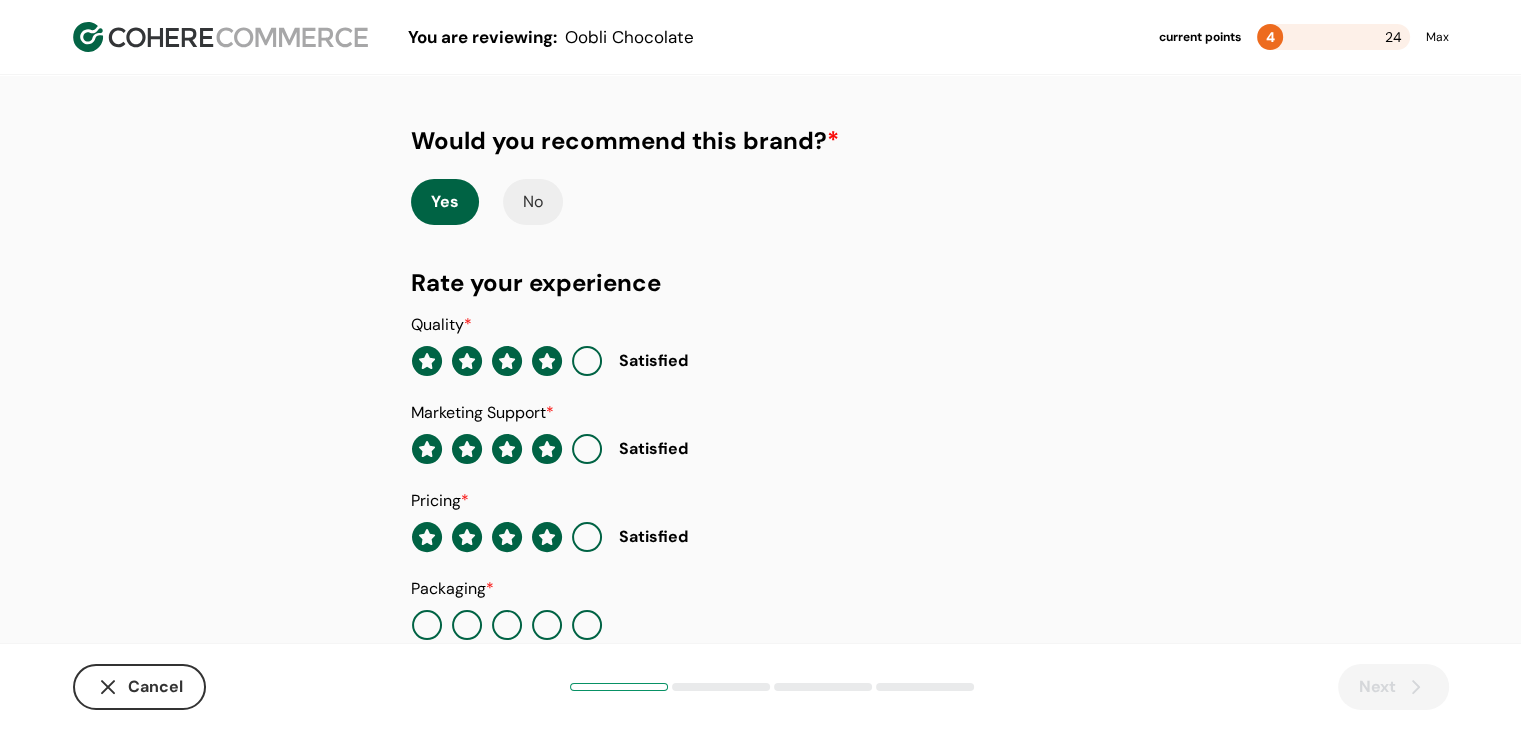 click at bounding box center (547, 625) 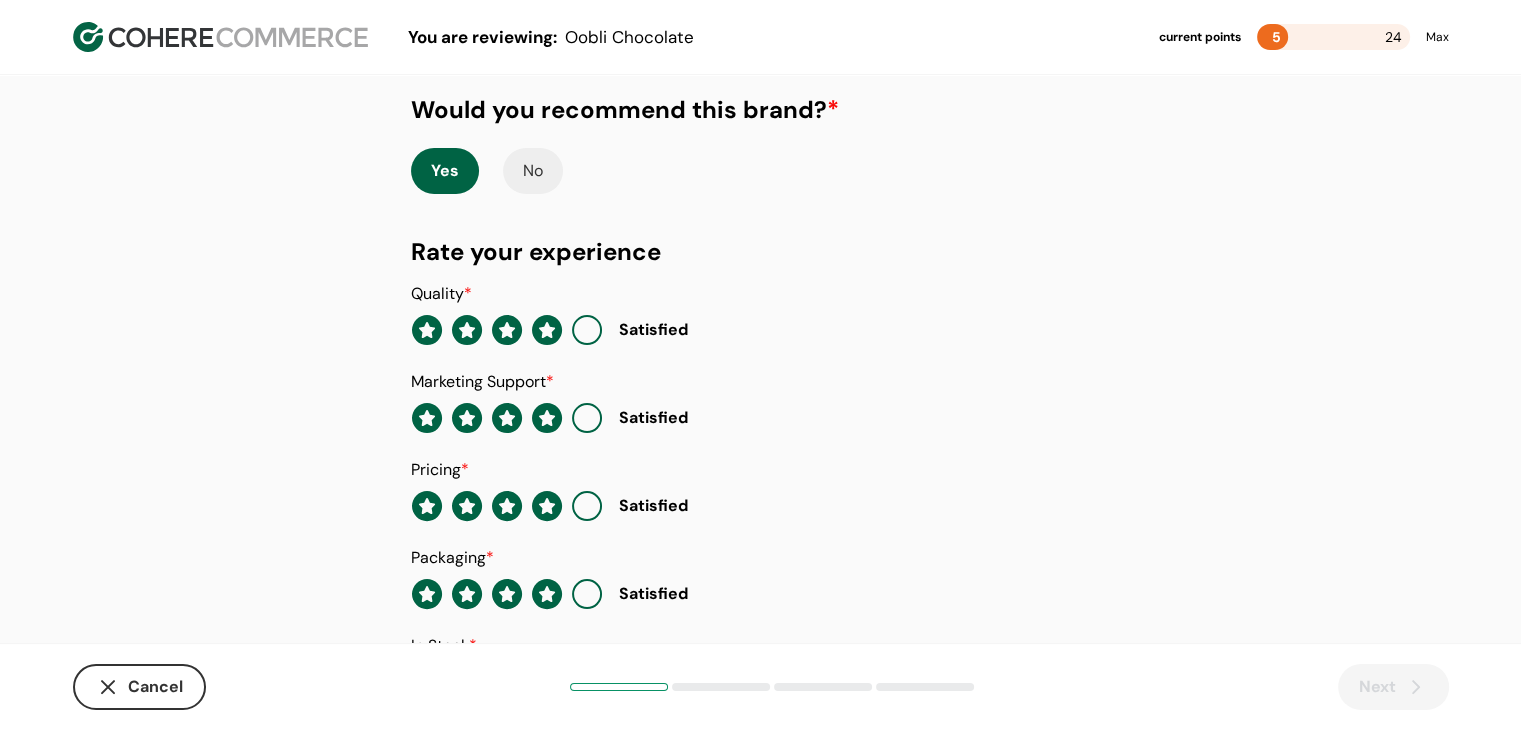 scroll, scrollTop: 222, scrollLeft: 0, axis: vertical 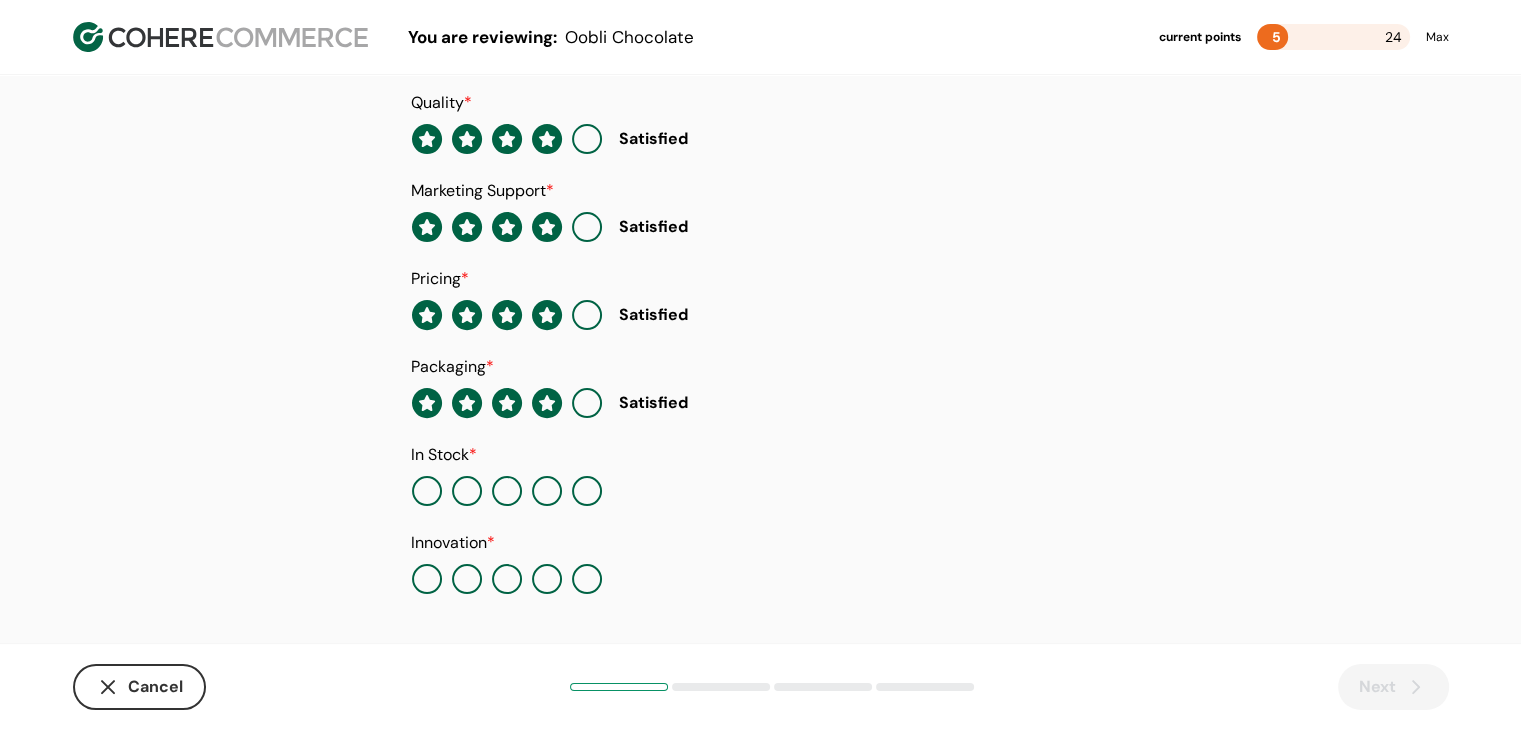 click at bounding box center [547, 491] 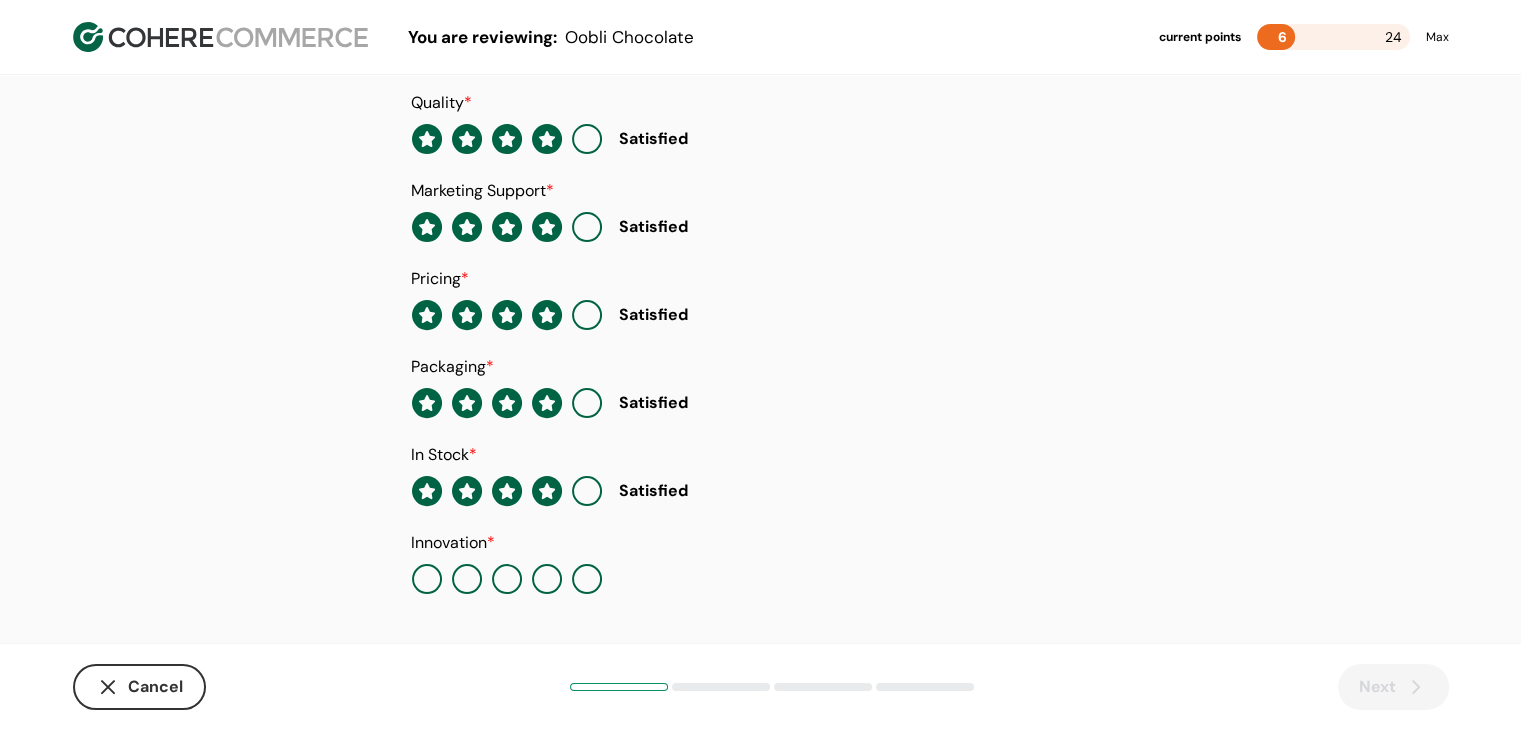 click at bounding box center [547, 579] 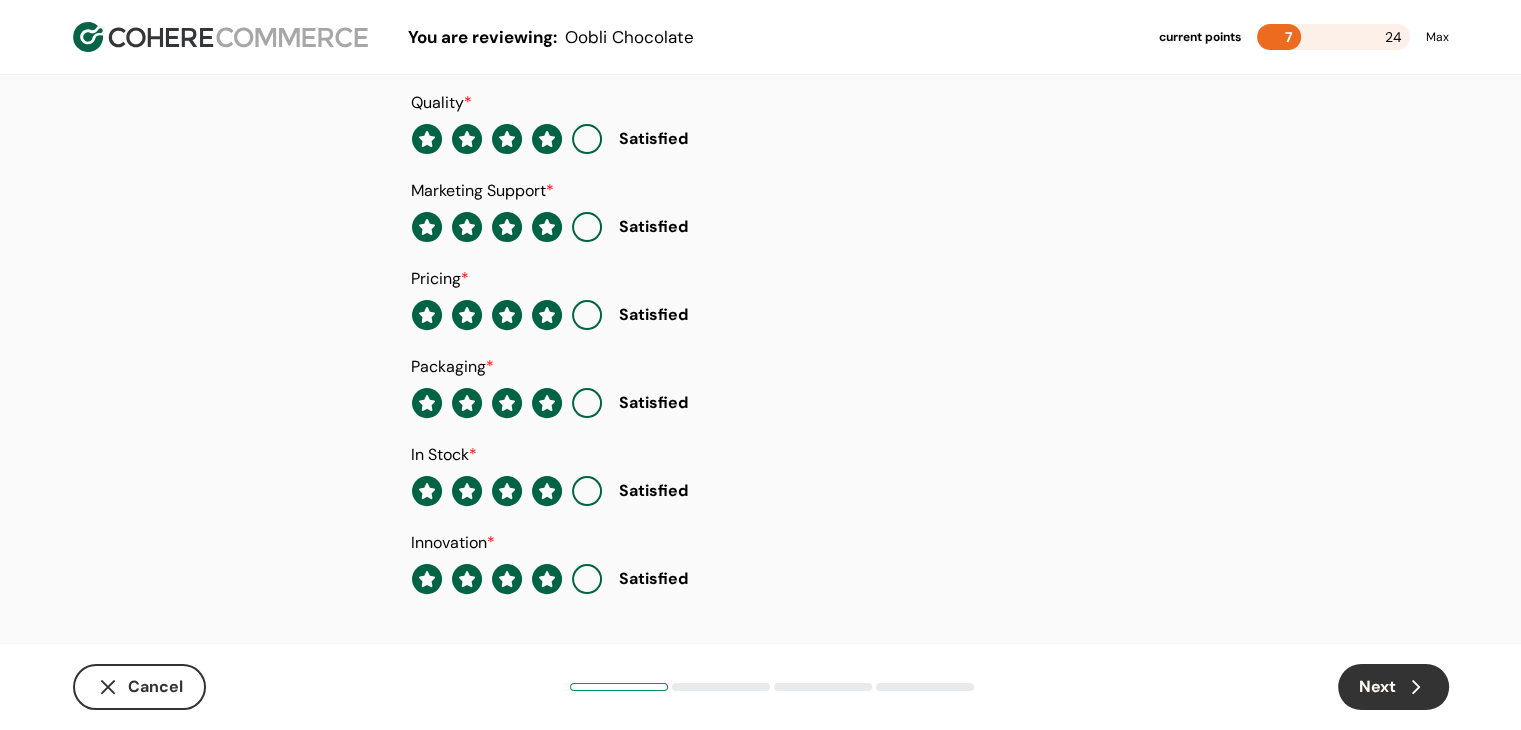 click on "Next" at bounding box center [1393, 687] 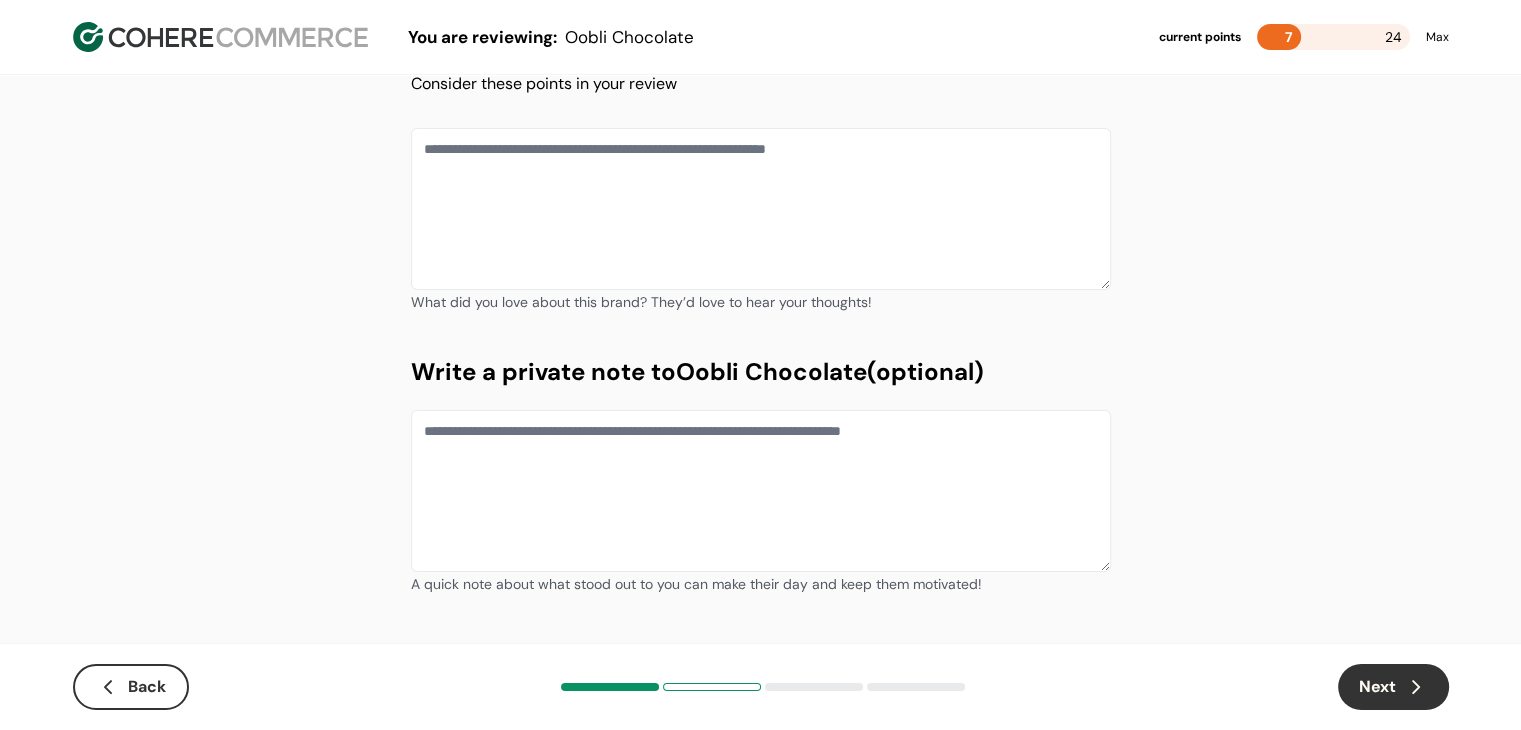 scroll, scrollTop: 123, scrollLeft: 0, axis: vertical 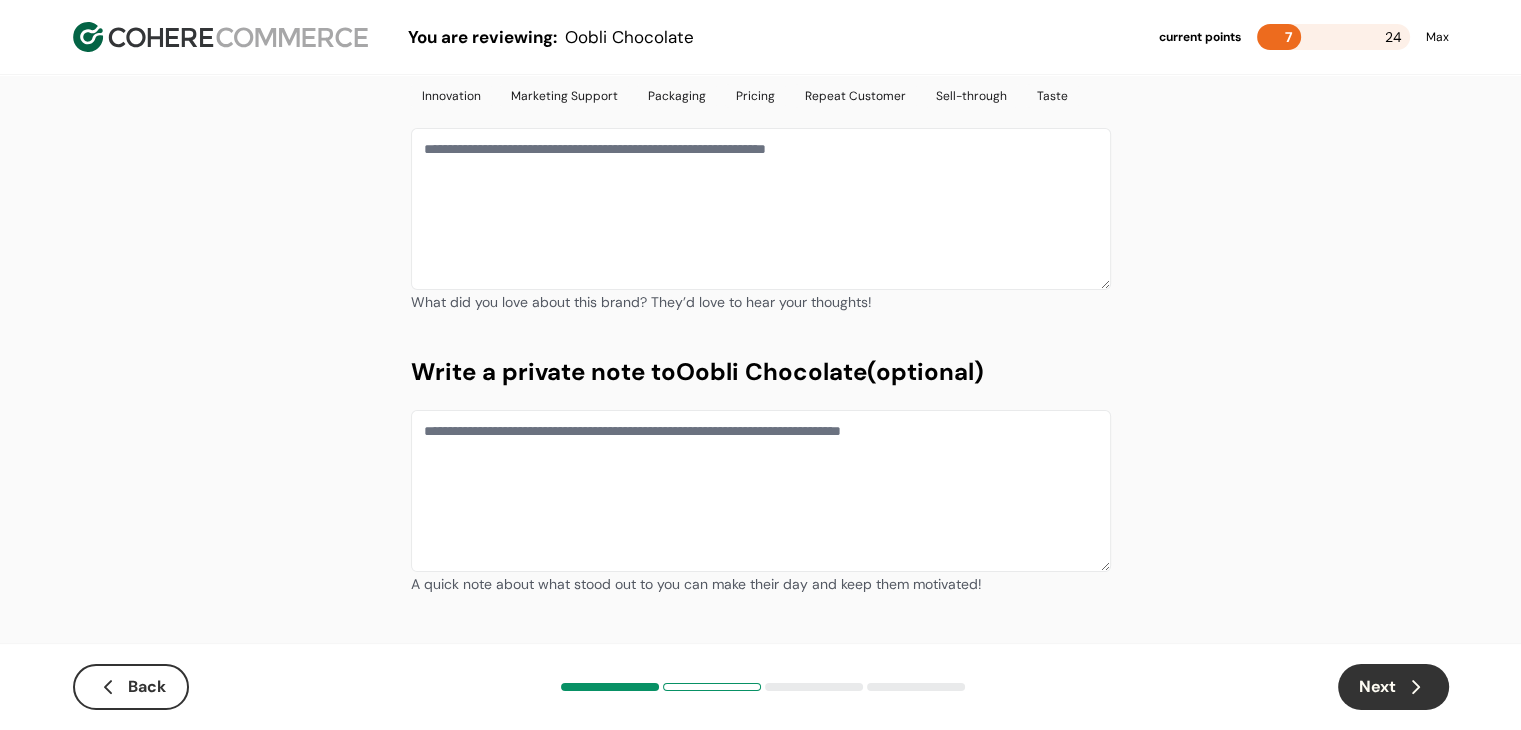 click on "Next" at bounding box center (1393, 687) 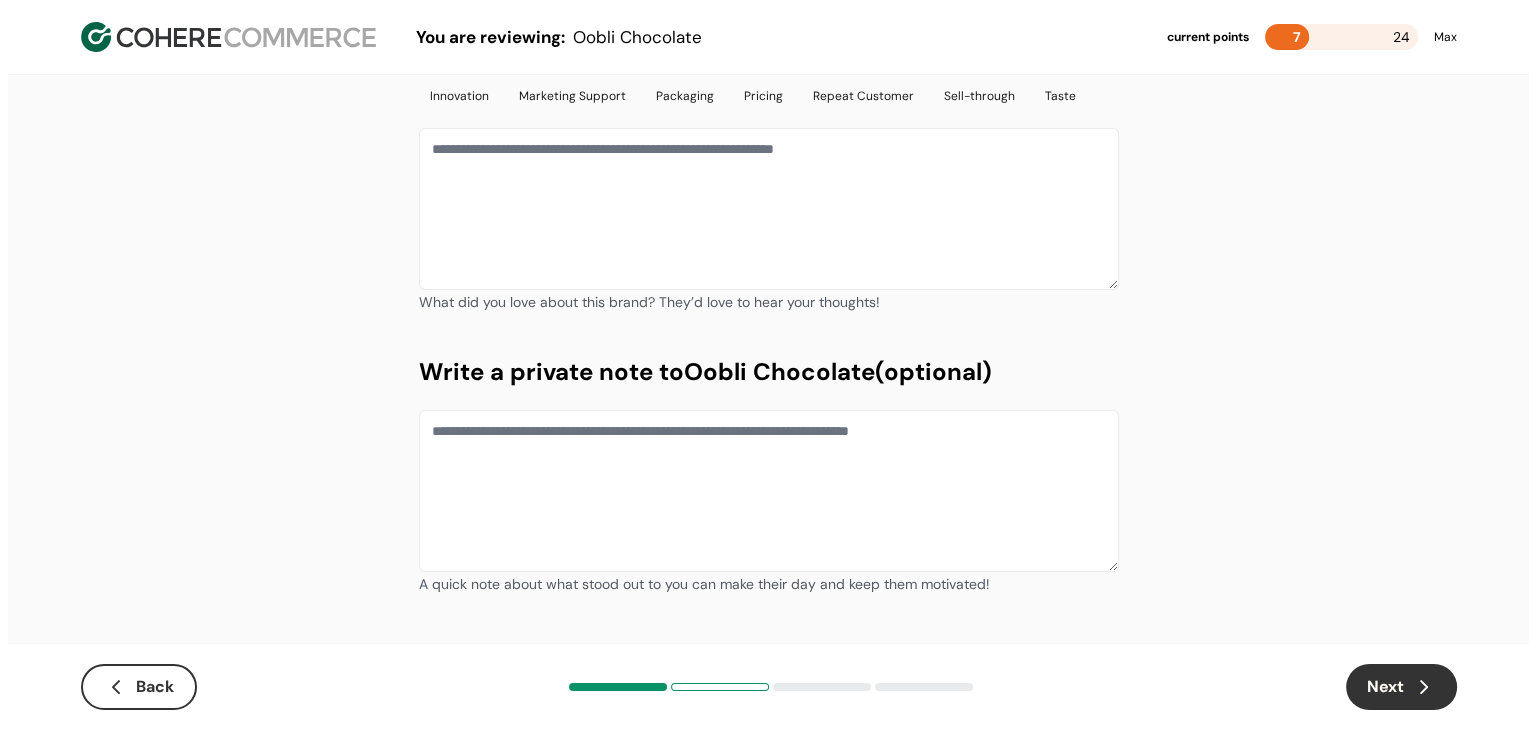 scroll, scrollTop: 0, scrollLeft: 0, axis: both 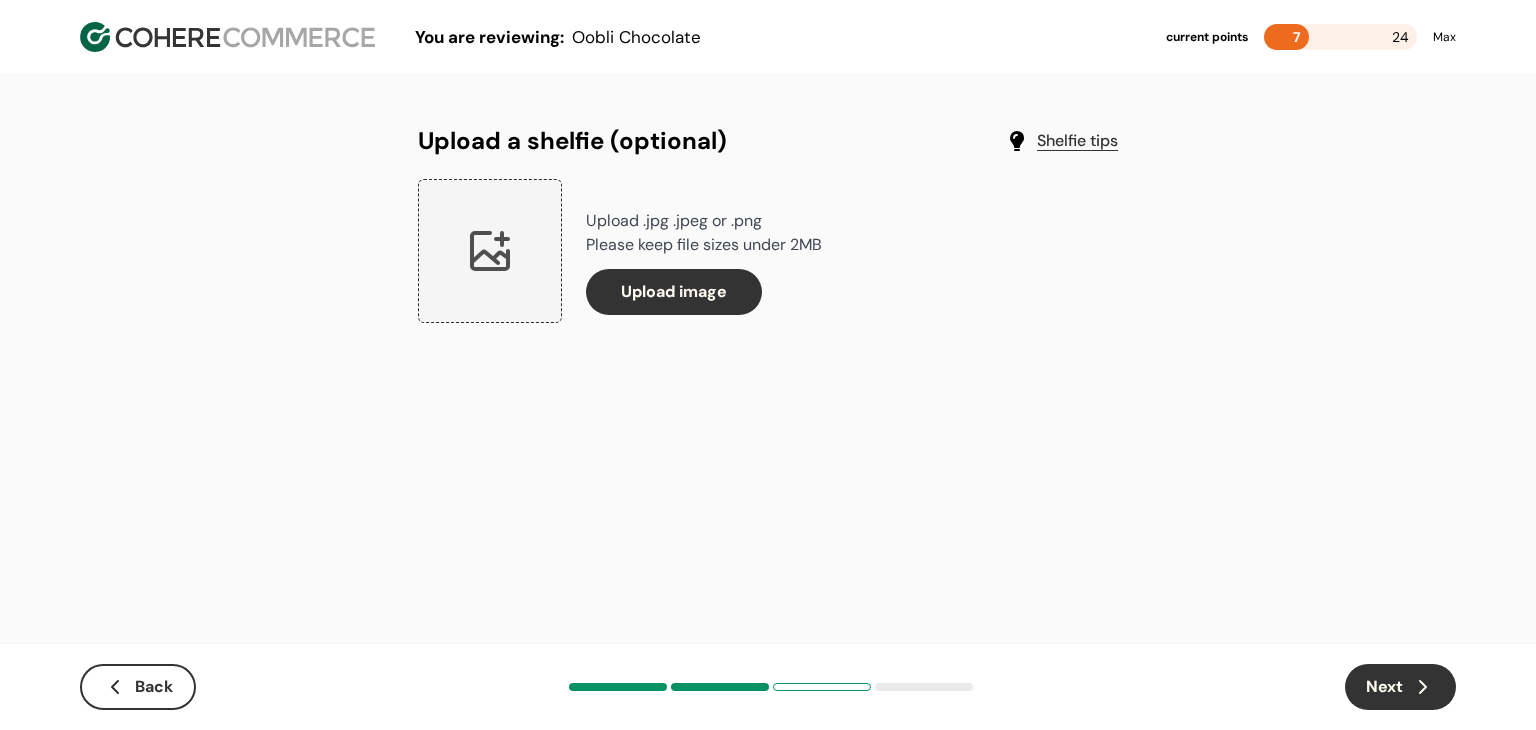 click on "Next" at bounding box center (1400, 687) 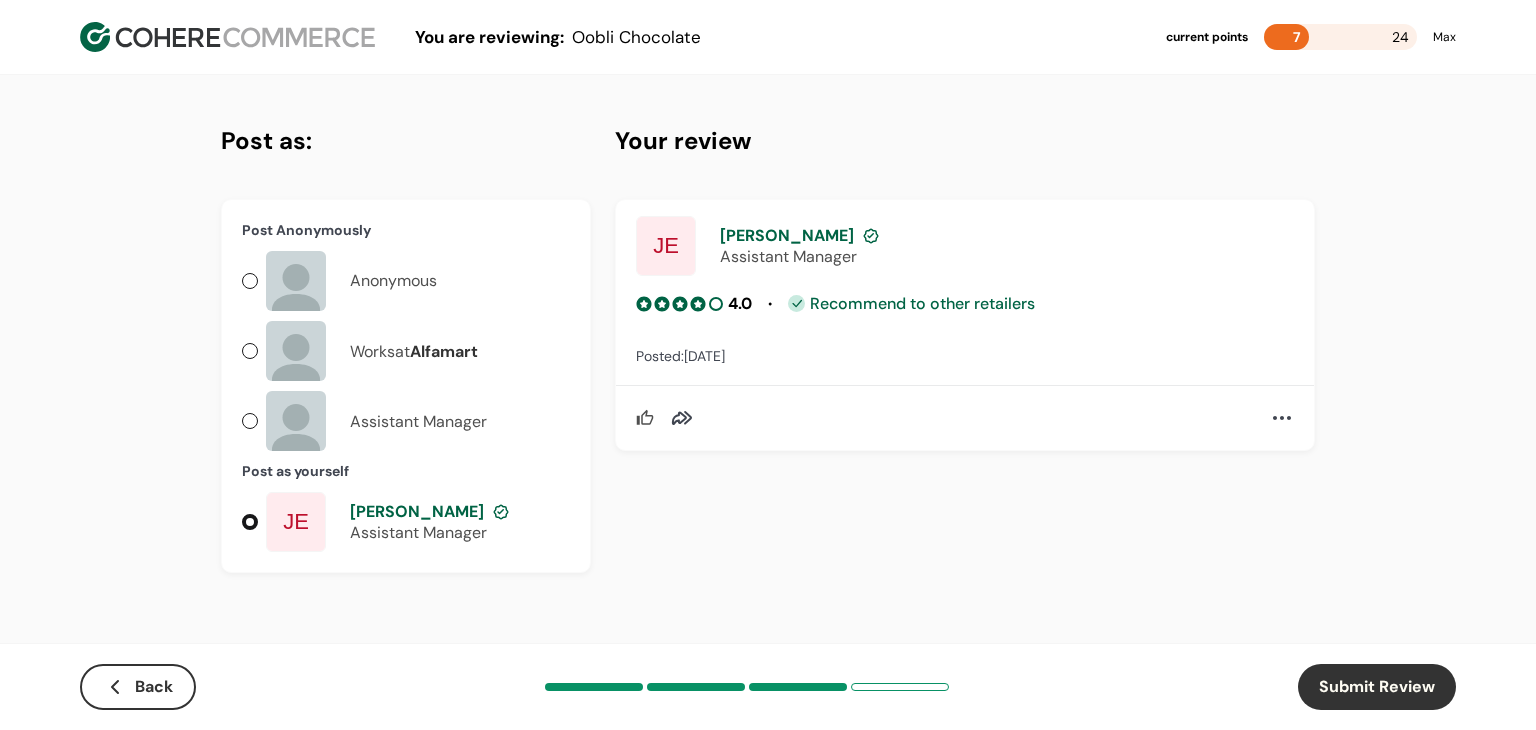 click on "Back" at bounding box center [138, 687] 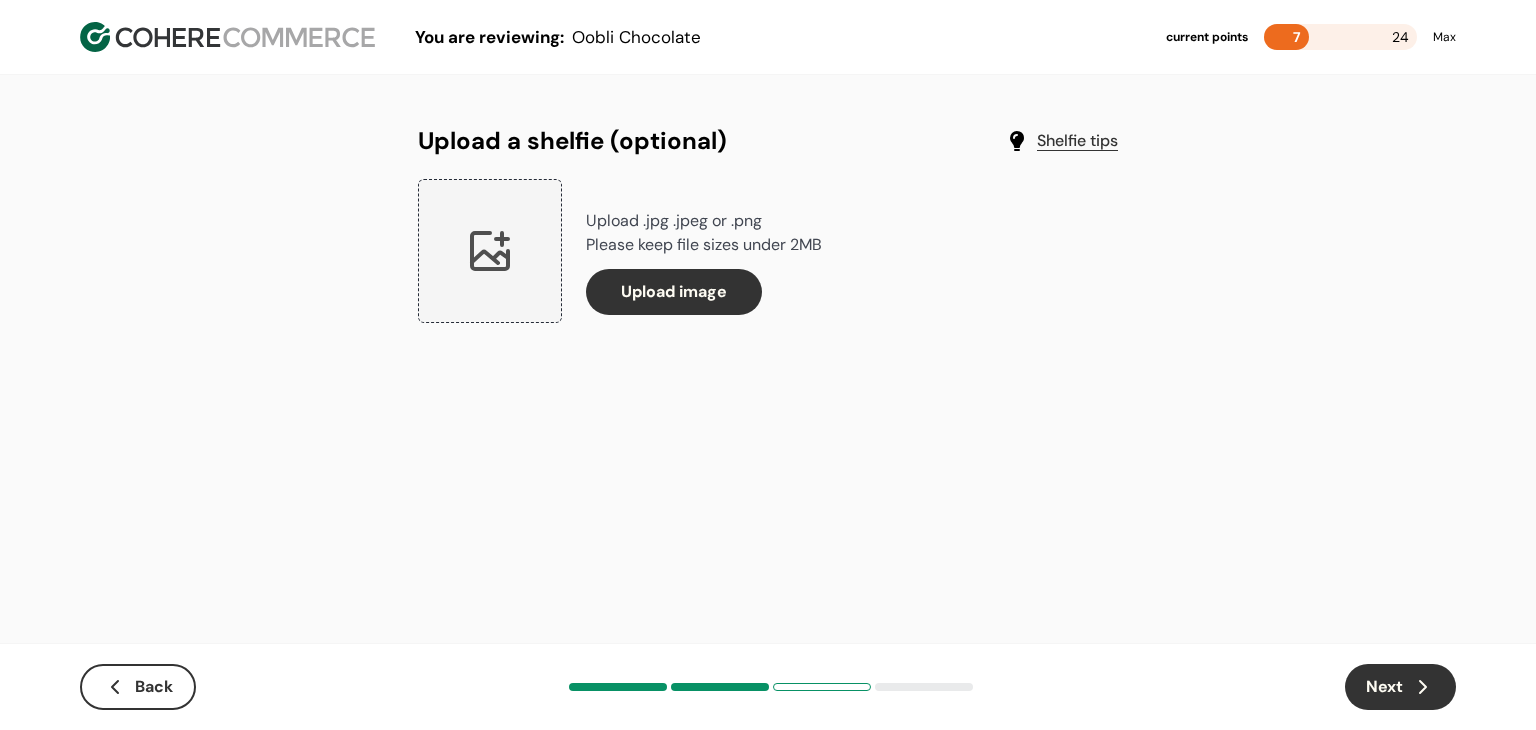 click at bounding box center (227, 37) 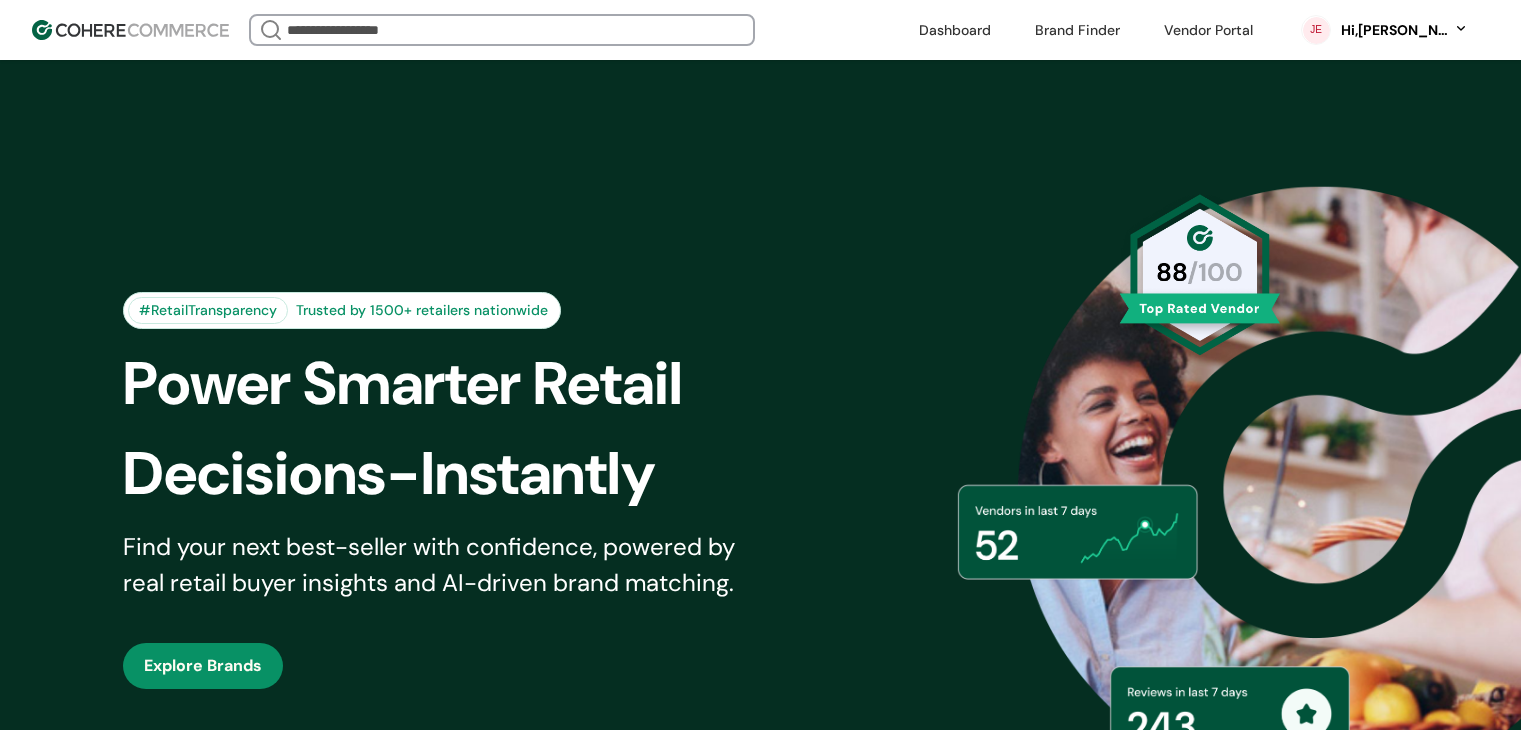 click at bounding box center [1077, 30] 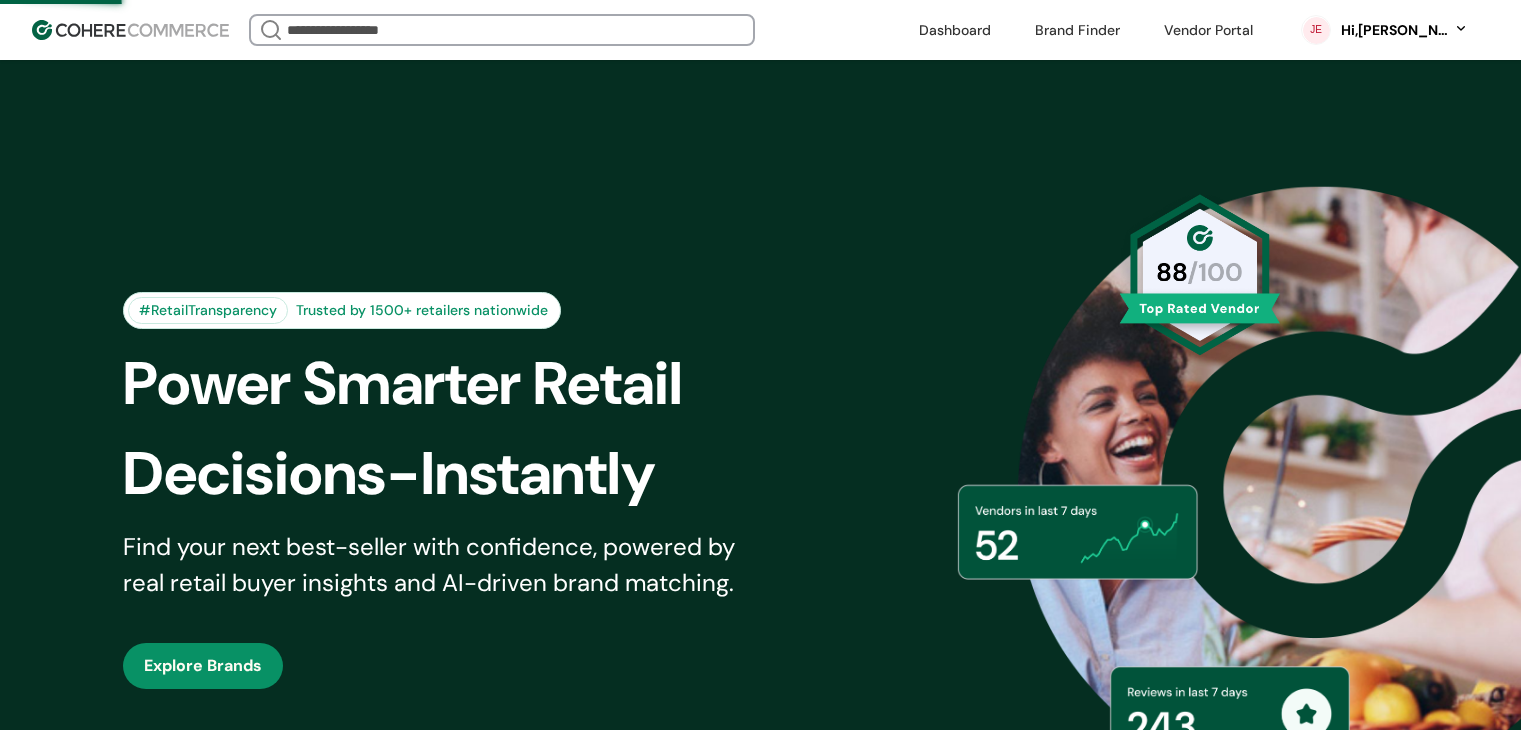 scroll, scrollTop: 0, scrollLeft: 0, axis: both 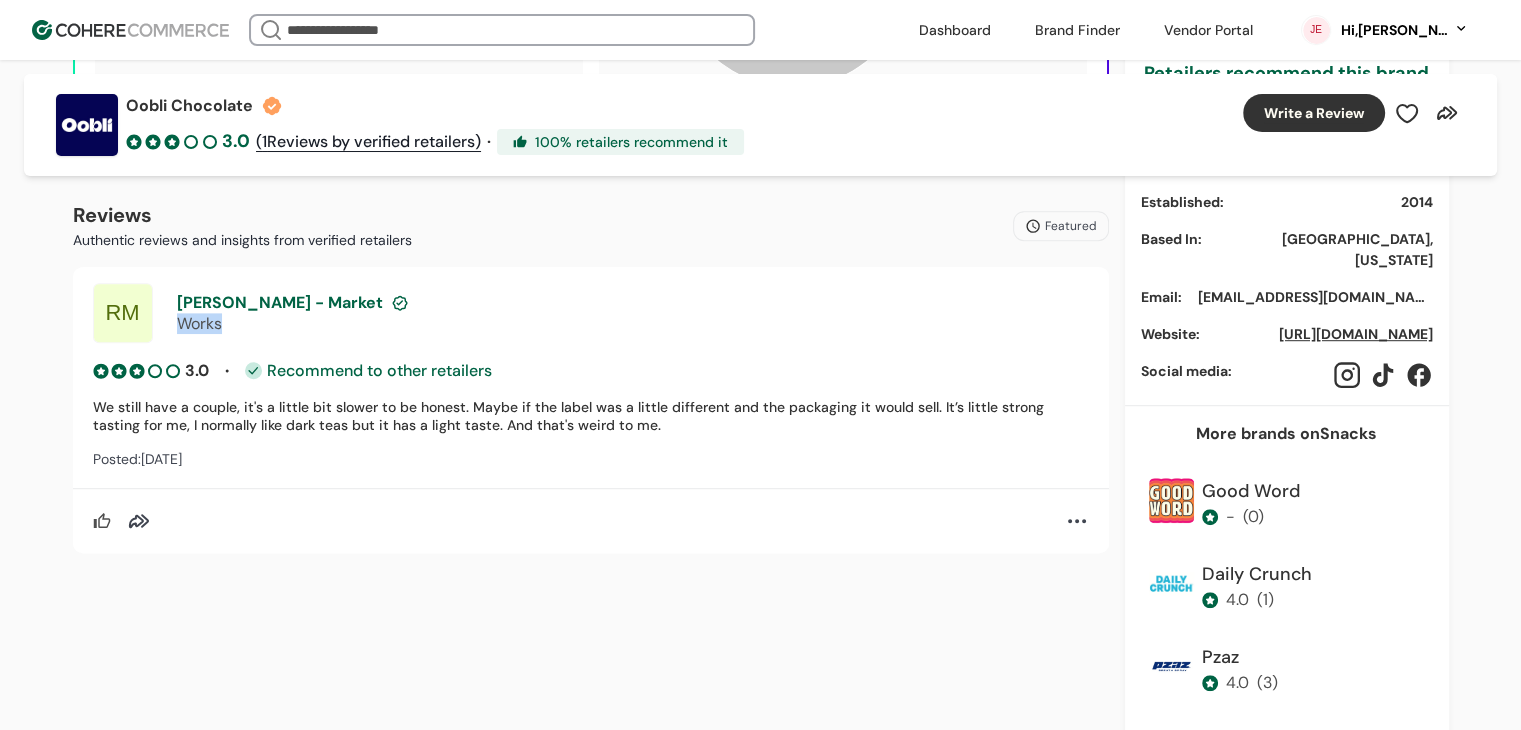 drag, startPoint x: 180, startPoint y: 326, endPoint x: 240, endPoint y: 325, distance: 60.00833 